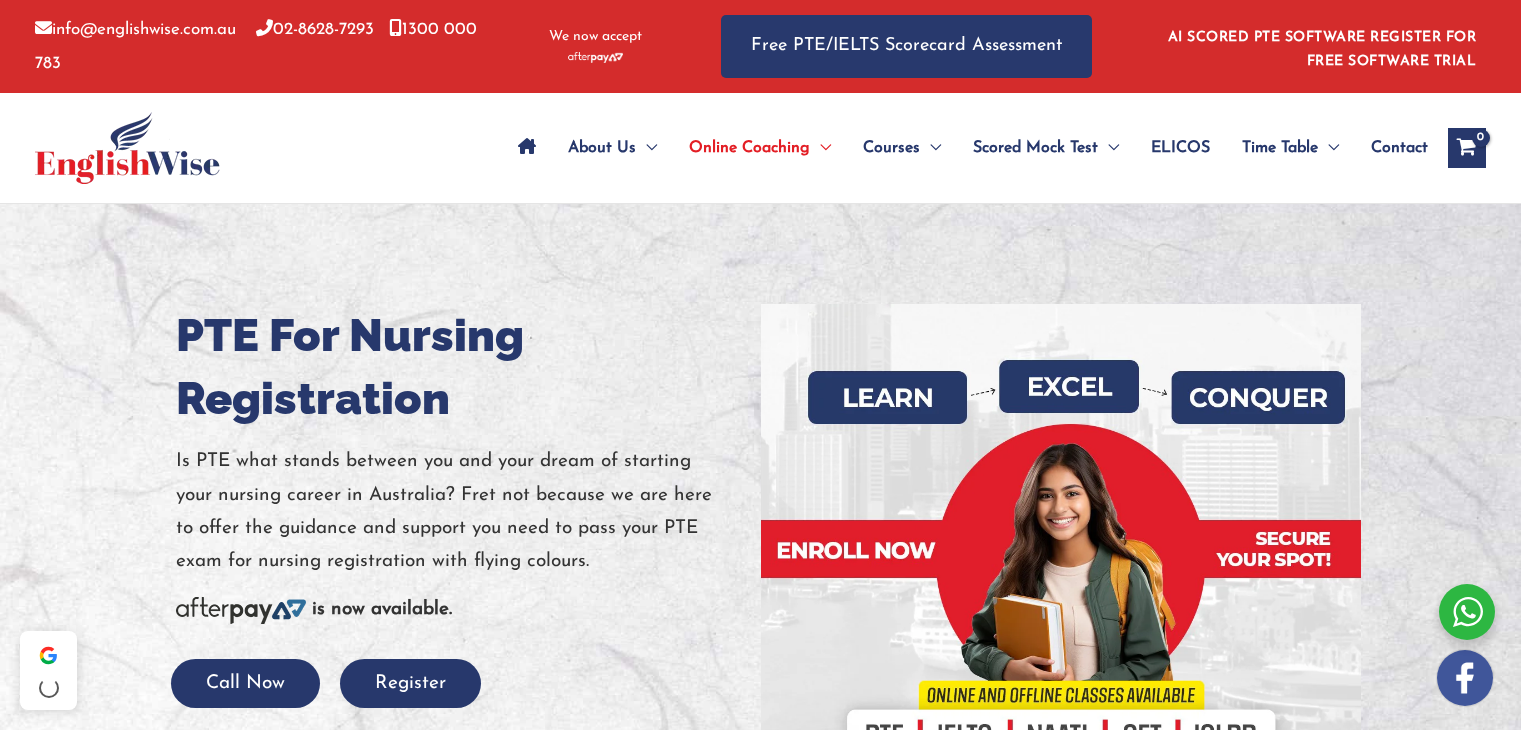 scroll, scrollTop: 0, scrollLeft: 0, axis: both 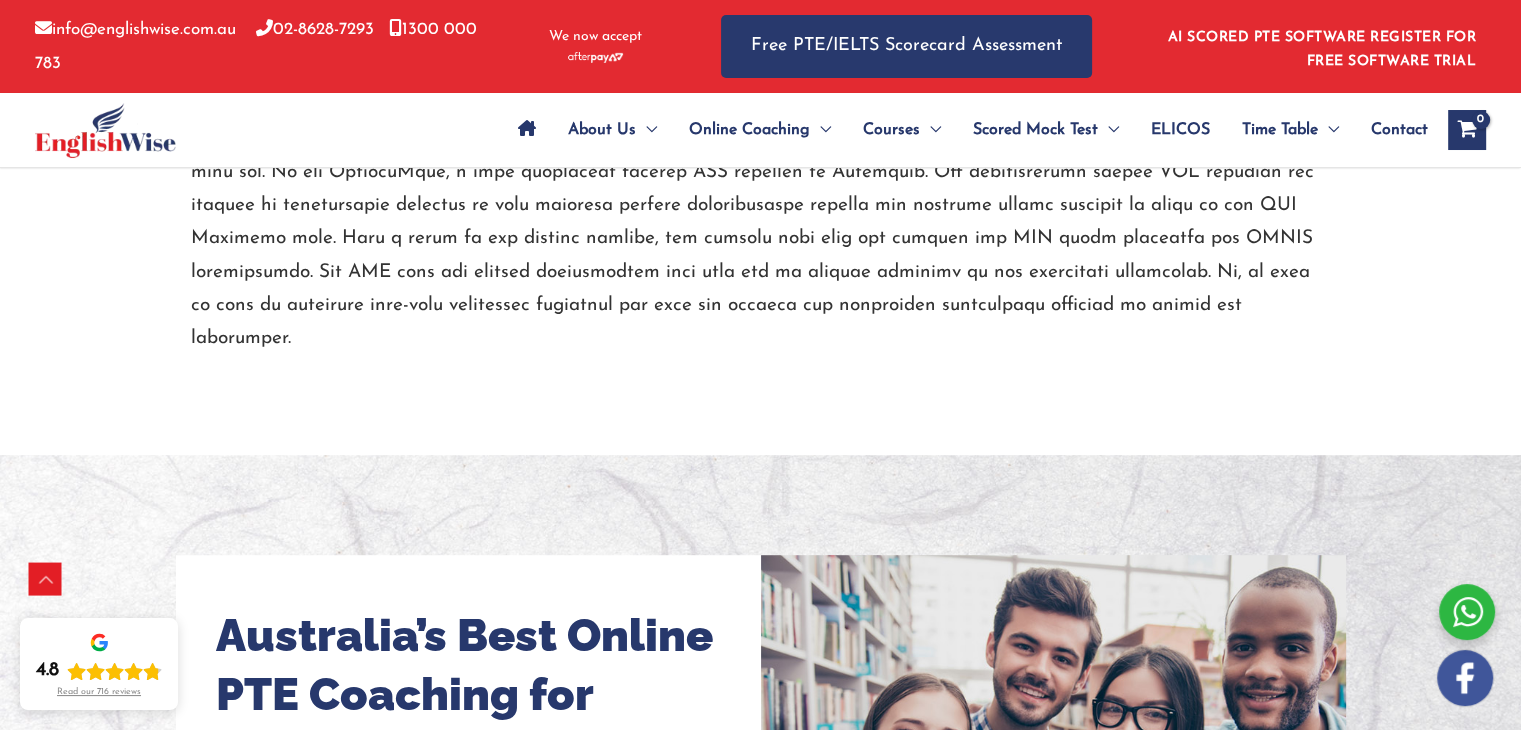 click at bounding box center [761, 189] 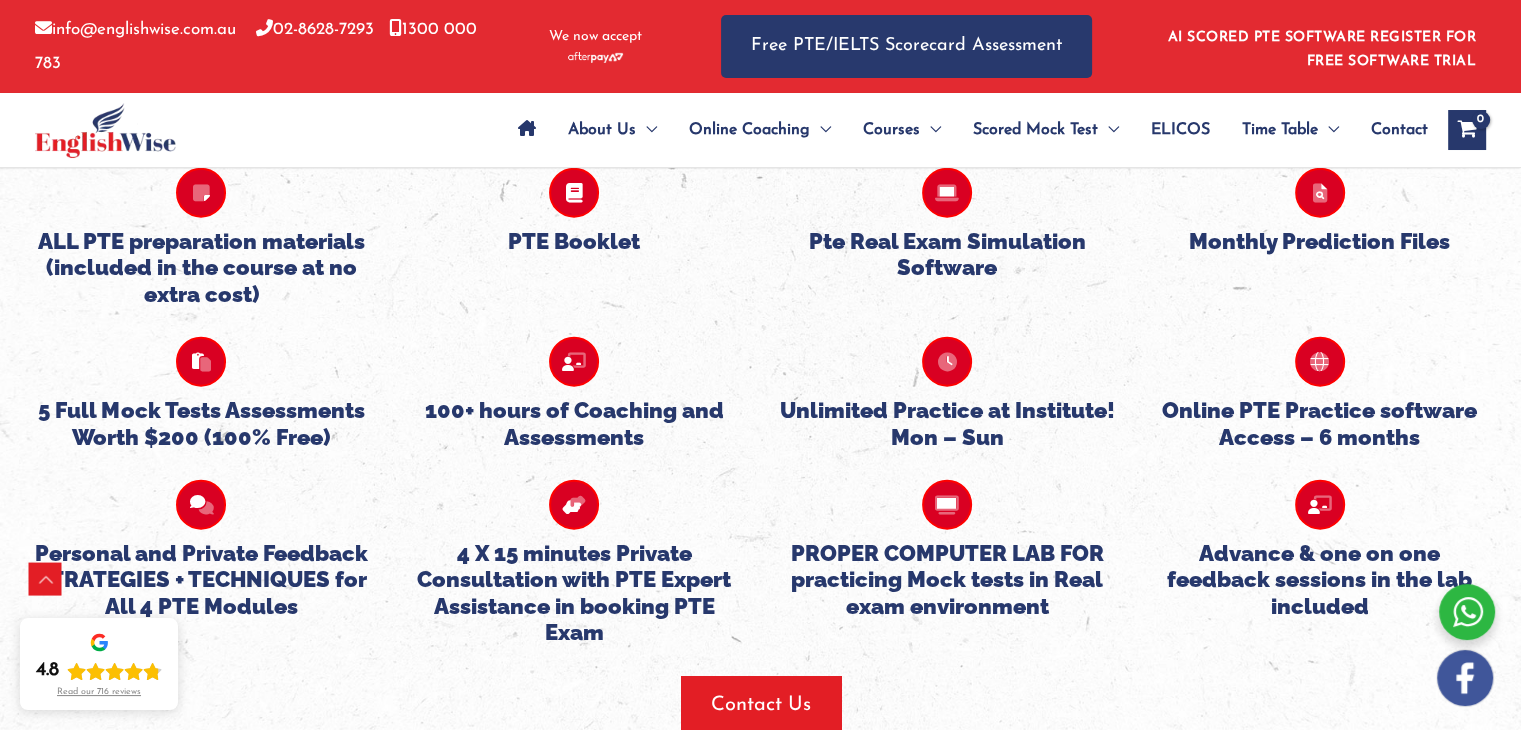 scroll, scrollTop: 4732, scrollLeft: 0, axis: vertical 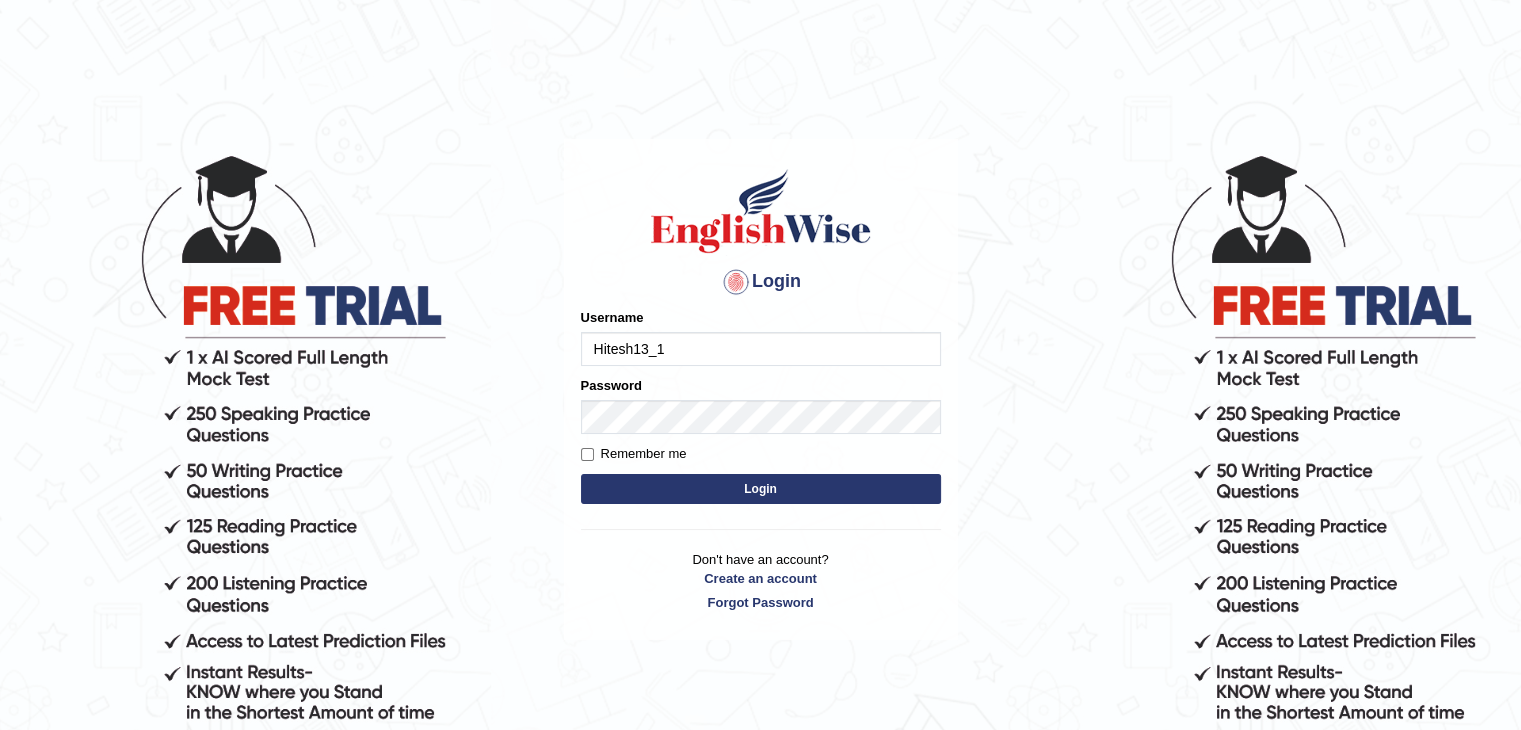 type on "Hitesh13_1" 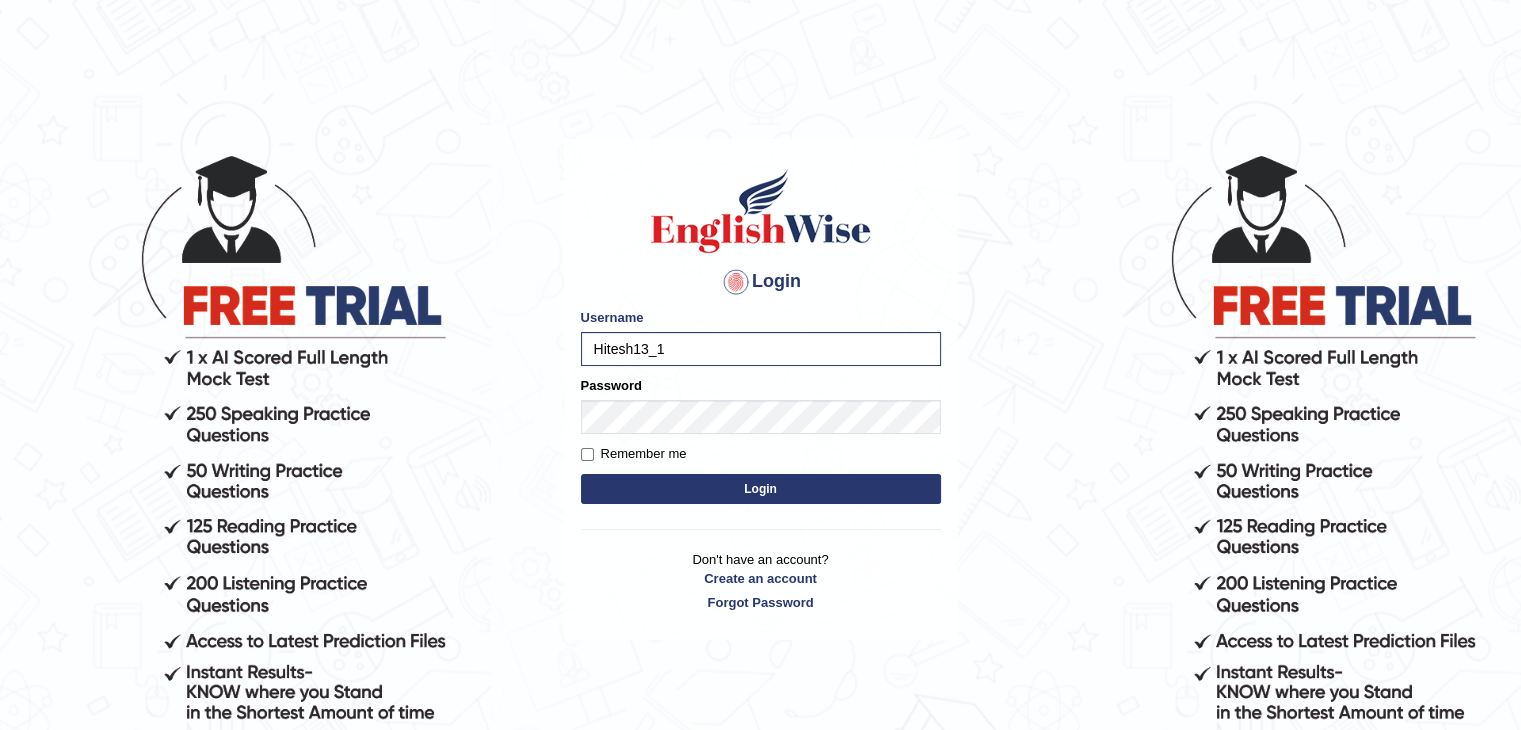 click on "Login" at bounding box center (761, 489) 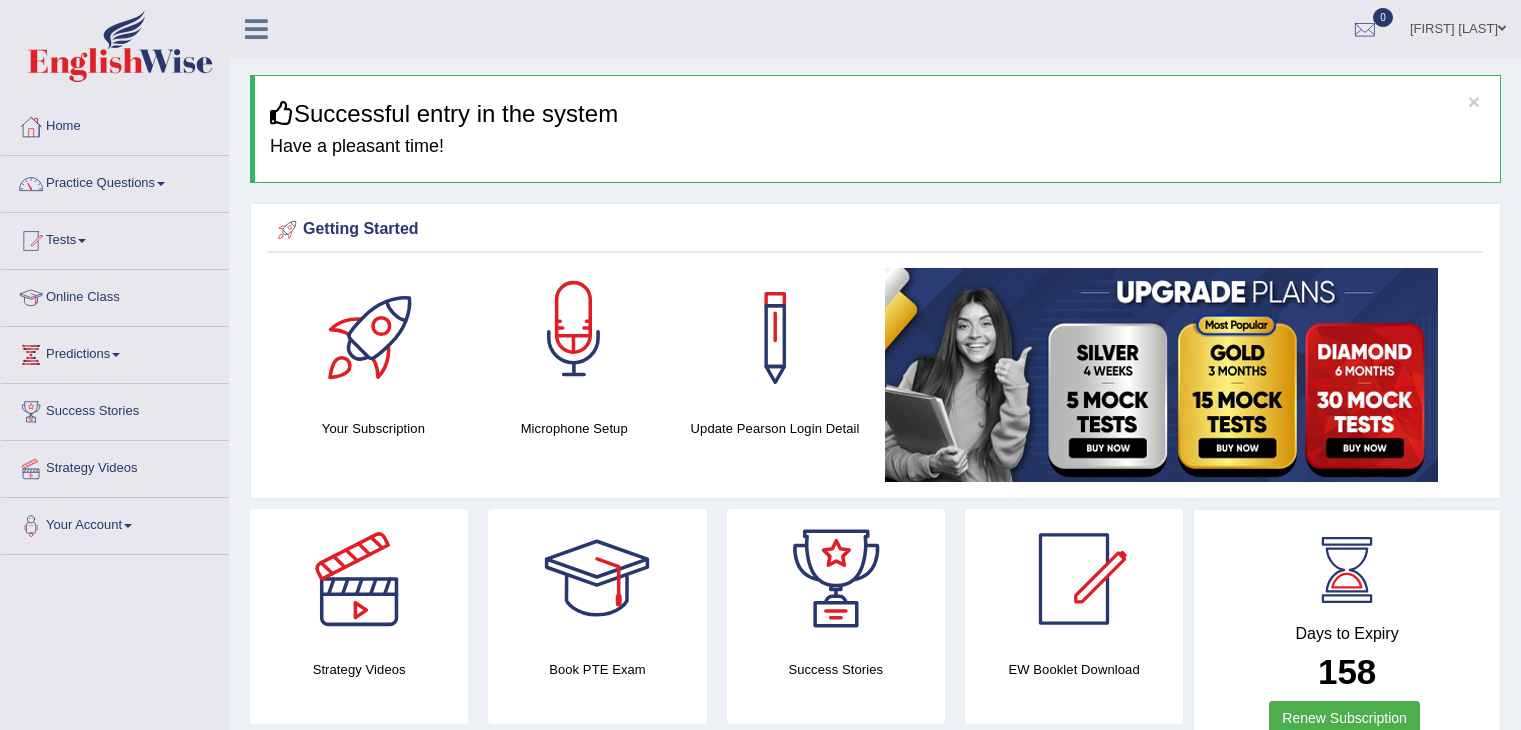 scroll, scrollTop: 0, scrollLeft: 0, axis: both 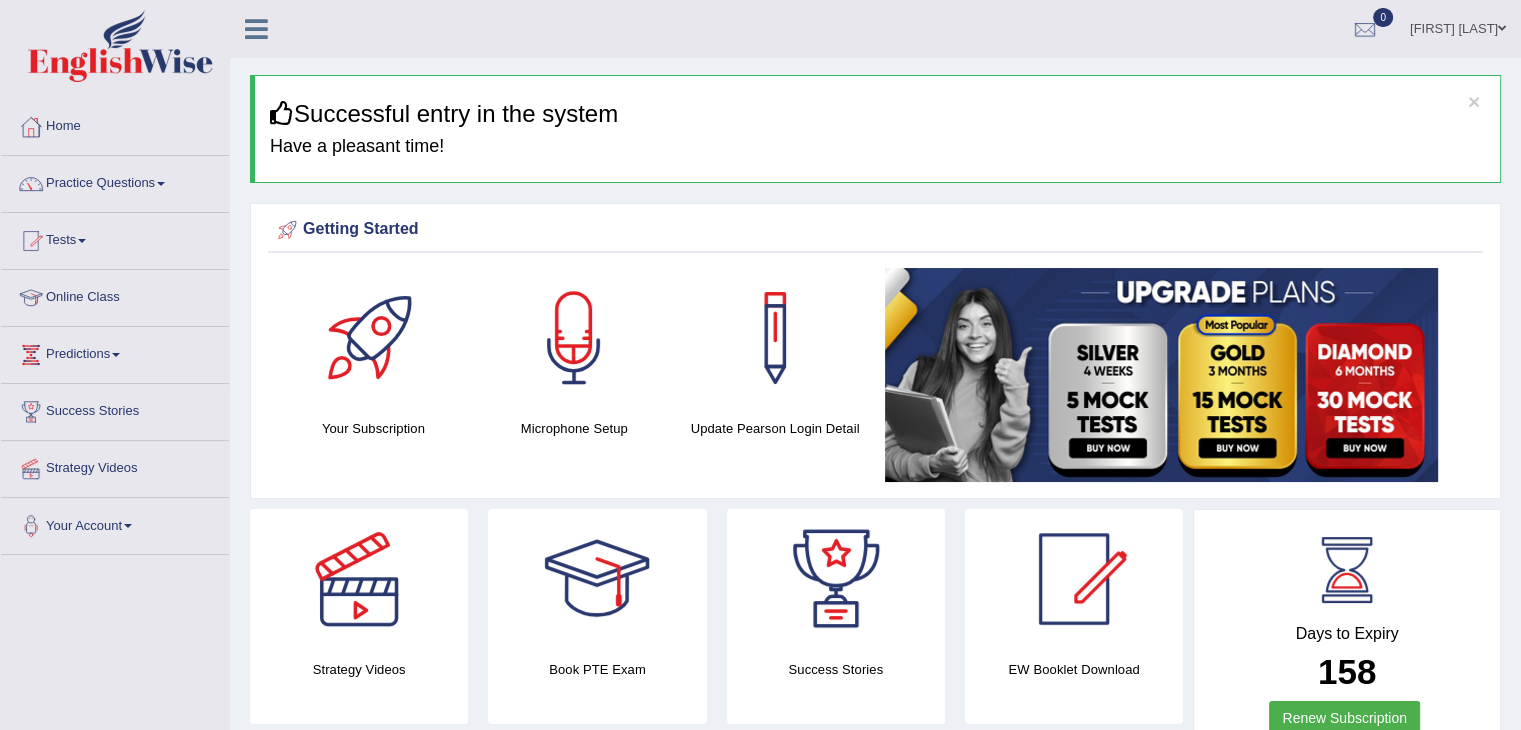 click on "Practice Questions" at bounding box center (115, 181) 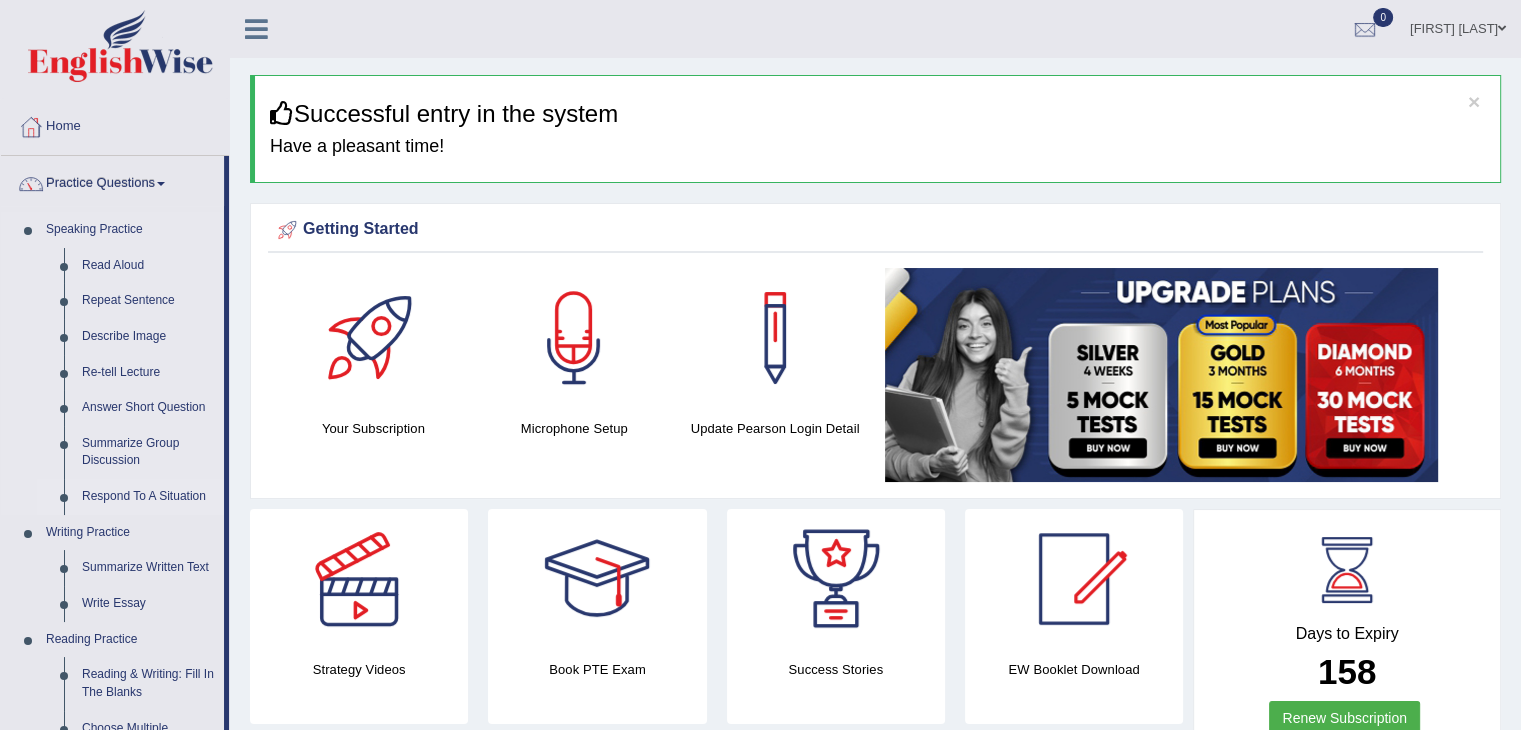 click on "Respond To A Situation" at bounding box center [148, 497] 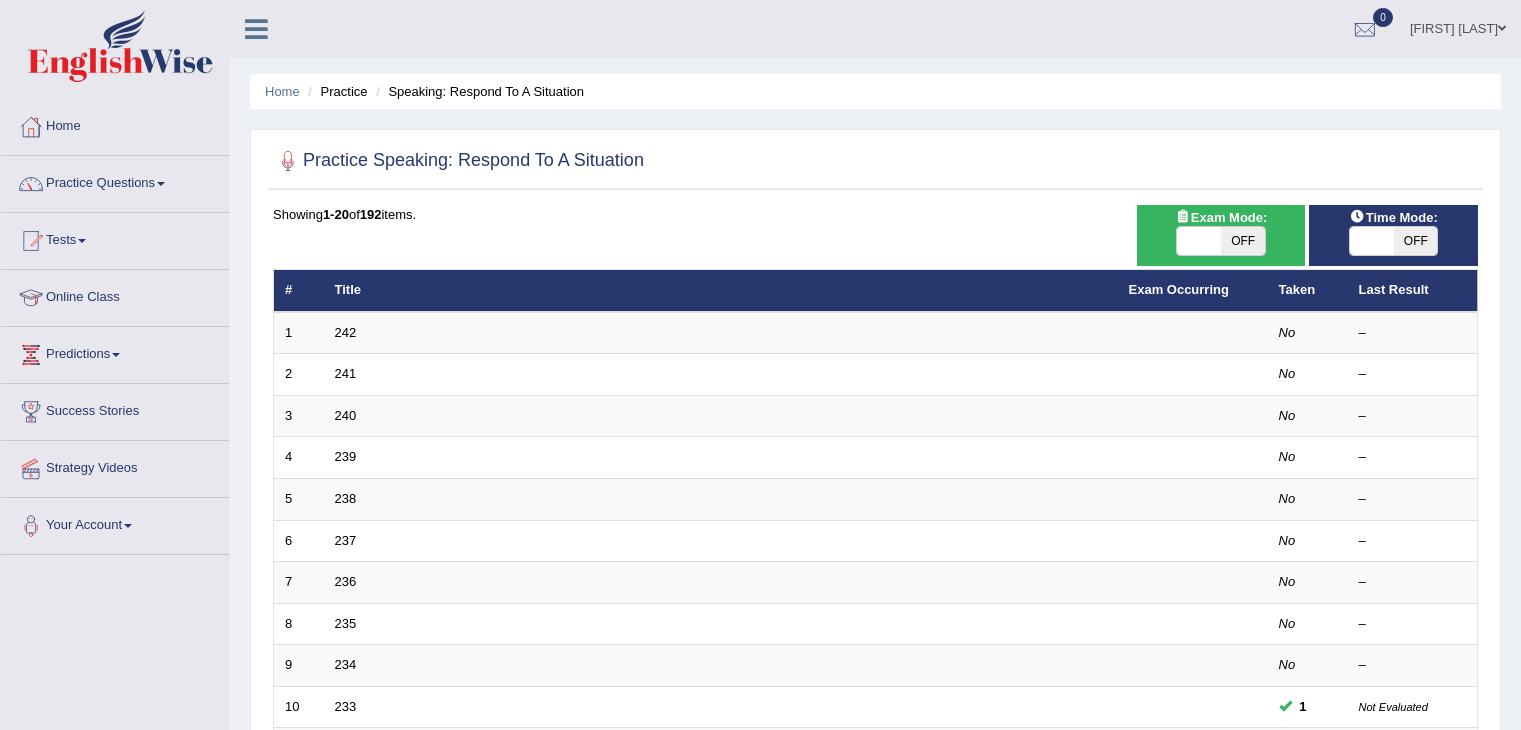 scroll, scrollTop: 0, scrollLeft: 0, axis: both 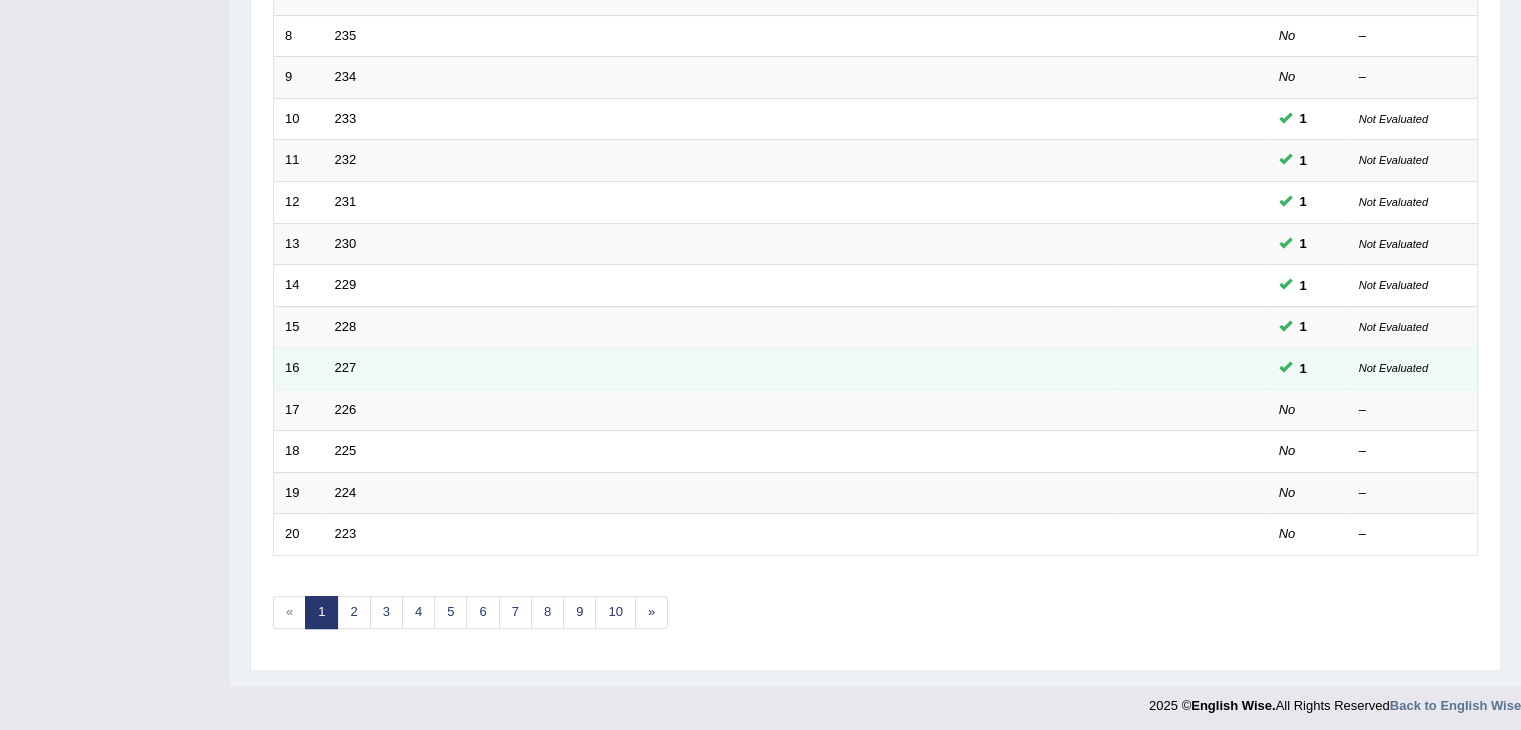 click on "227" at bounding box center (721, 369) 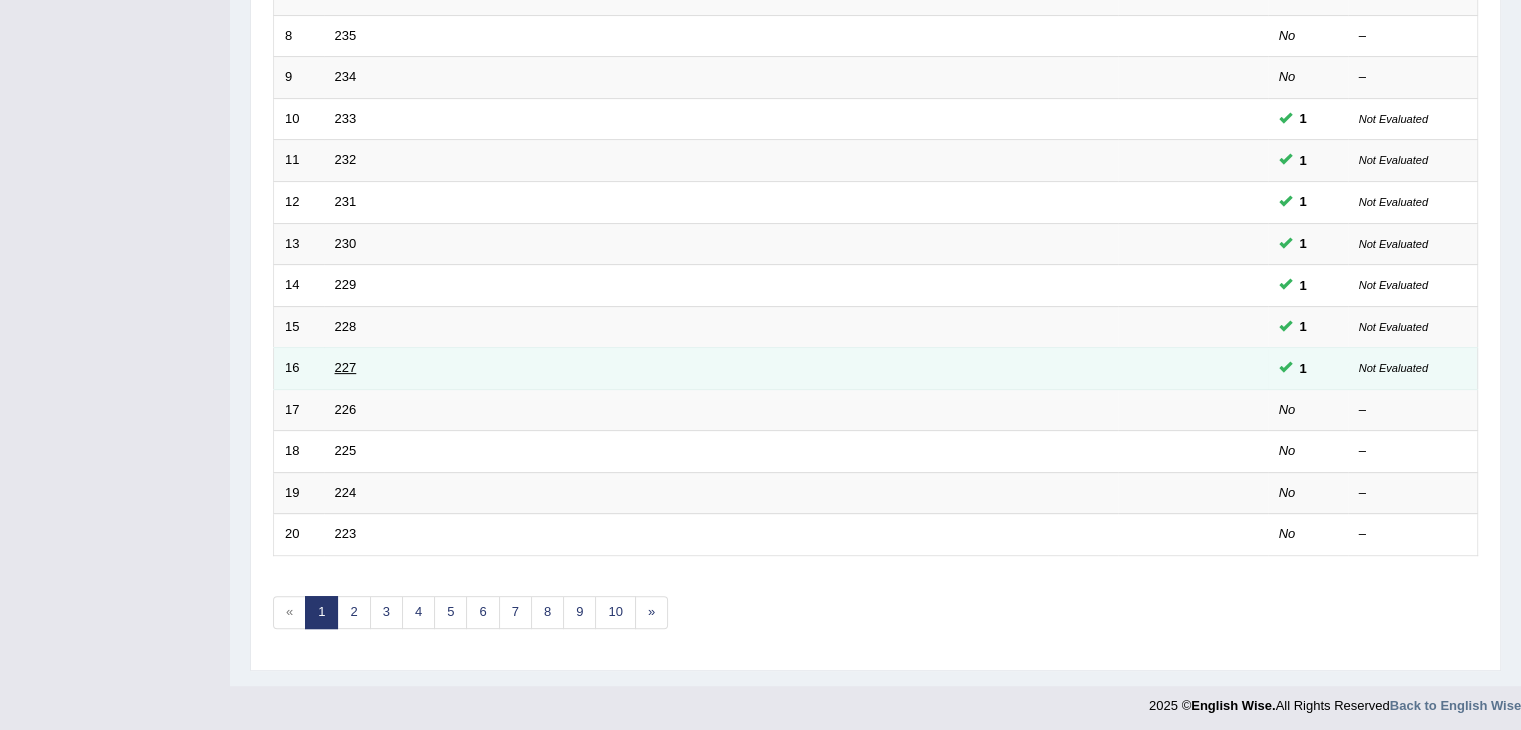 click on "227" at bounding box center (346, 367) 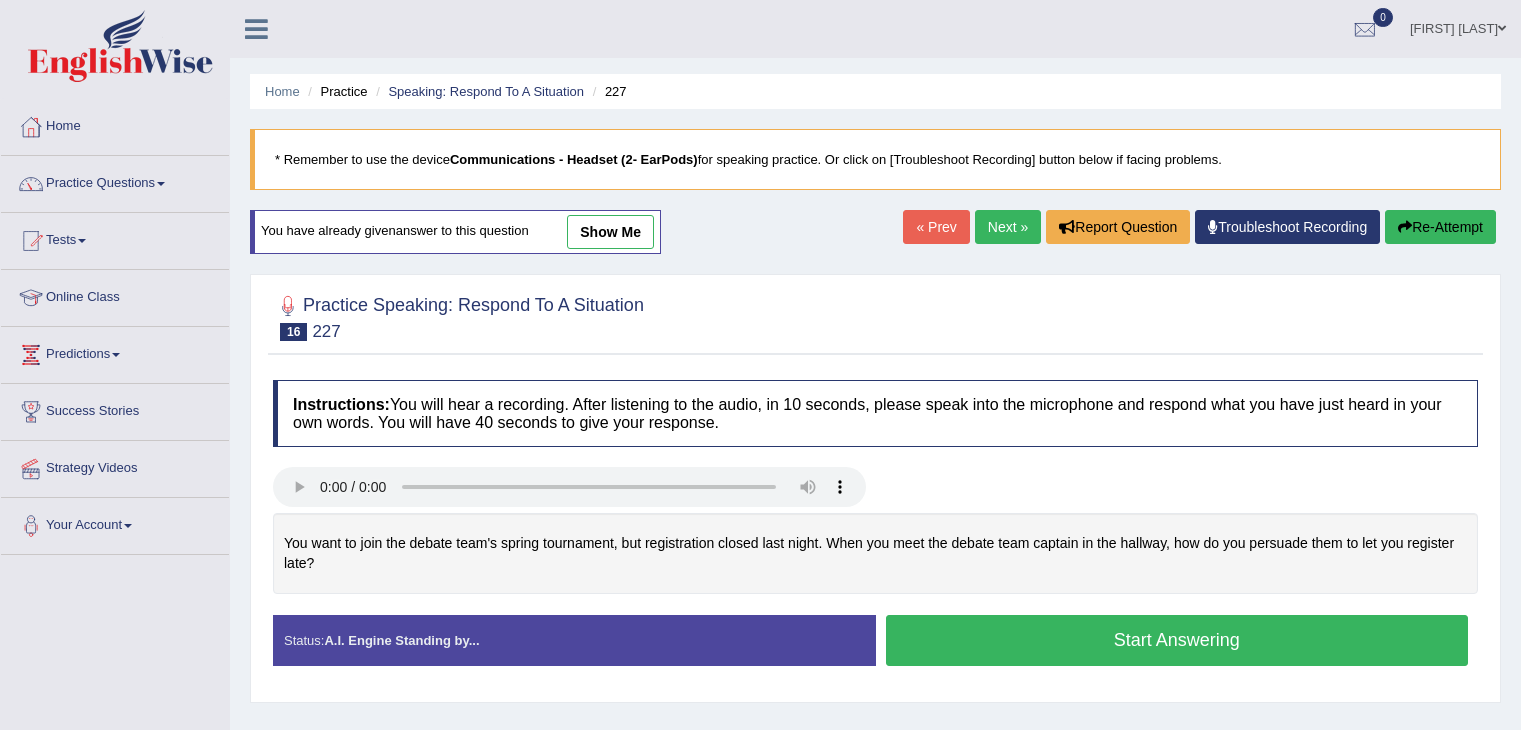 scroll, scrollTop: 0, scrollLeft: 0, axis: both 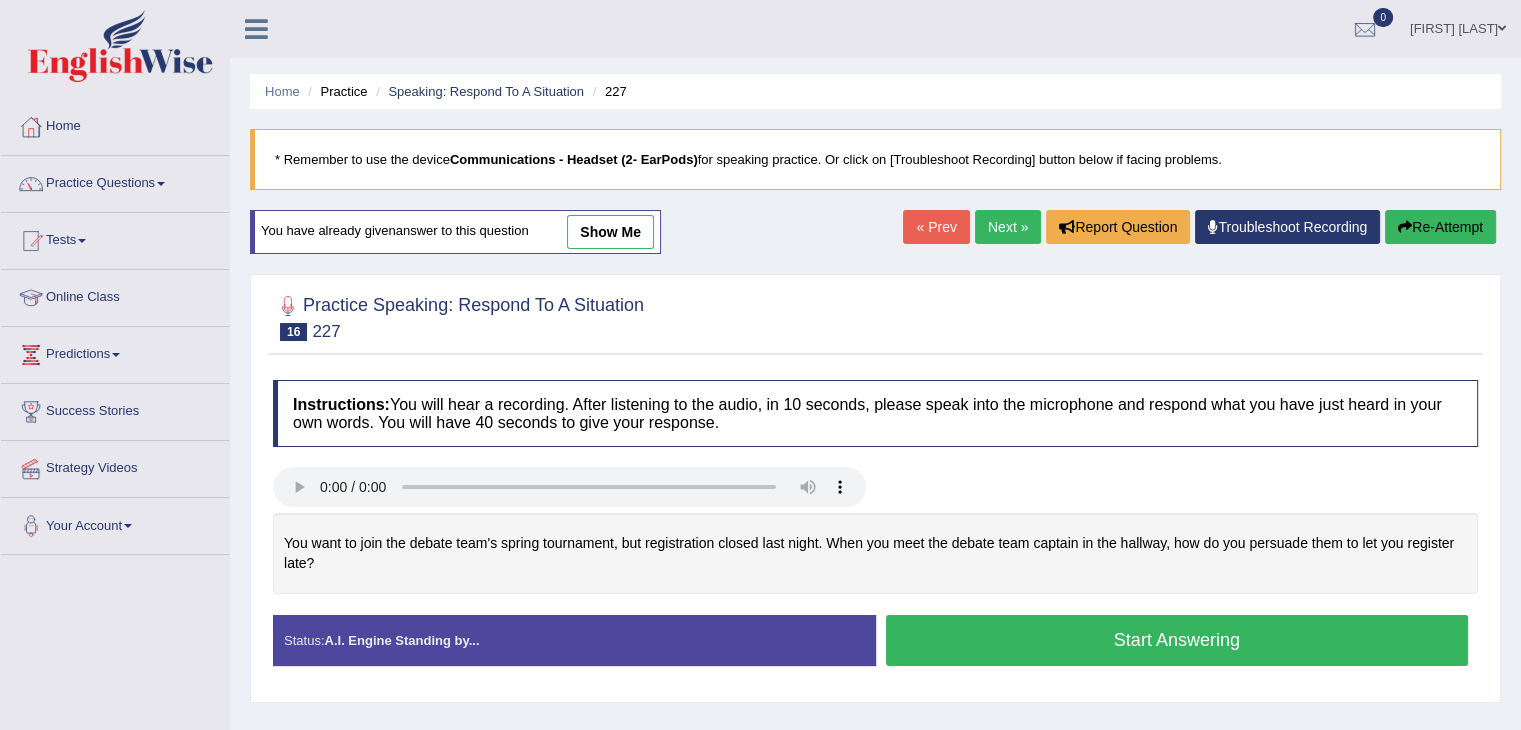 click on "show me" at bounding box center [610, 232] 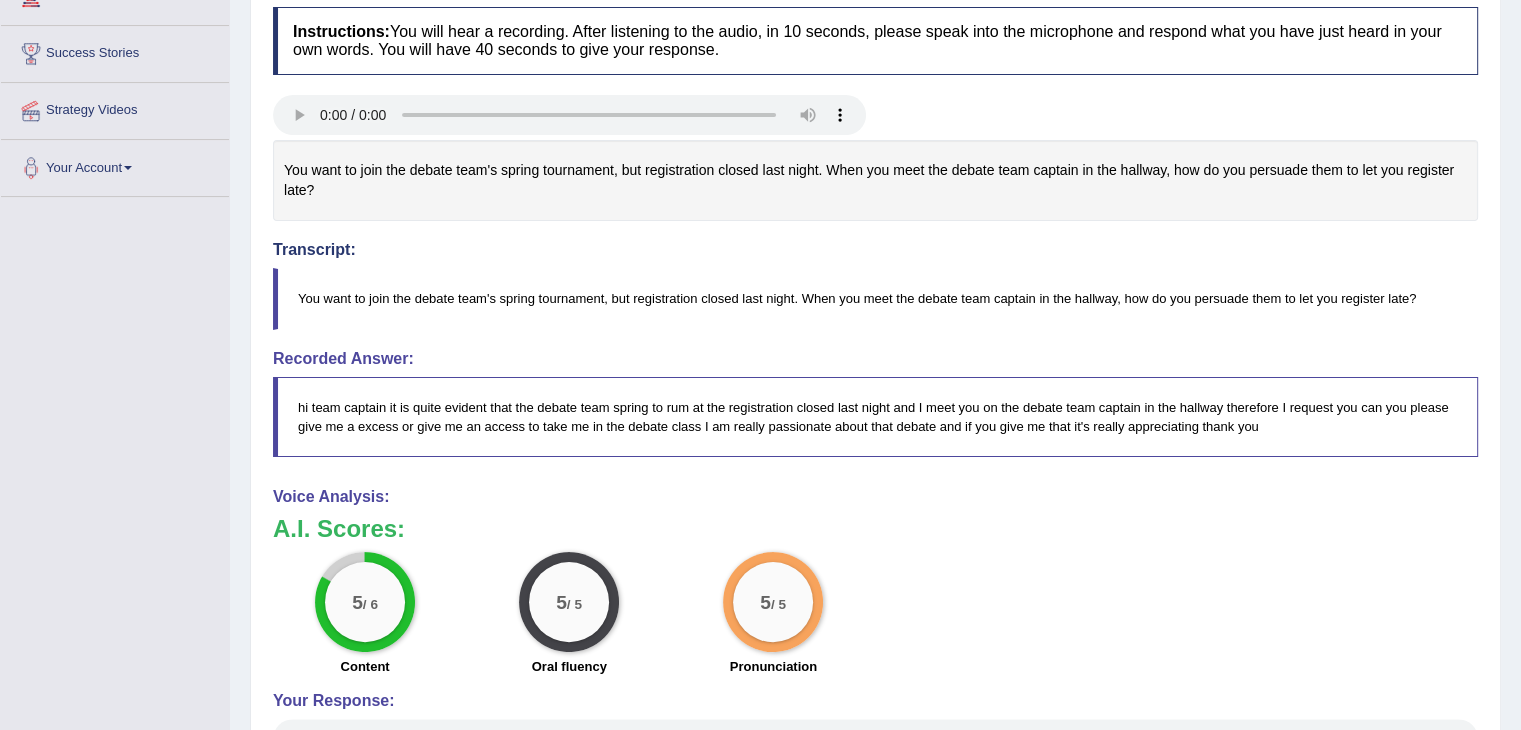 scroll, scrollTop: 662, scrollLeft: 0, axis: vertical 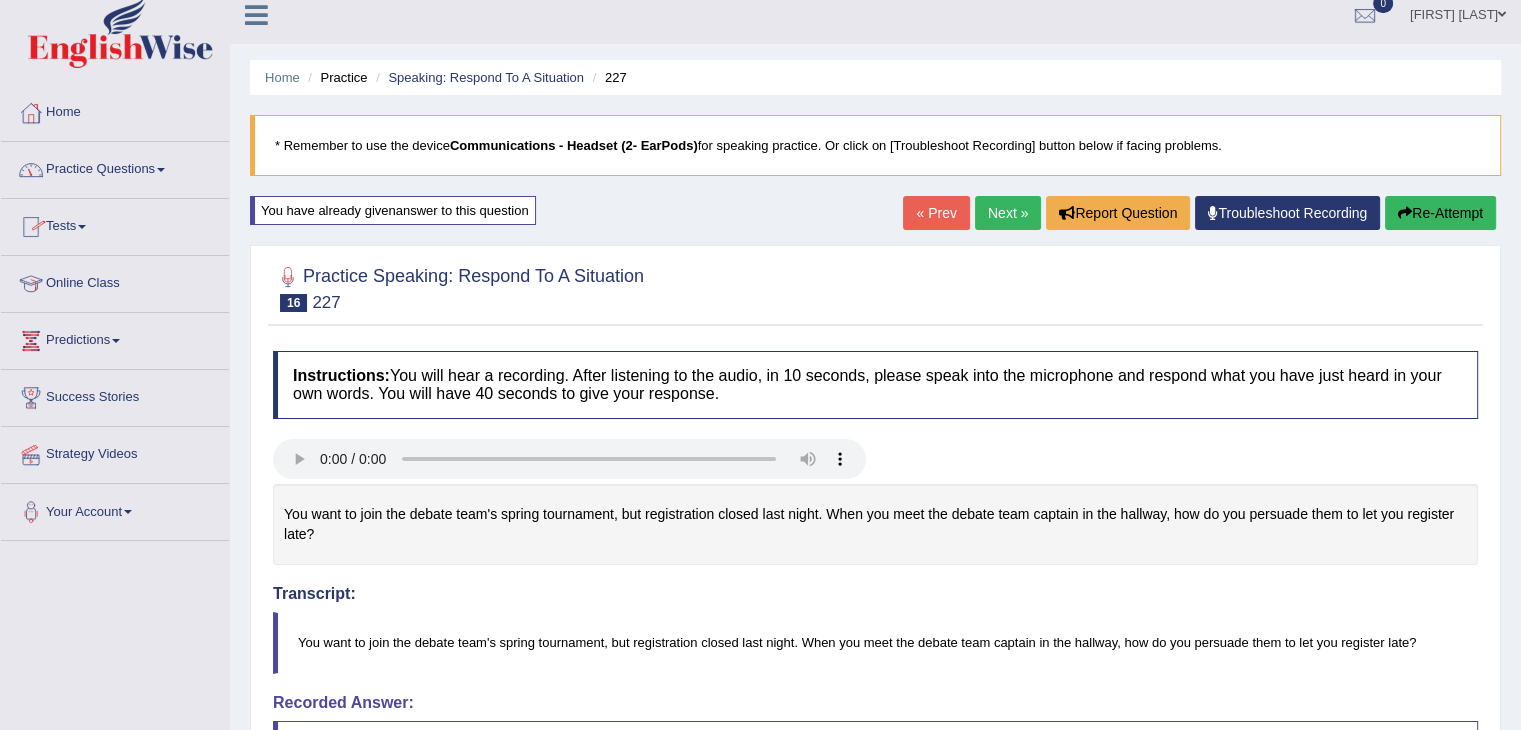 click on "Practice" at bounding box center [335, 77] 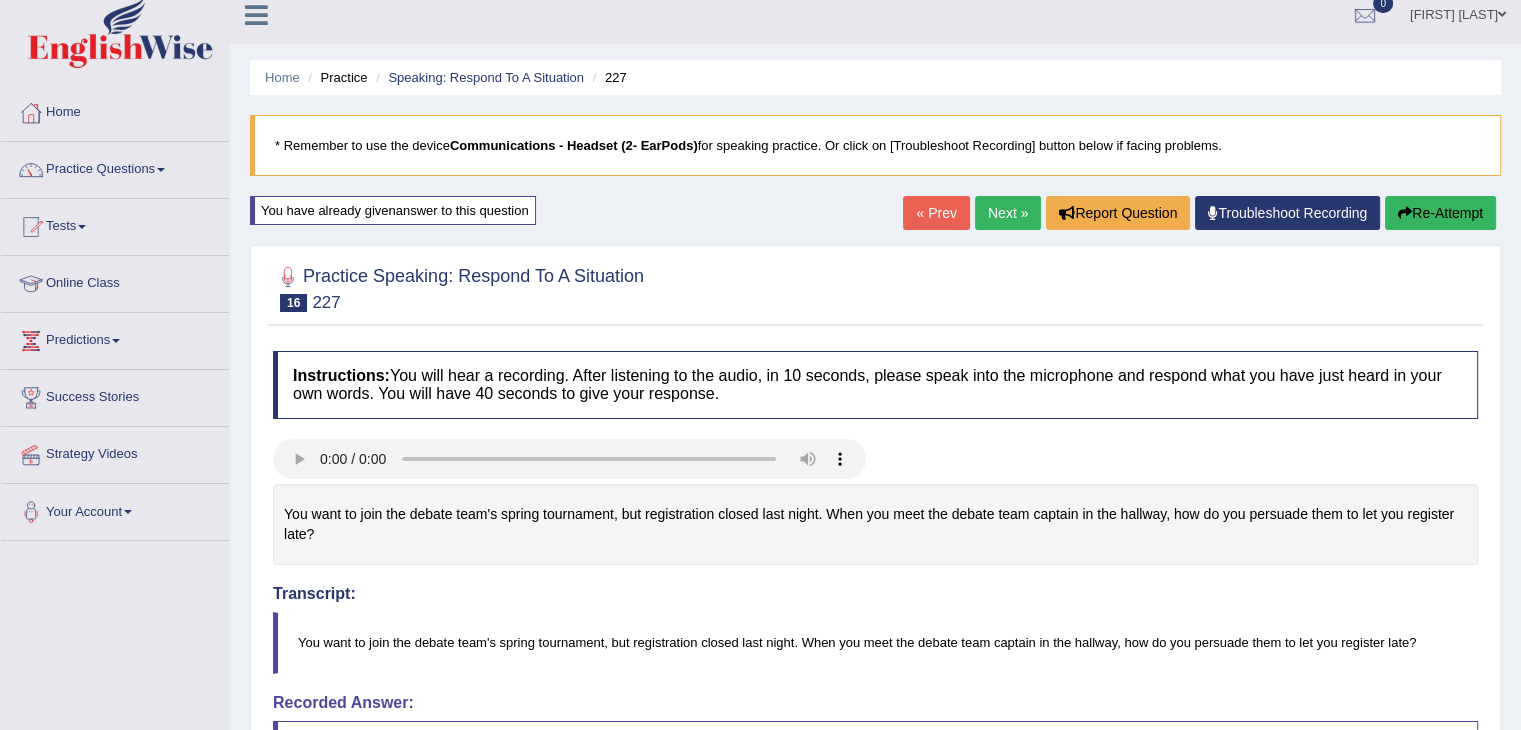 click on "Practice" at bounding box center [335, 77] 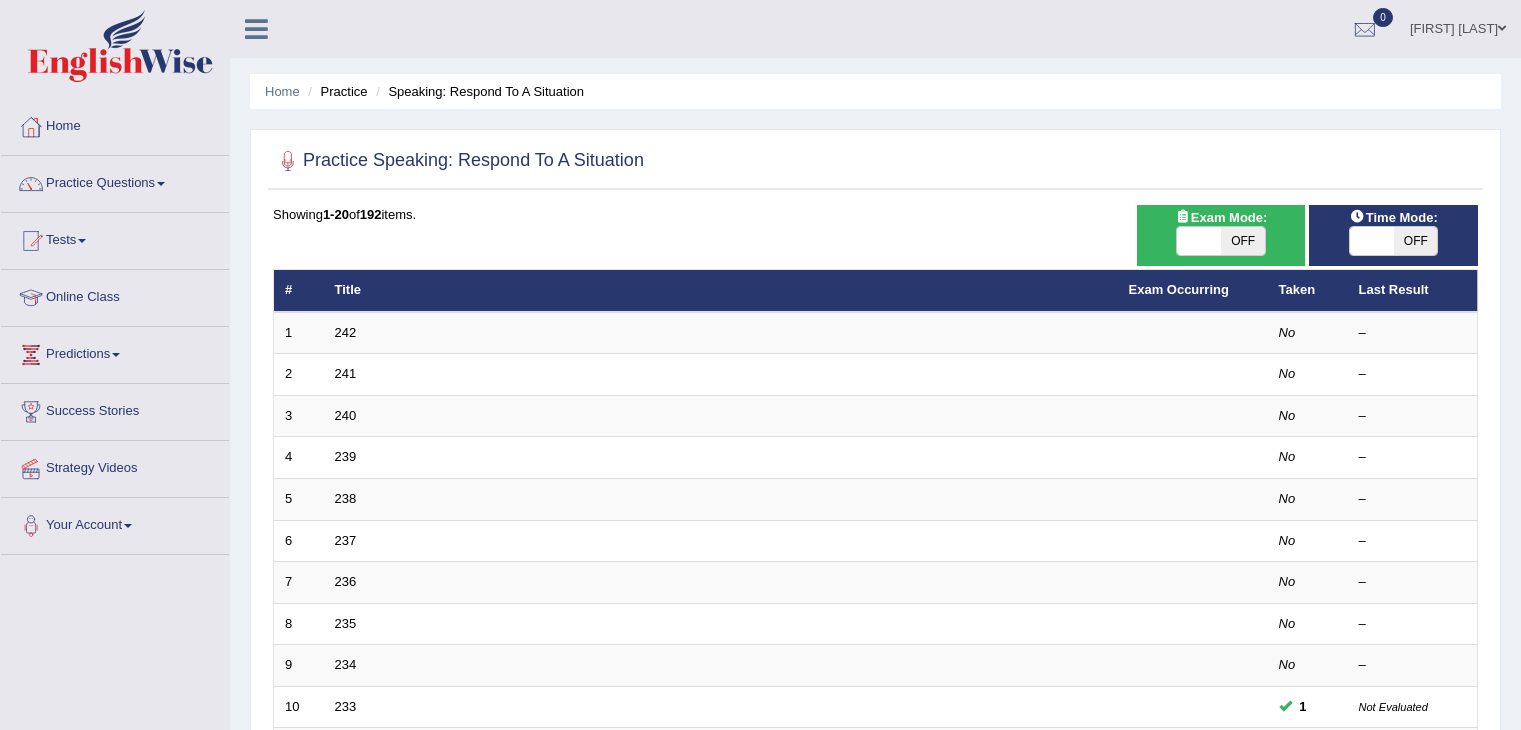 scroll, scrollTop: 588, scrollLeft: 0, axis: vertical 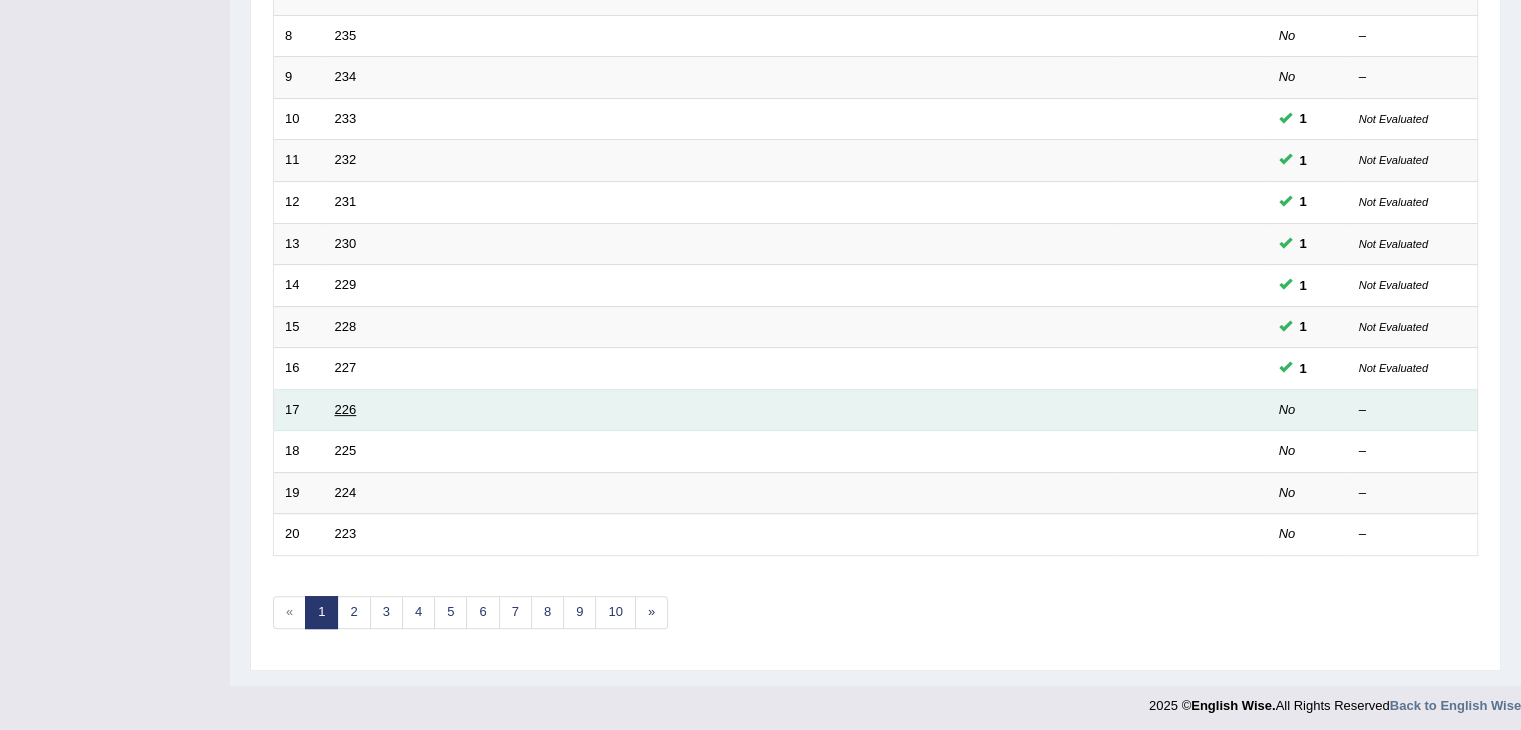 click on "226" at bounding box center [346, 409] 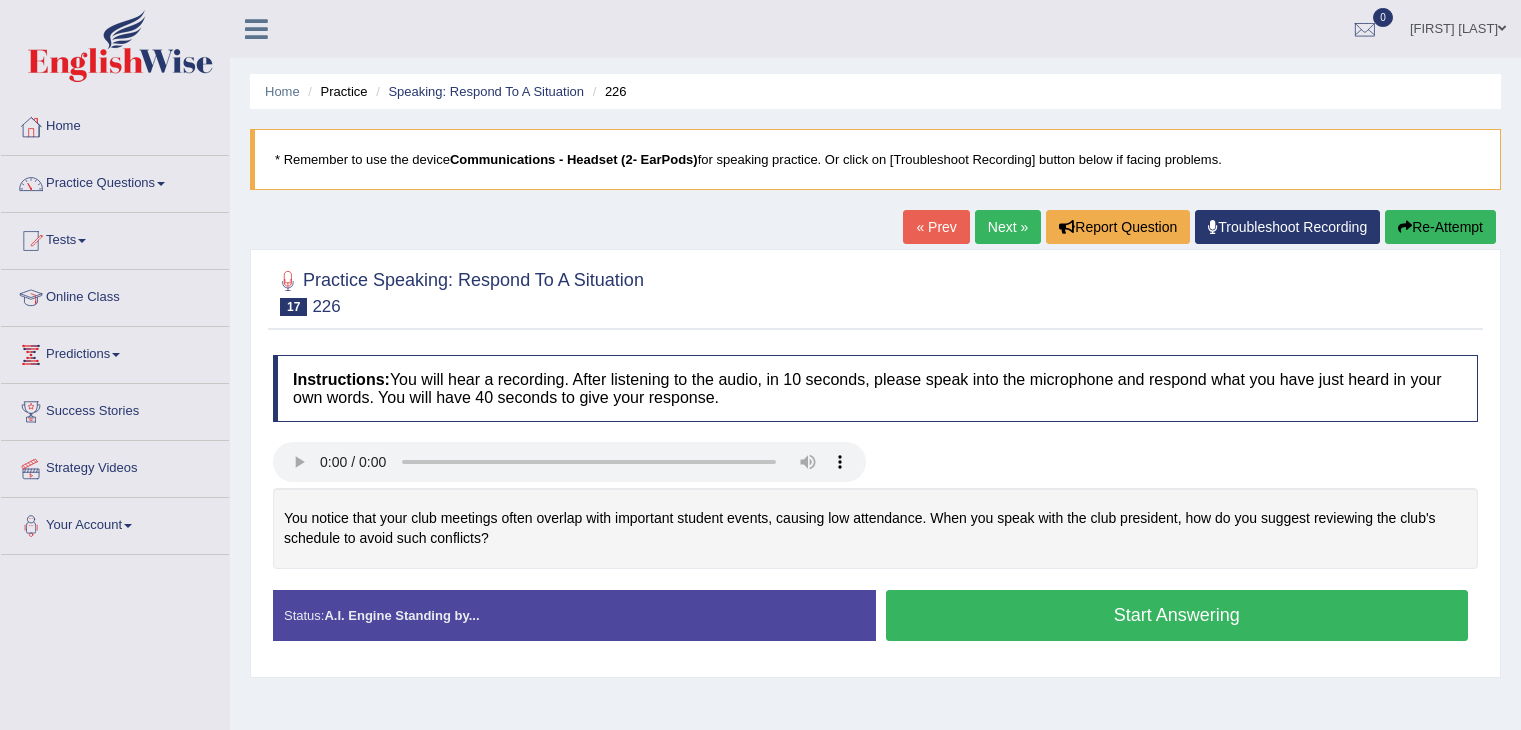 scroll, scrollTop: 0, scrollLeft: 0, axis: both 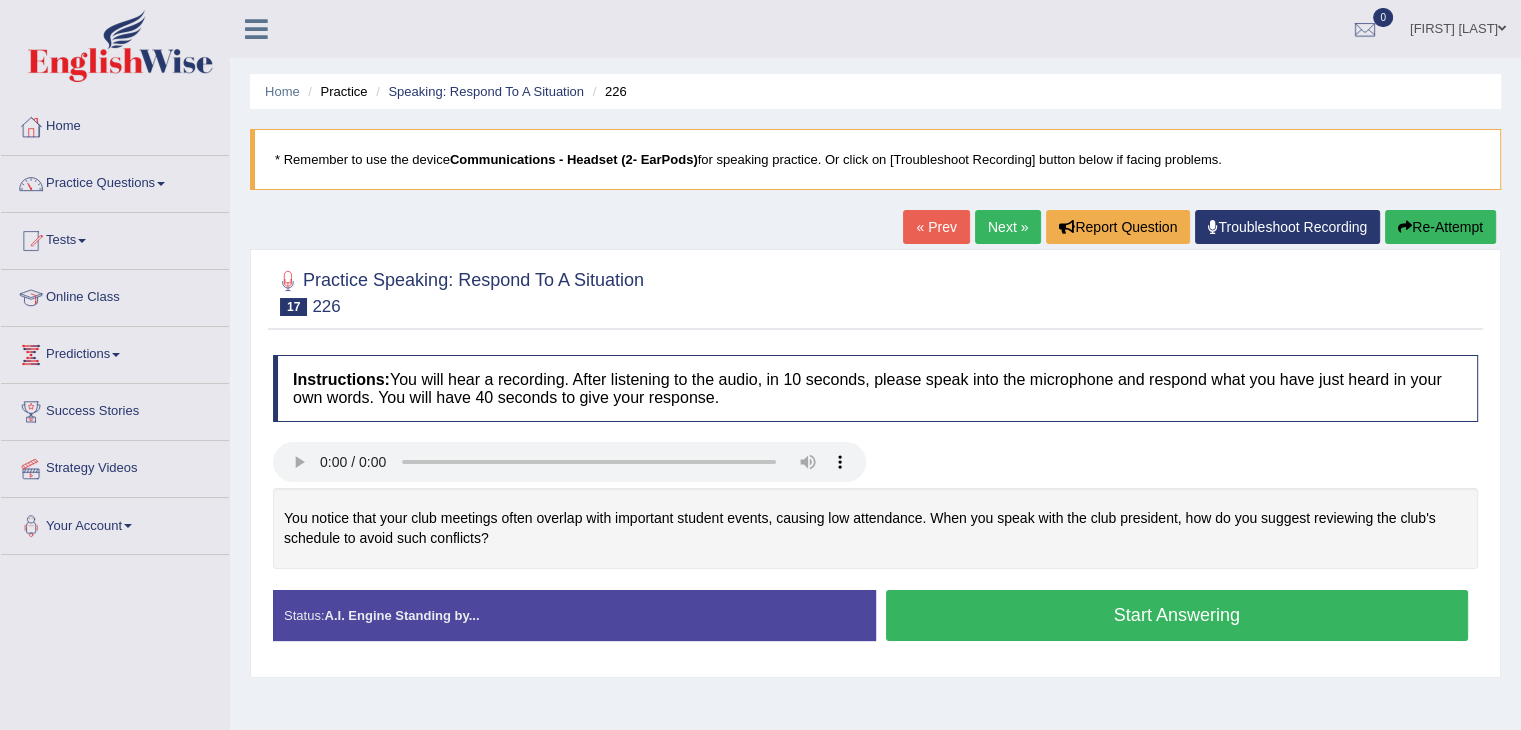 click on "Start Answering" at bounding box center [1177, 615] 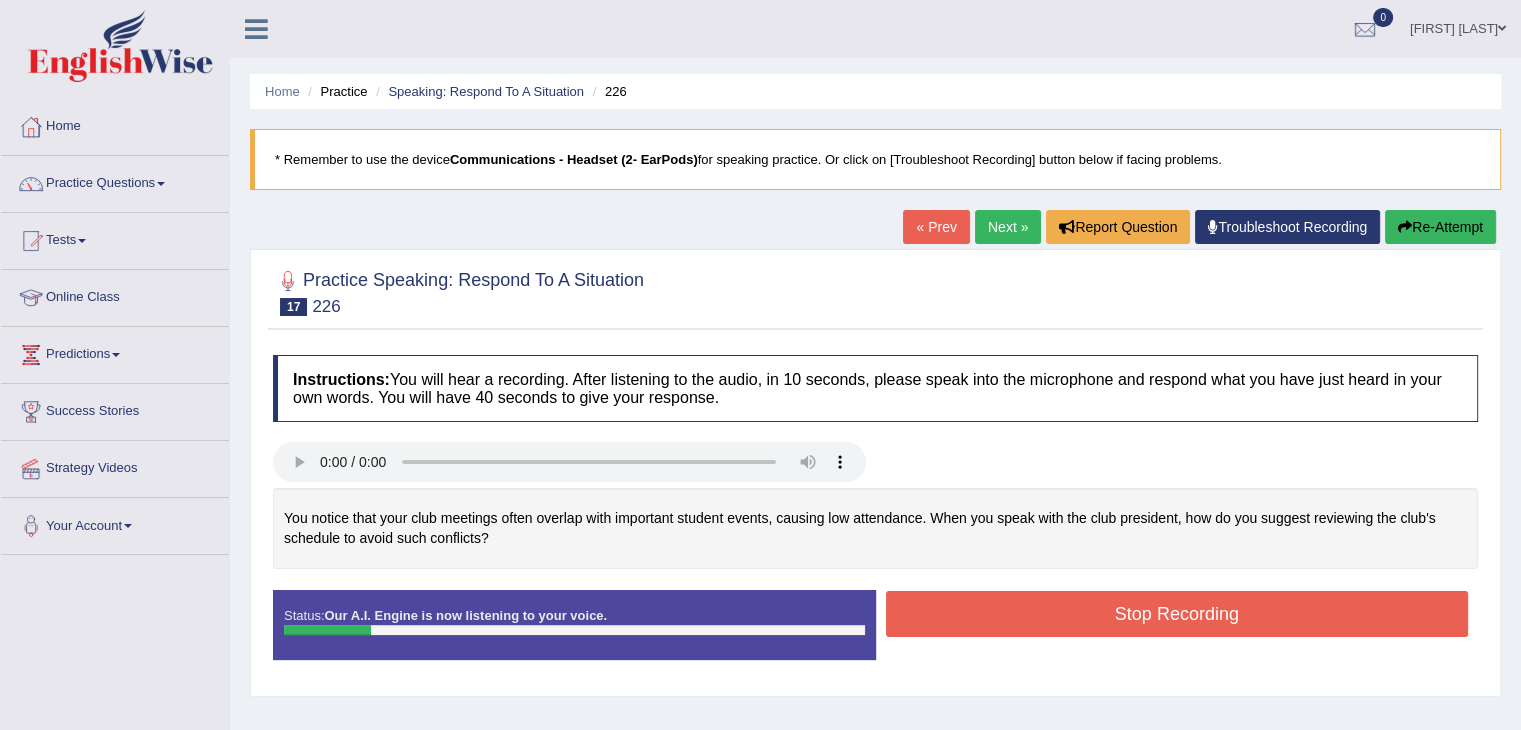 click on "Re-Attempt" at bounding box center (1440, 227) 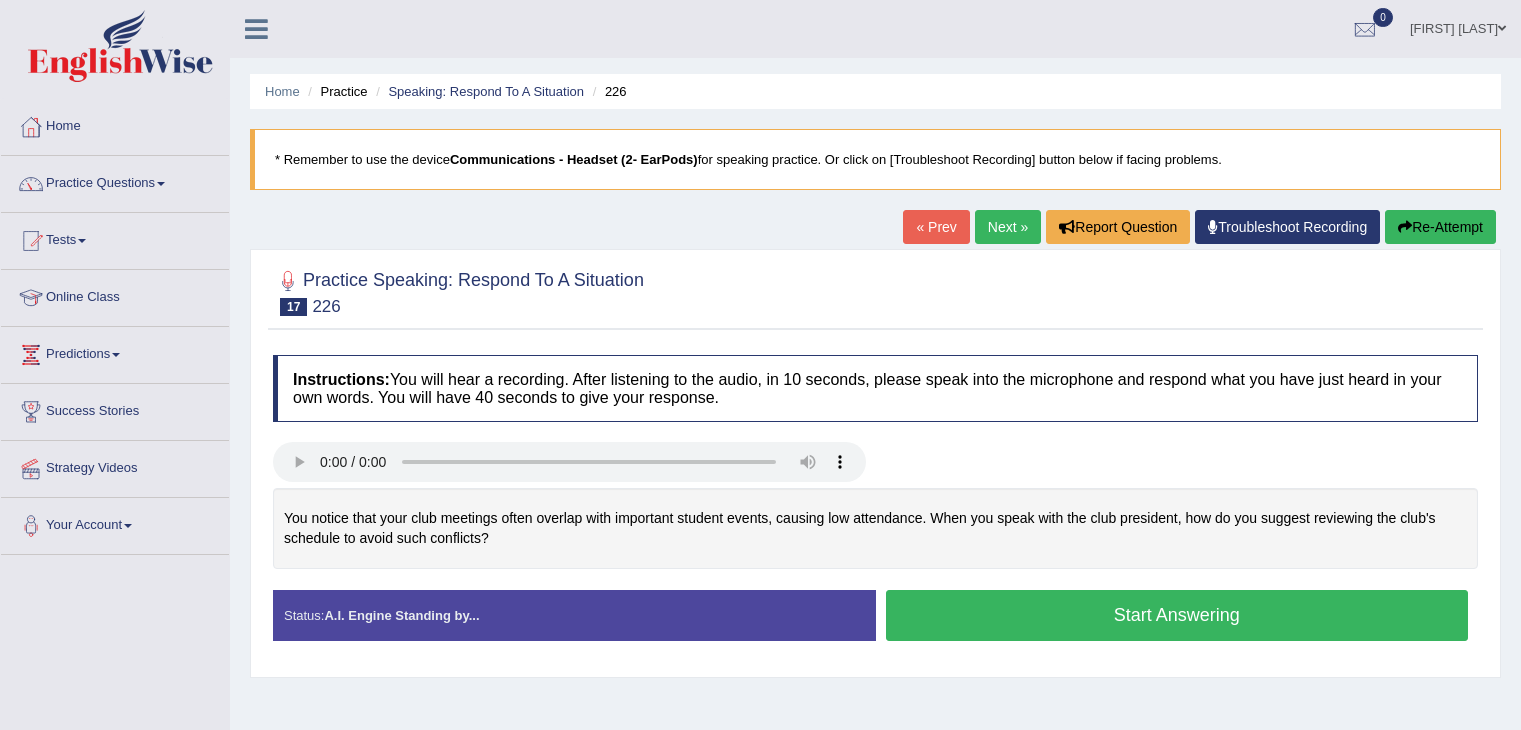 scroll, scrollTop: 0, scrollLeft: 0, axis: both 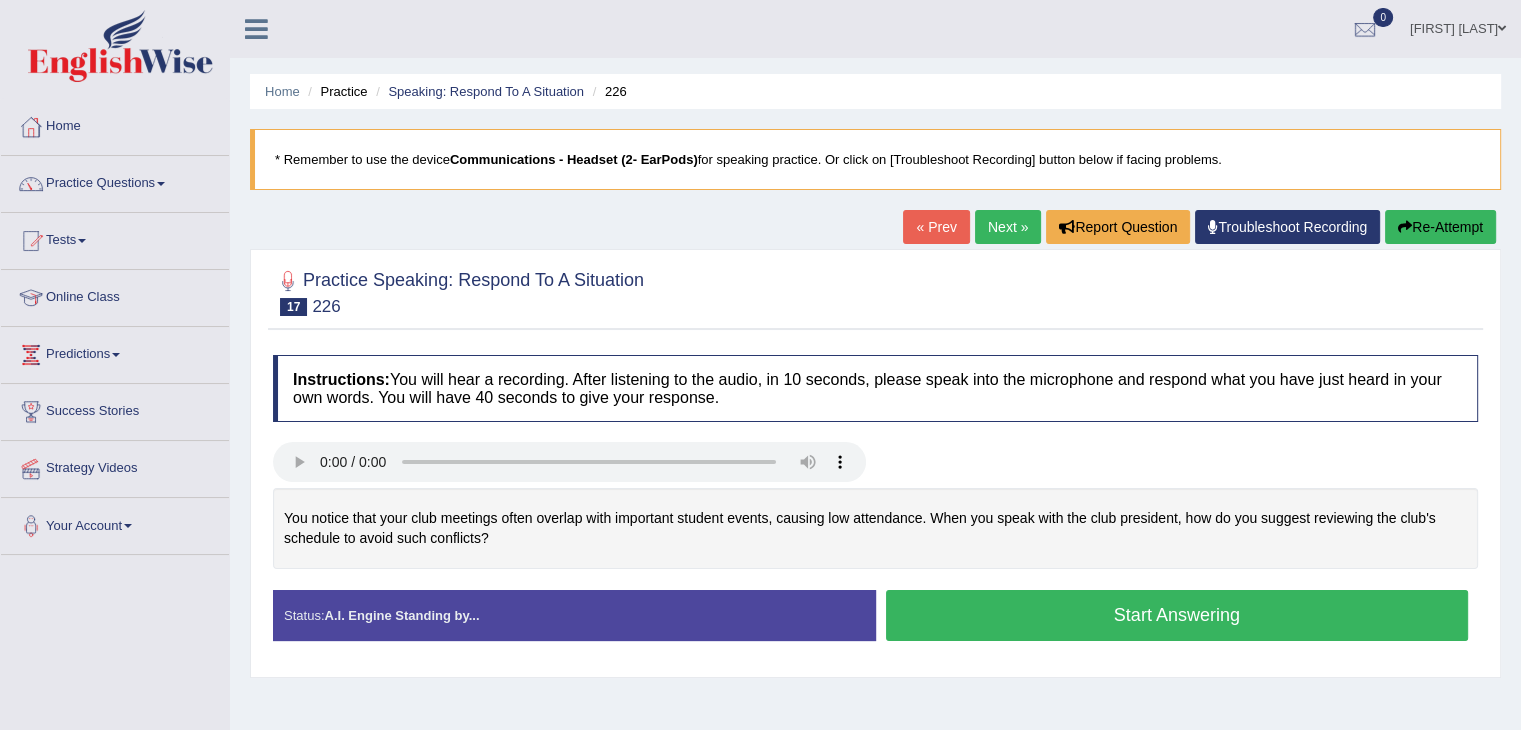 click on "Start Answering" at bounding box center [1177, 615] 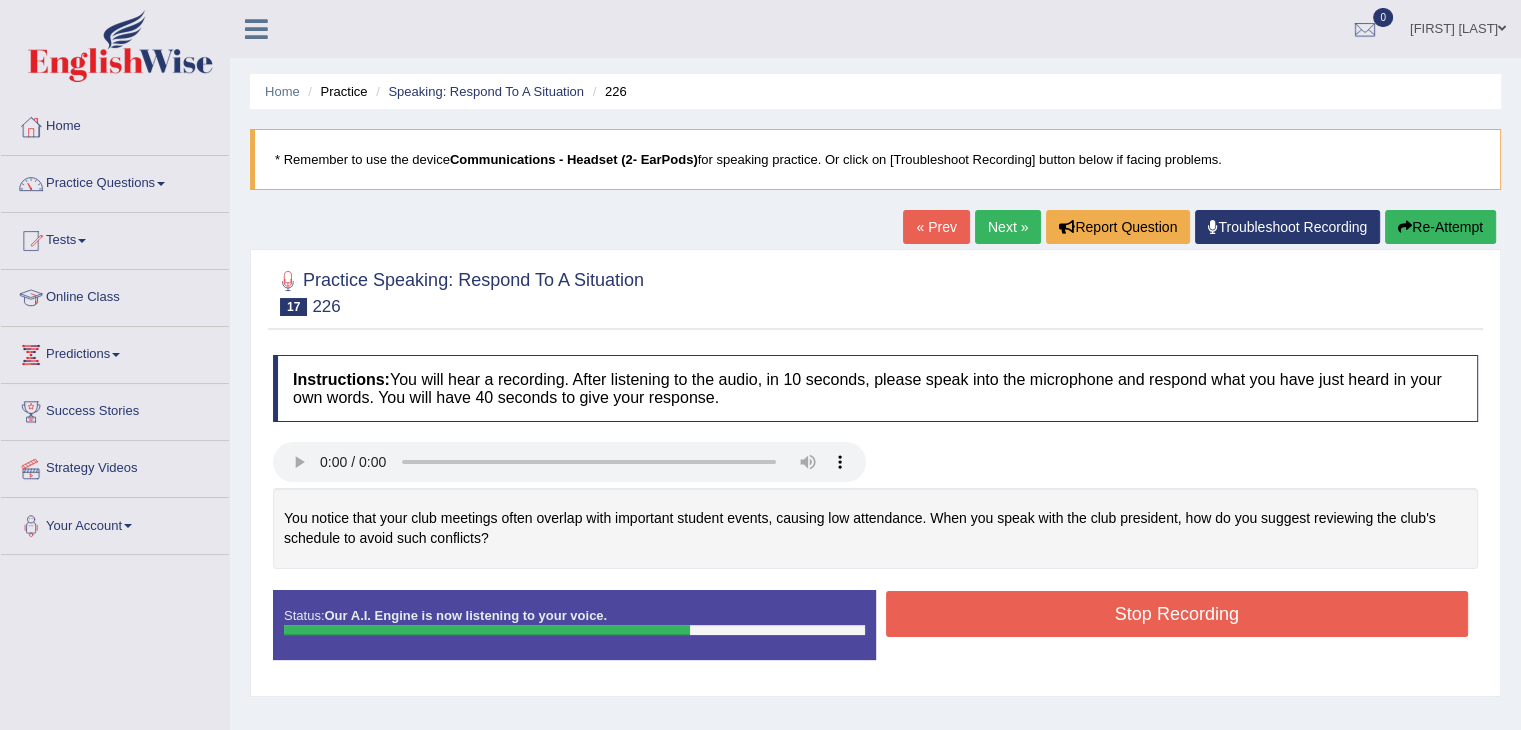 click on "Stop Recording" at bounding box center [1177, 614] 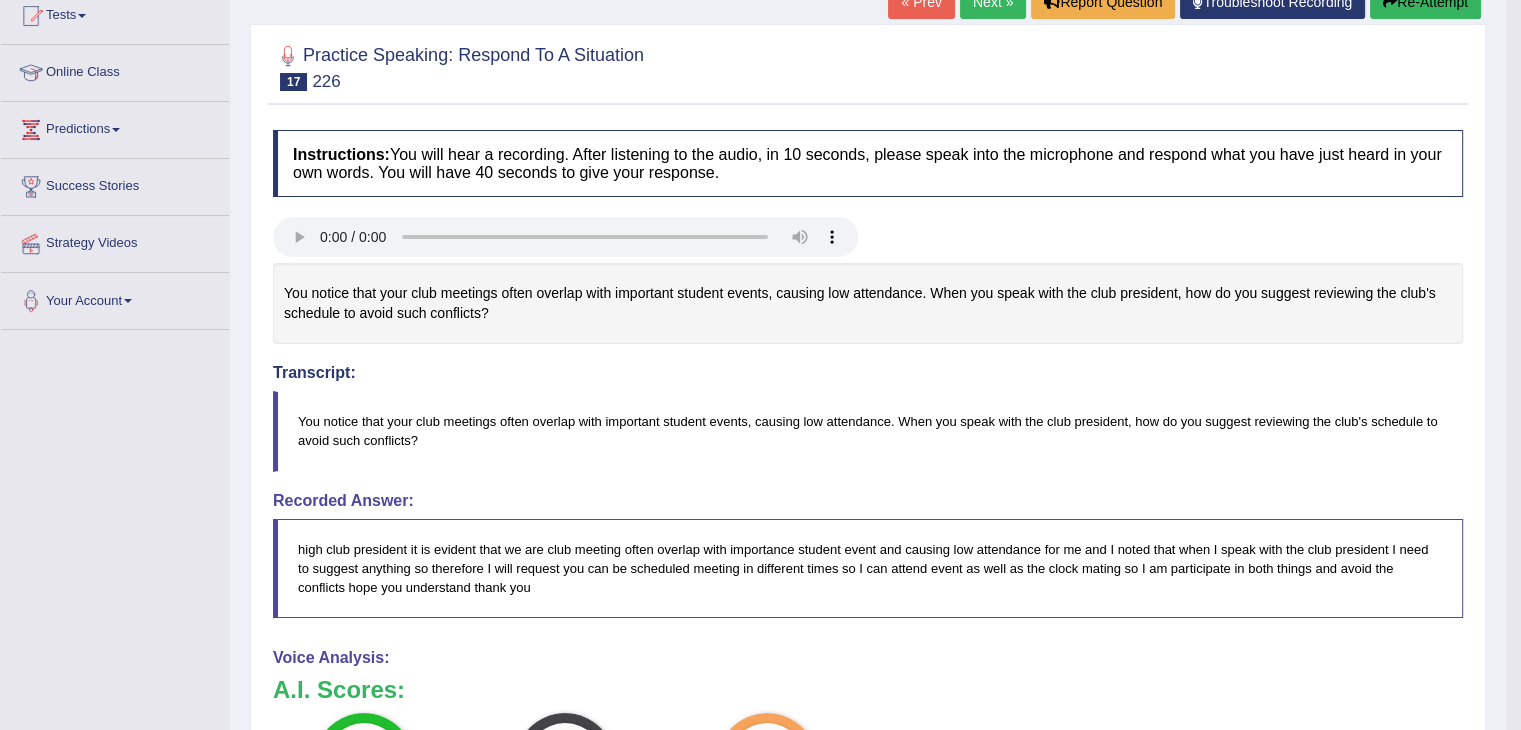 scroll, scrollTop: 0, scrollLeft: 0, axis: both 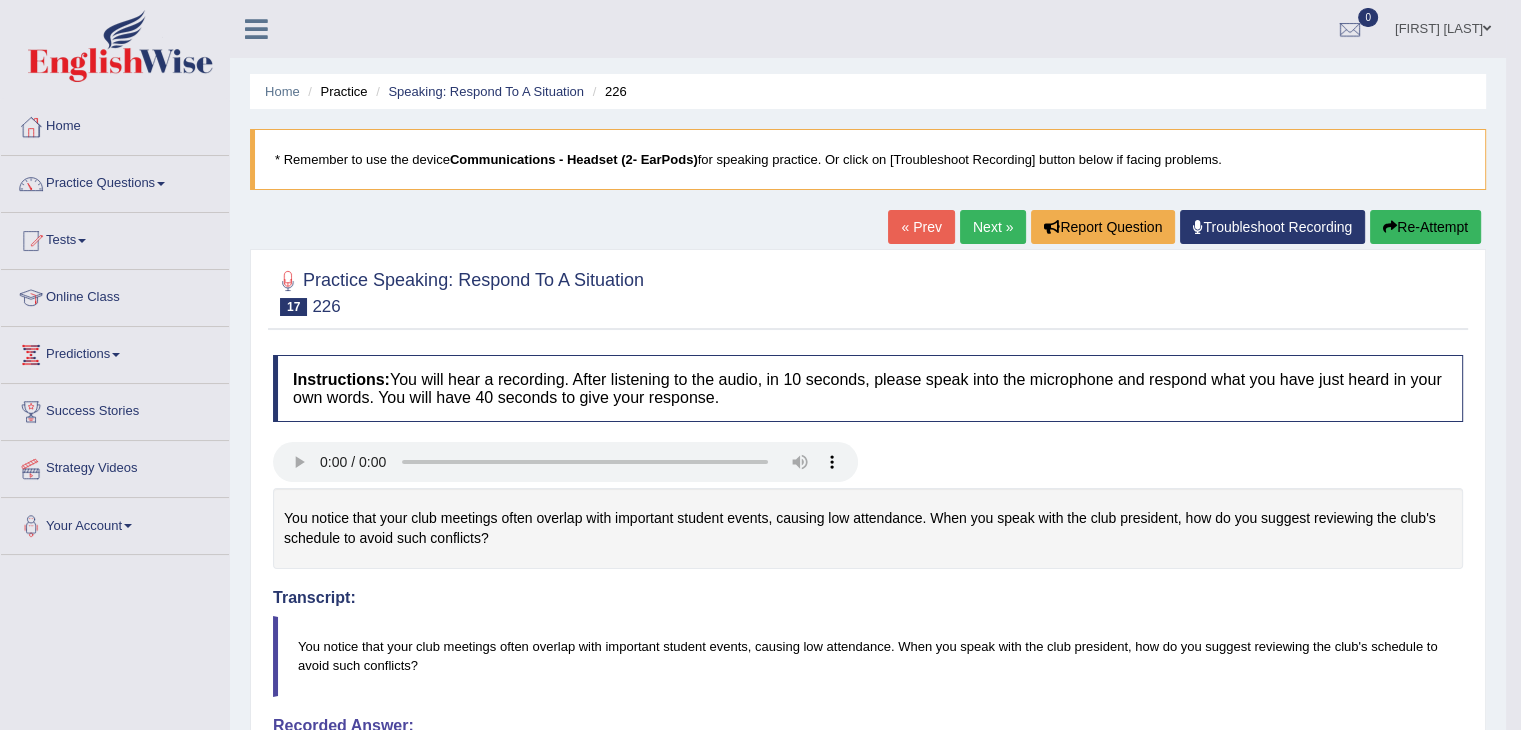 click on "Next »" at bounding box center (993, 227) 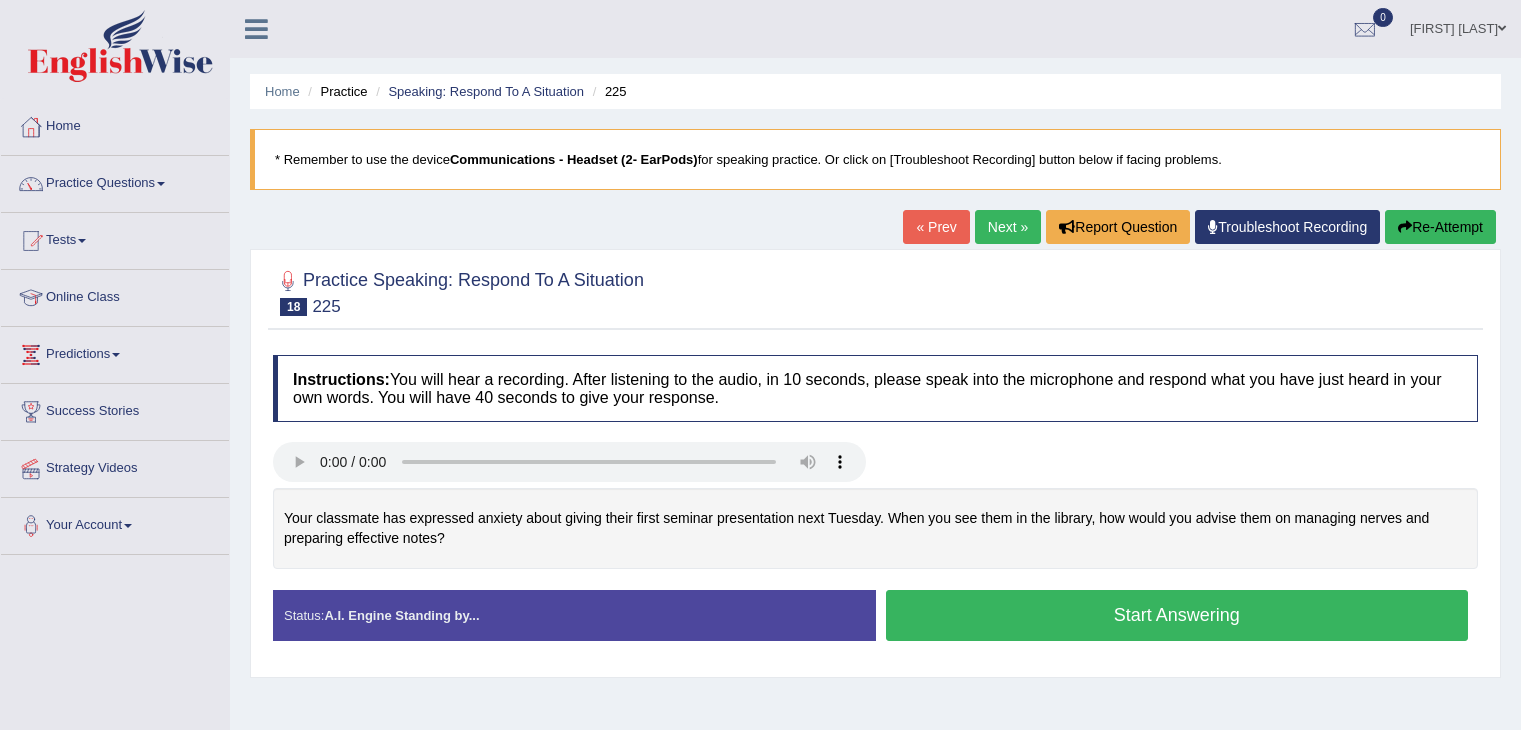 scroll, scrollTop: 0, scrollLeft: 0, axis: both 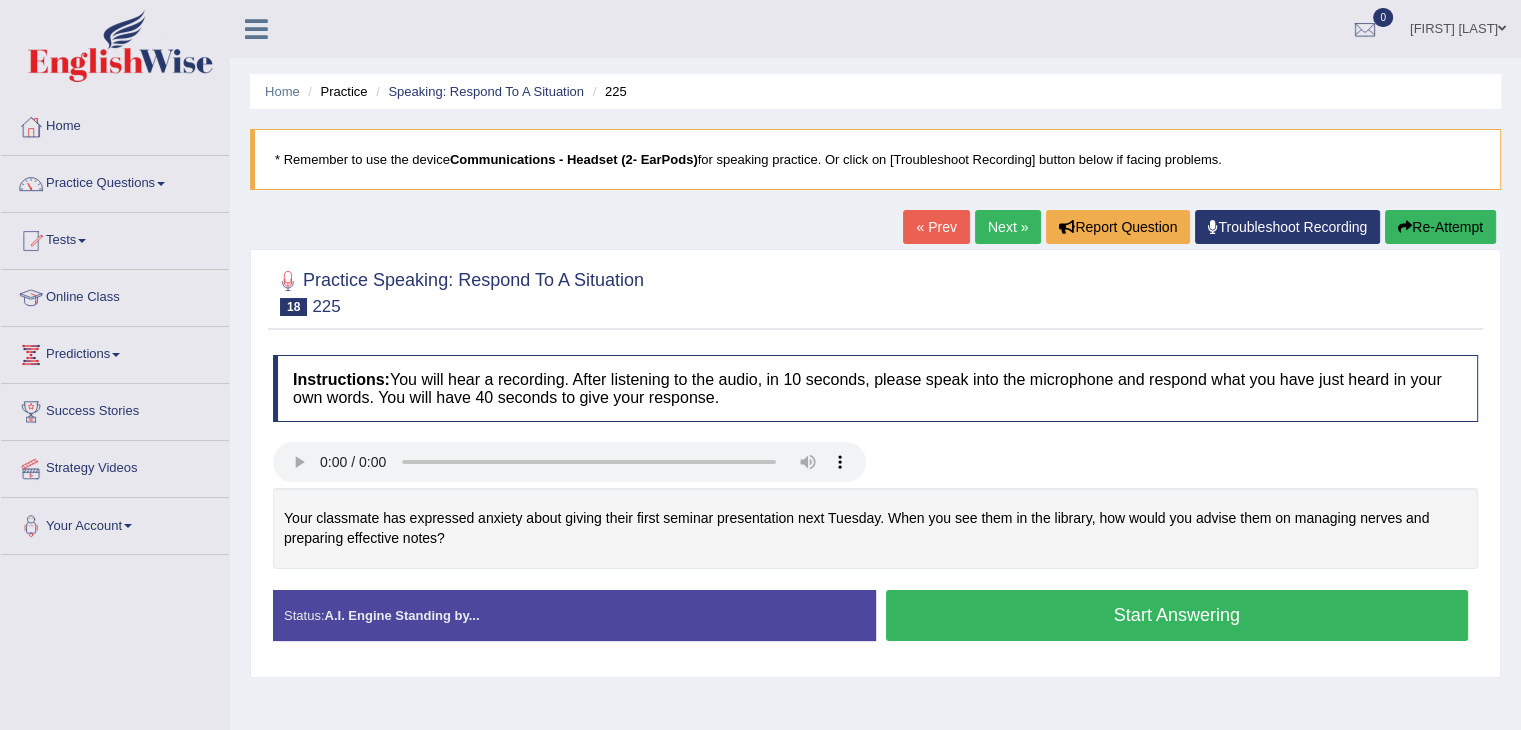 click on "Start Answering" at bounding box center [1177, 618] 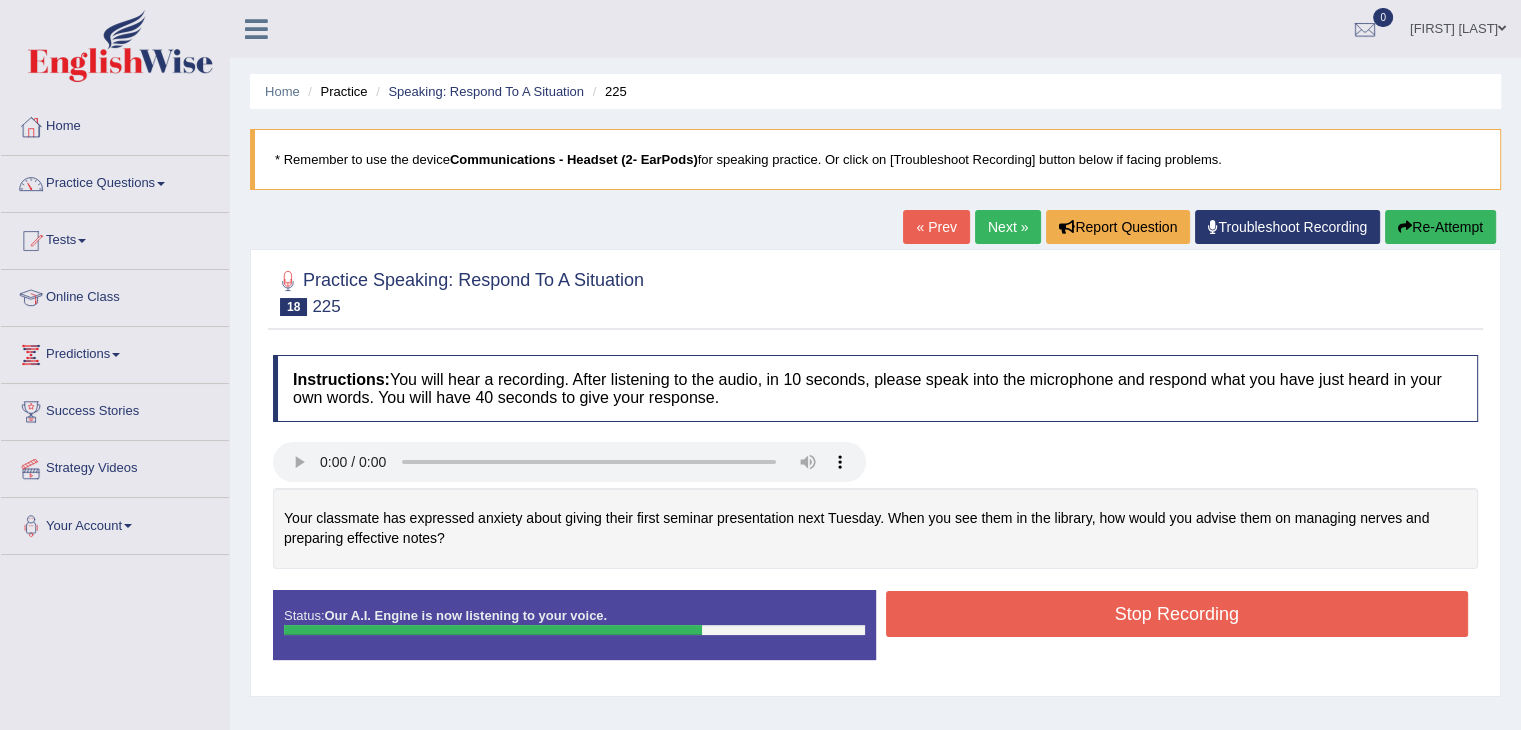 click on "Stop Recording" at bounding box center (1177, 614) 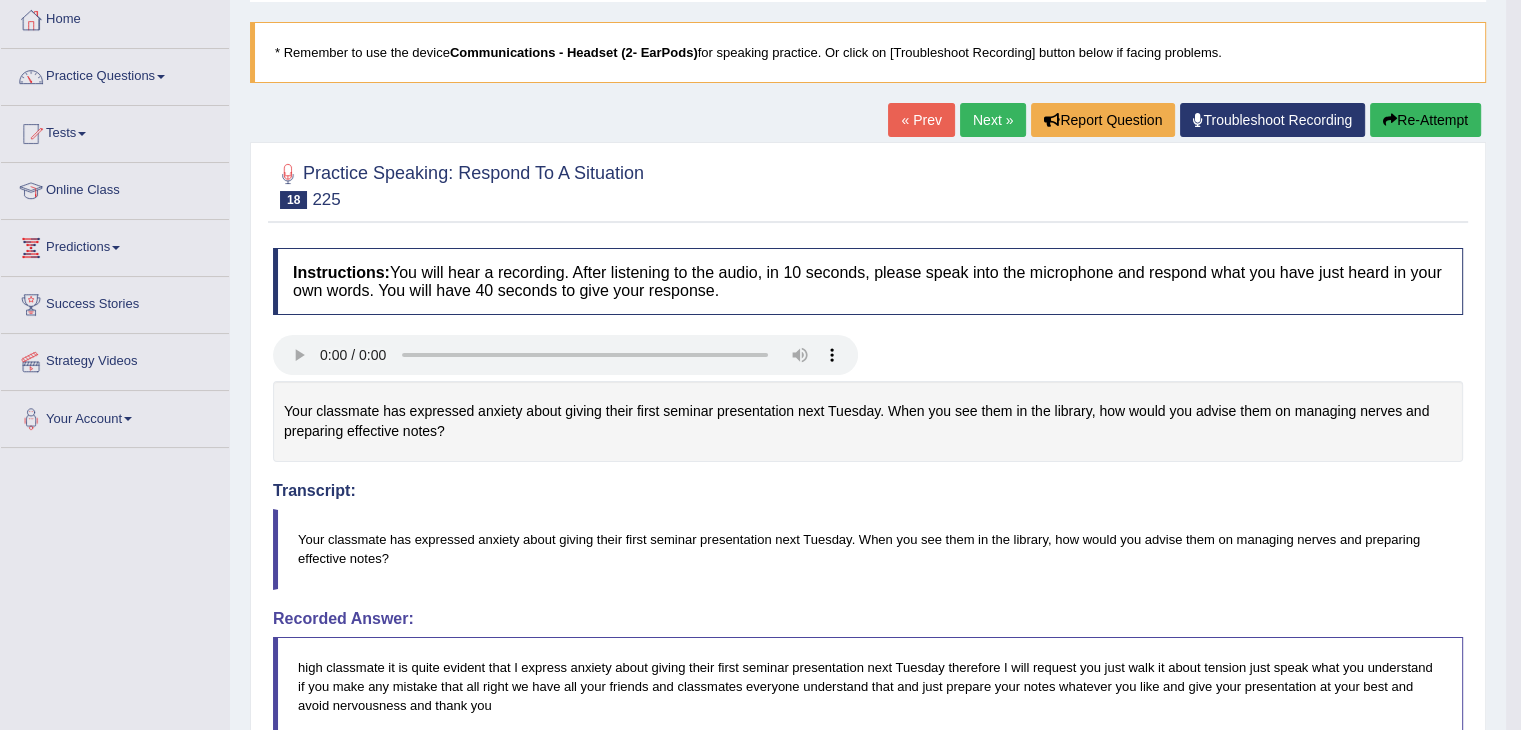 scroll, scrollTop: 106, scrollLeft: 0, axis: vertical 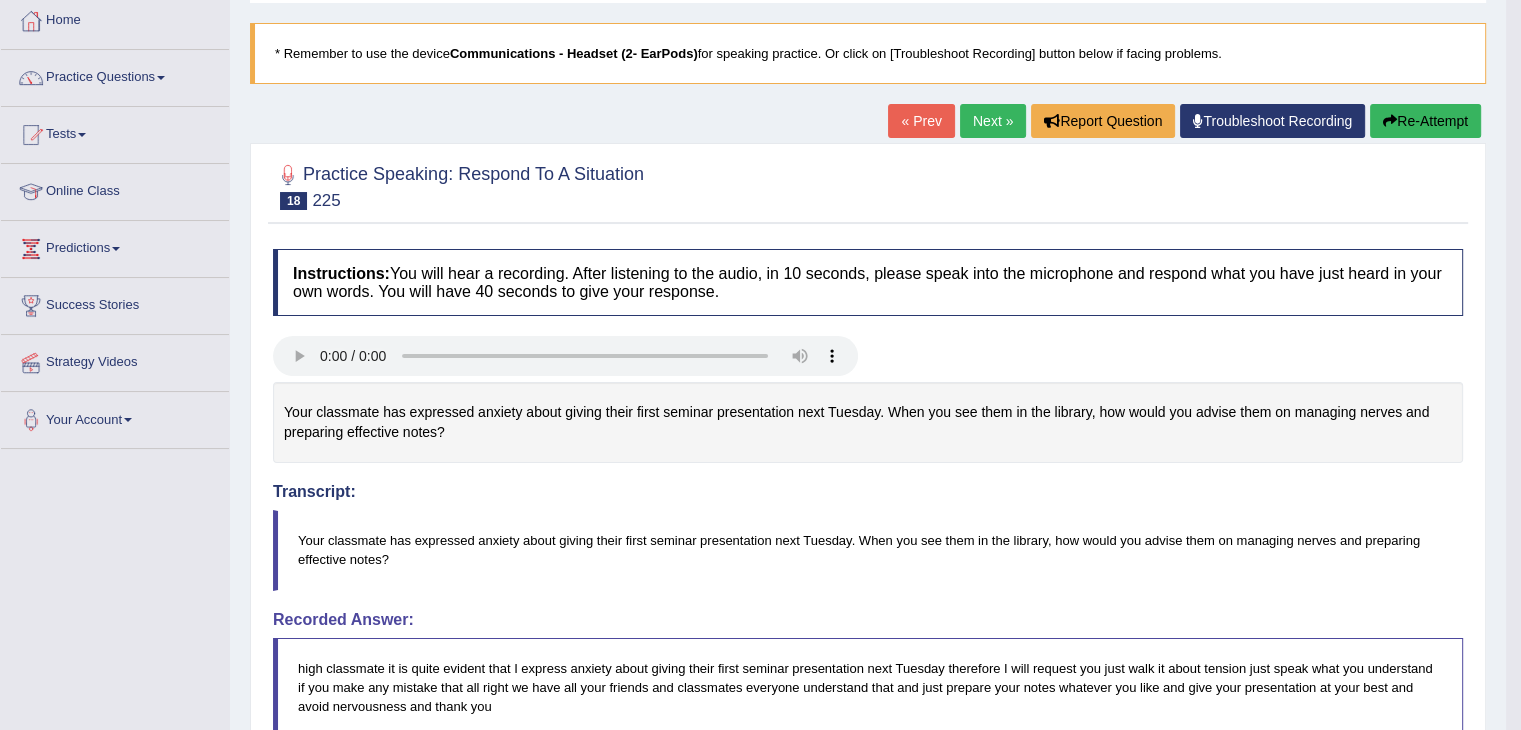 click on "Next »" at bounding box center [993, 121] 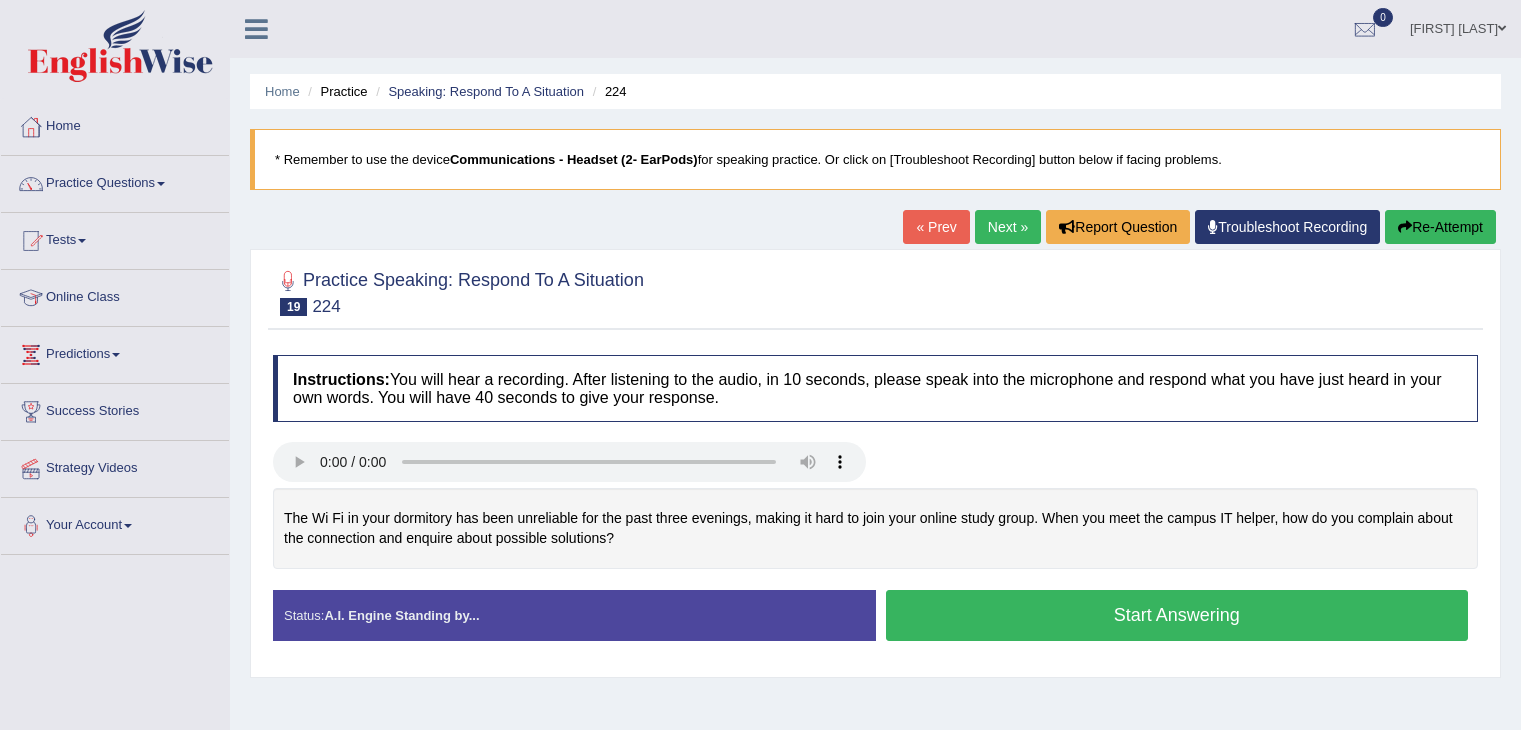 scroll, scrollTop: 0, scrollLeft: 0, axis: both 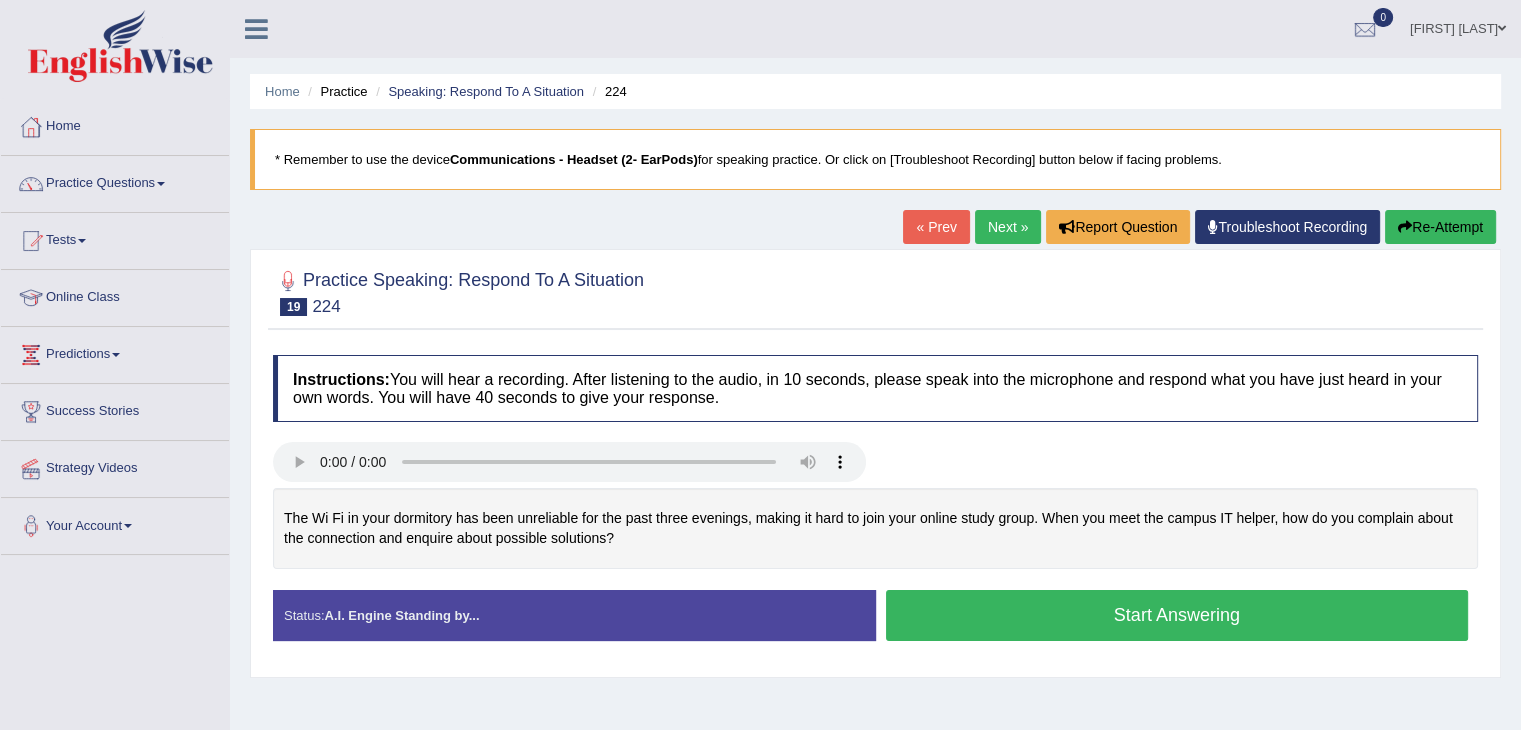 click on "Start Answering" at bounding box center [1177, 615] 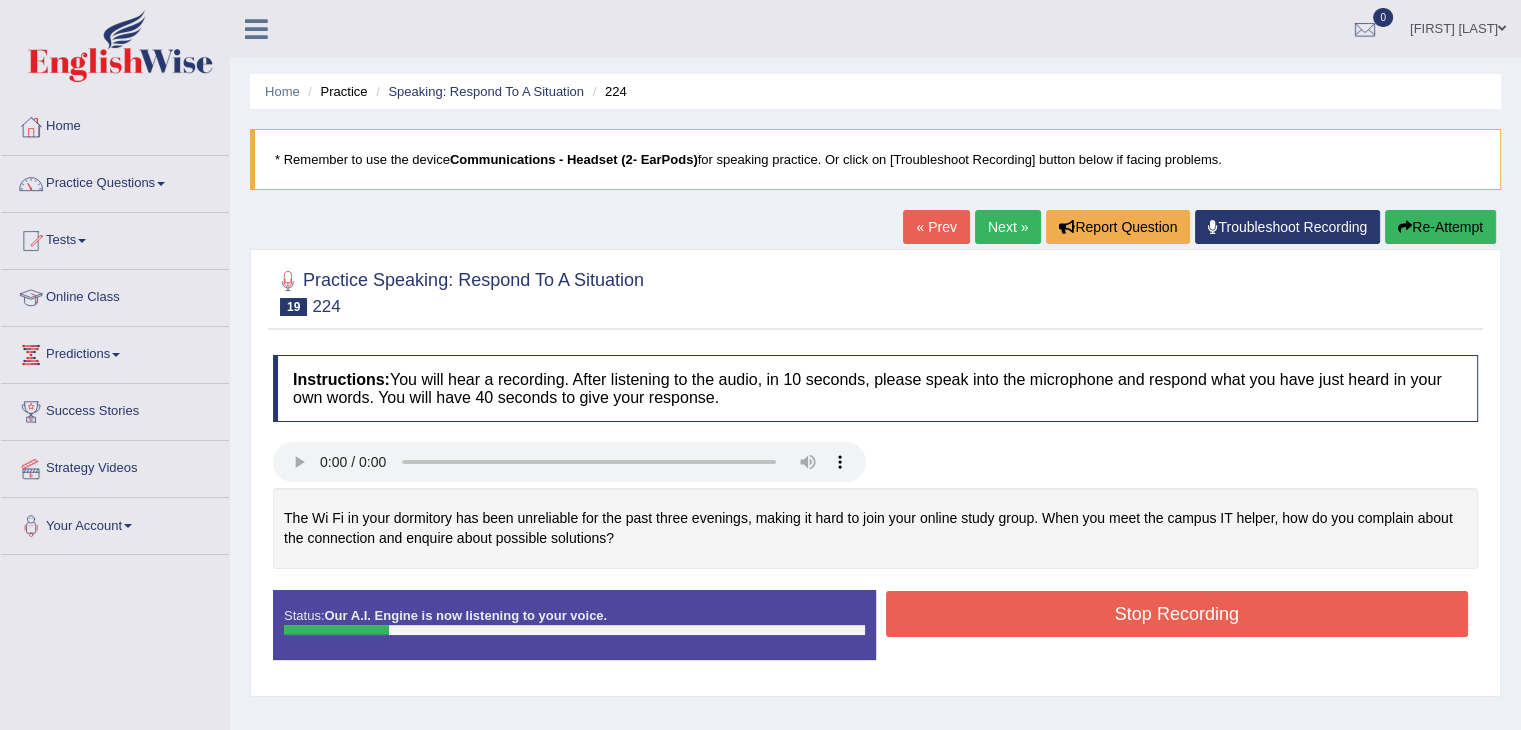 click on "Re-Attempt" at bounding box center (1440, 227) 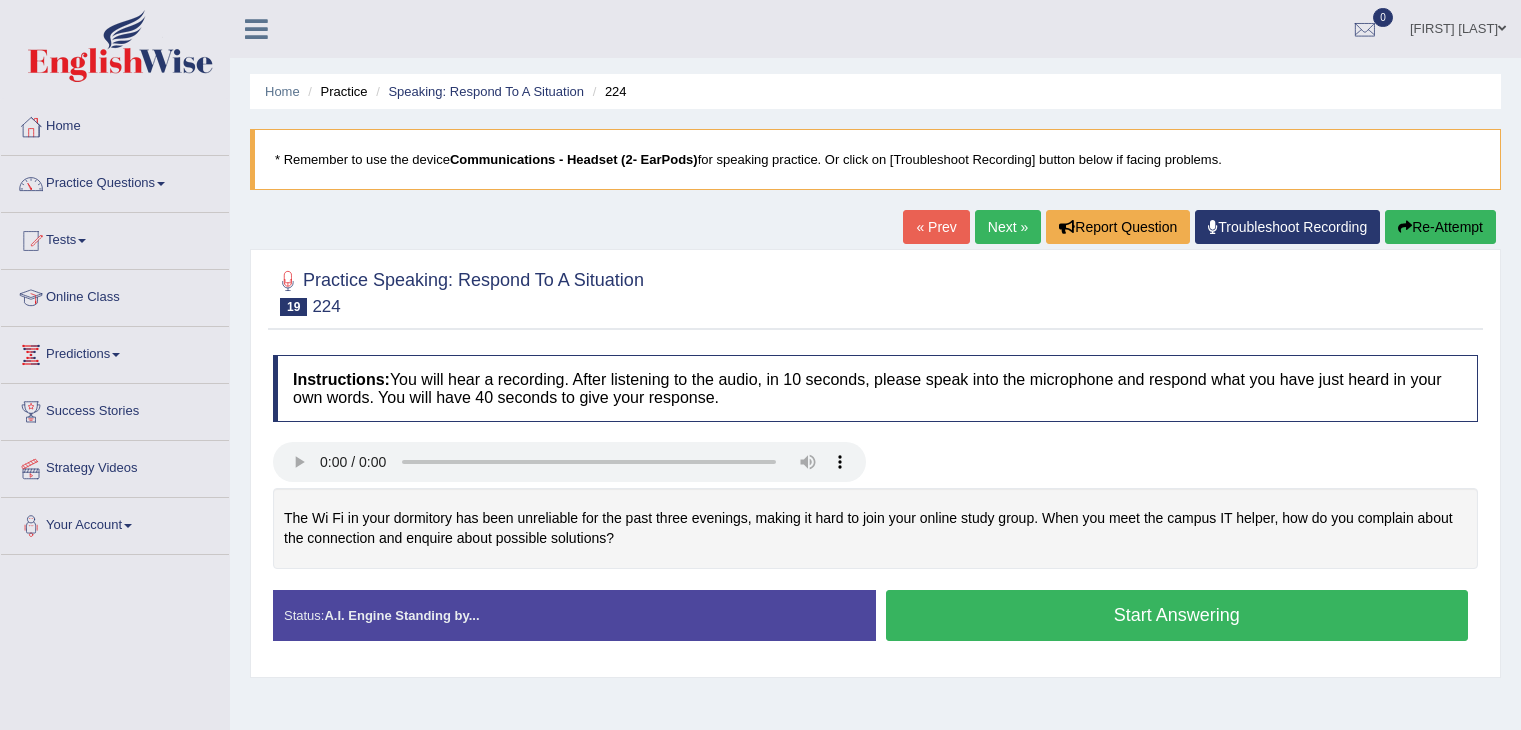 scroll, scrollTop: 0, scrollLeft: 0, axis: both 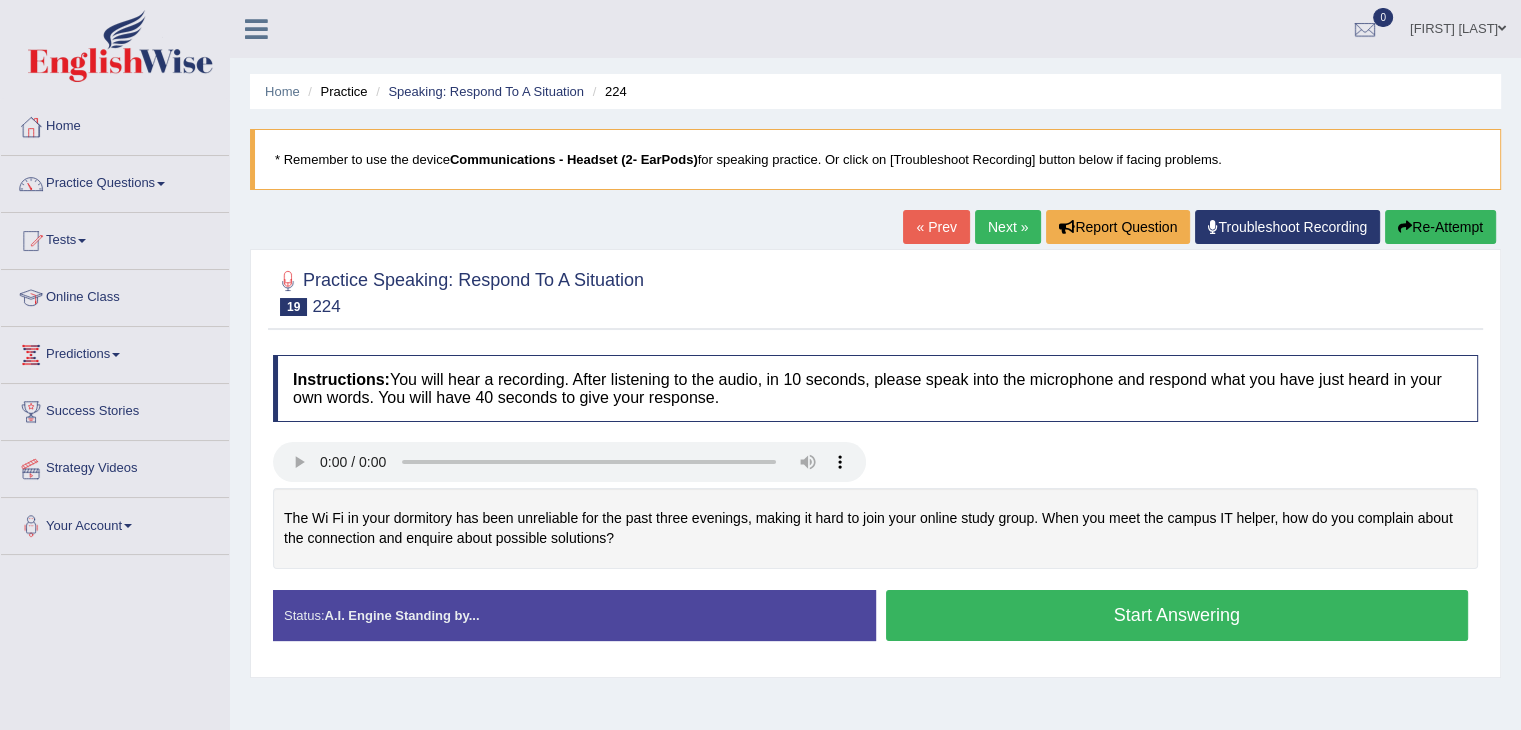 click on "Start Answering" at bounding box center (1177, 615) 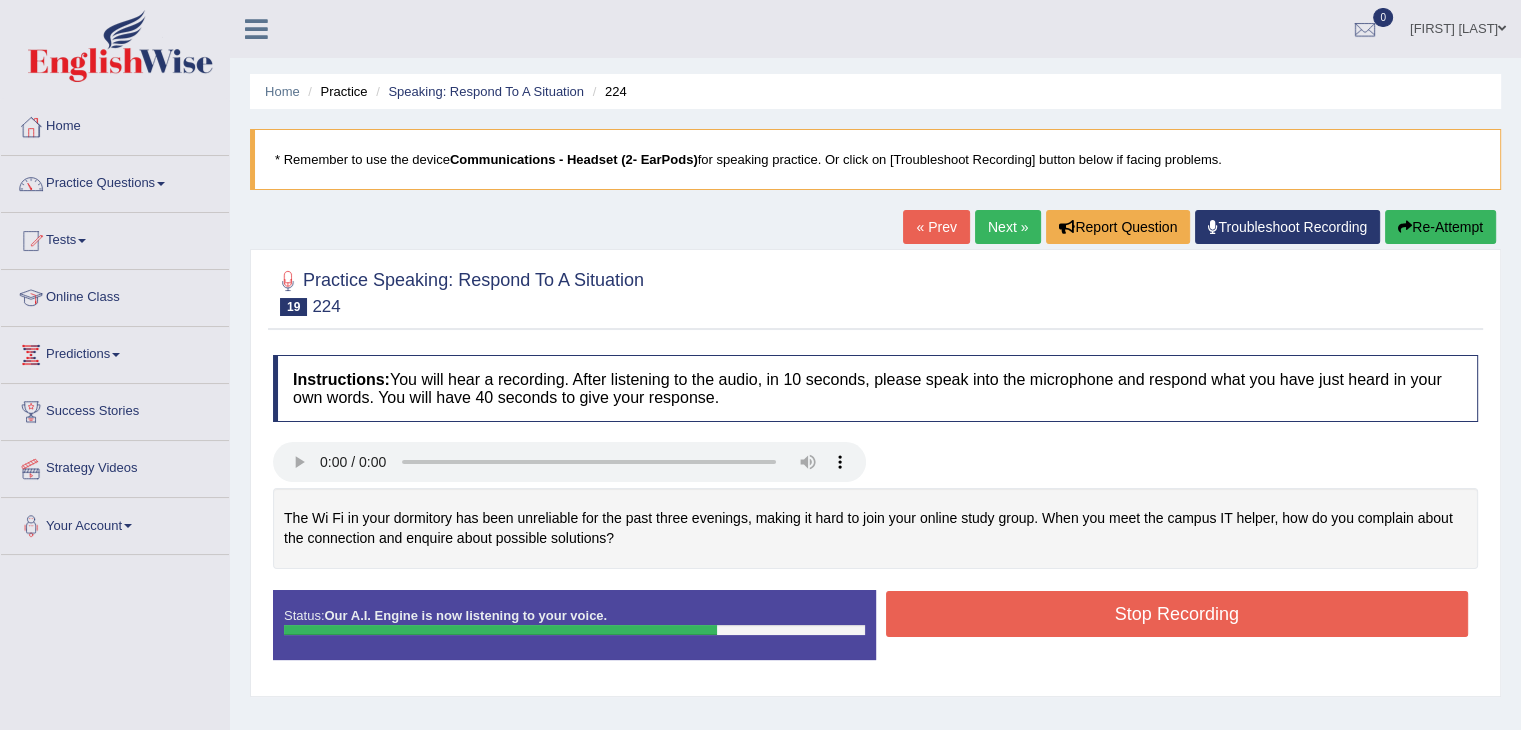 click on "Stop Recording" at bounding box center (1177, 614) 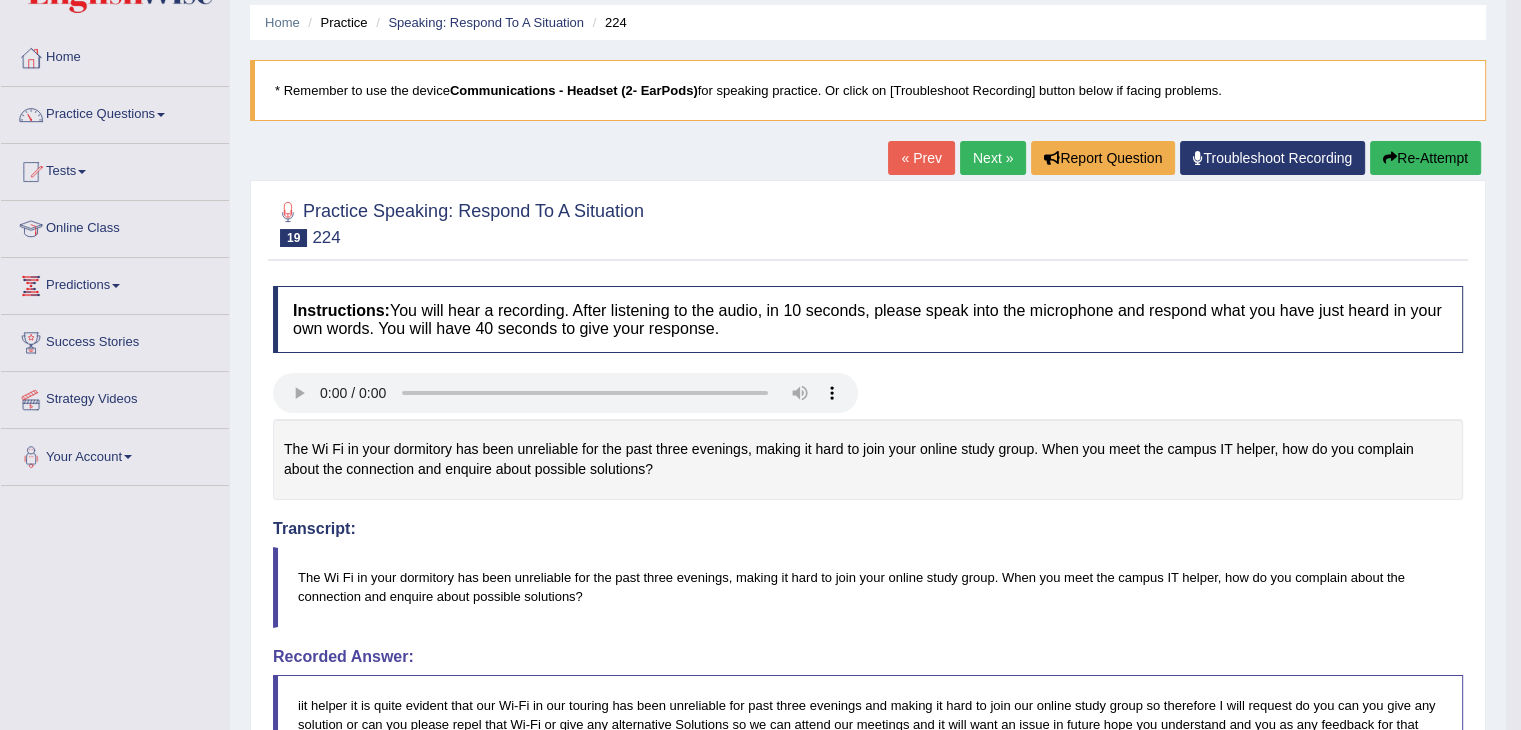 scroll, scrollTop: 0, scrollLeft: 0, axis: both 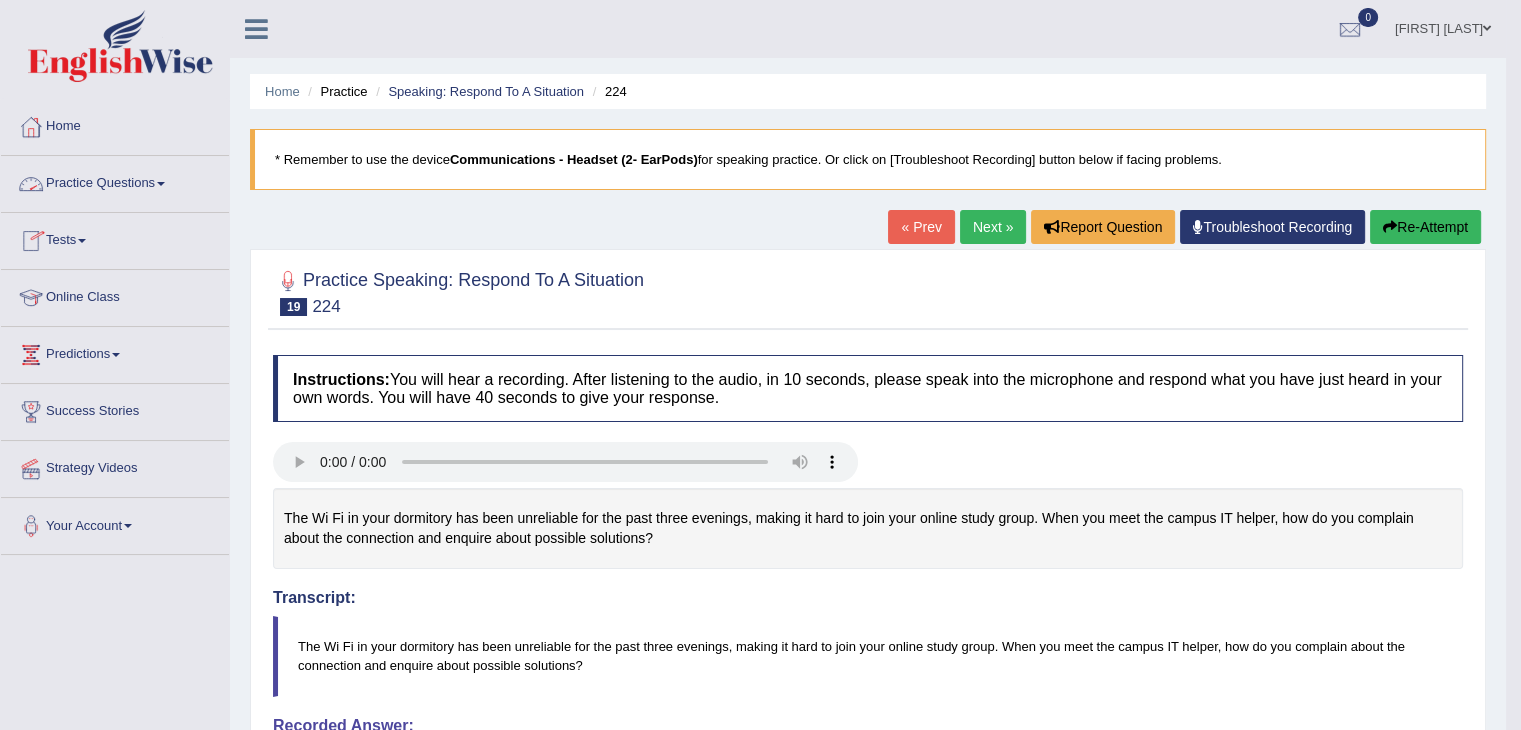 click on "Practice Questions" at bounding box center (115, 181) 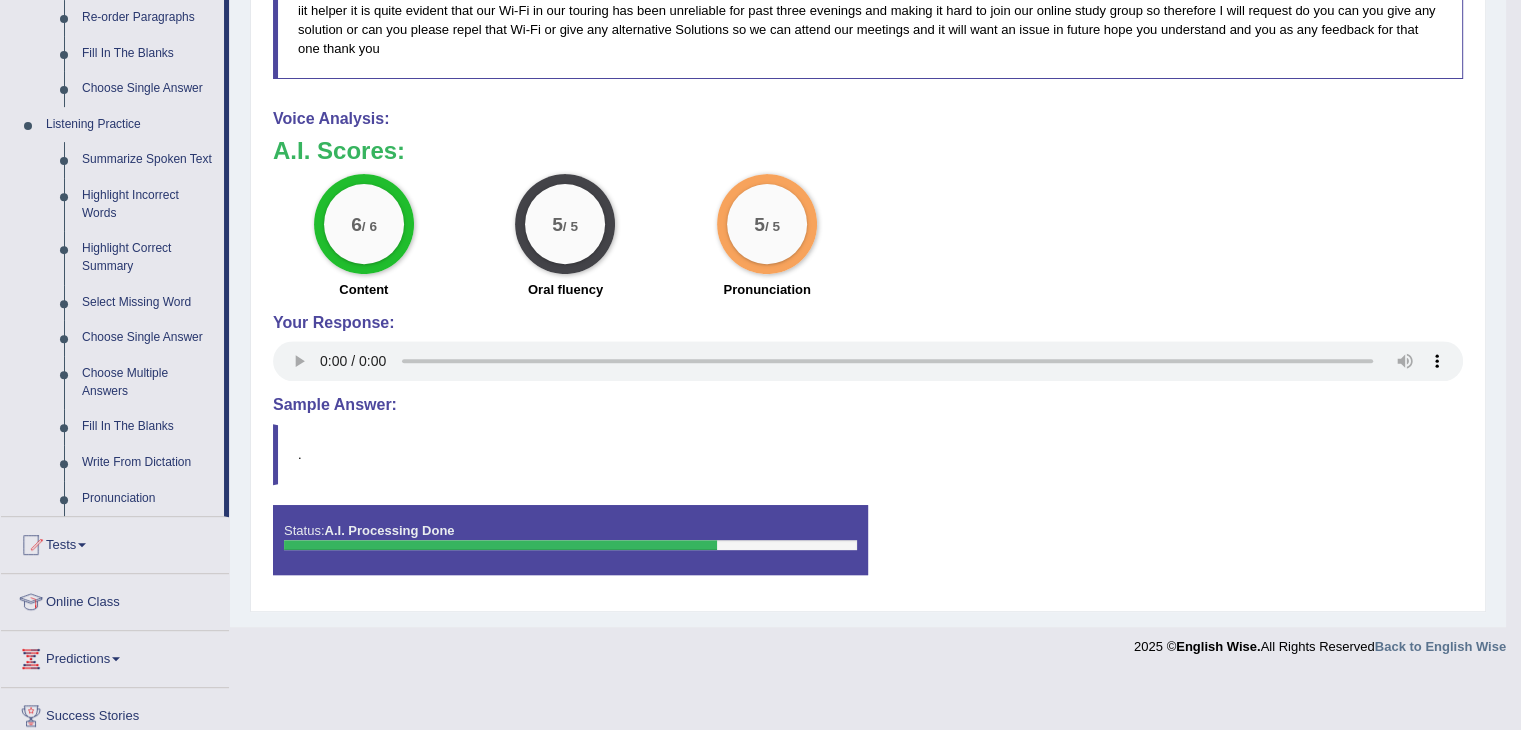 scroll, scrollTop: 788, scrollLeft: 0, axis: vertical 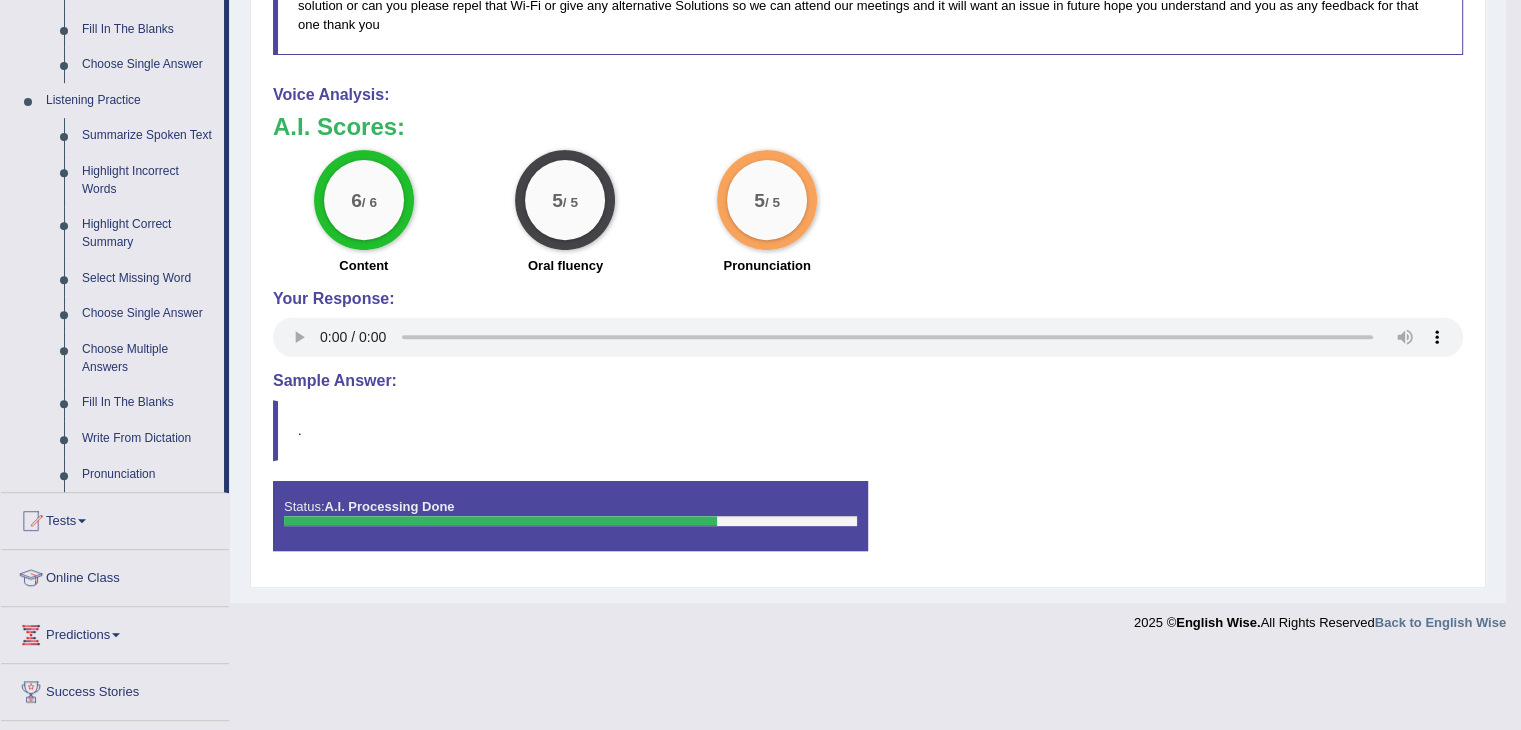 click on "Tests" at bounding box center [115, 518] 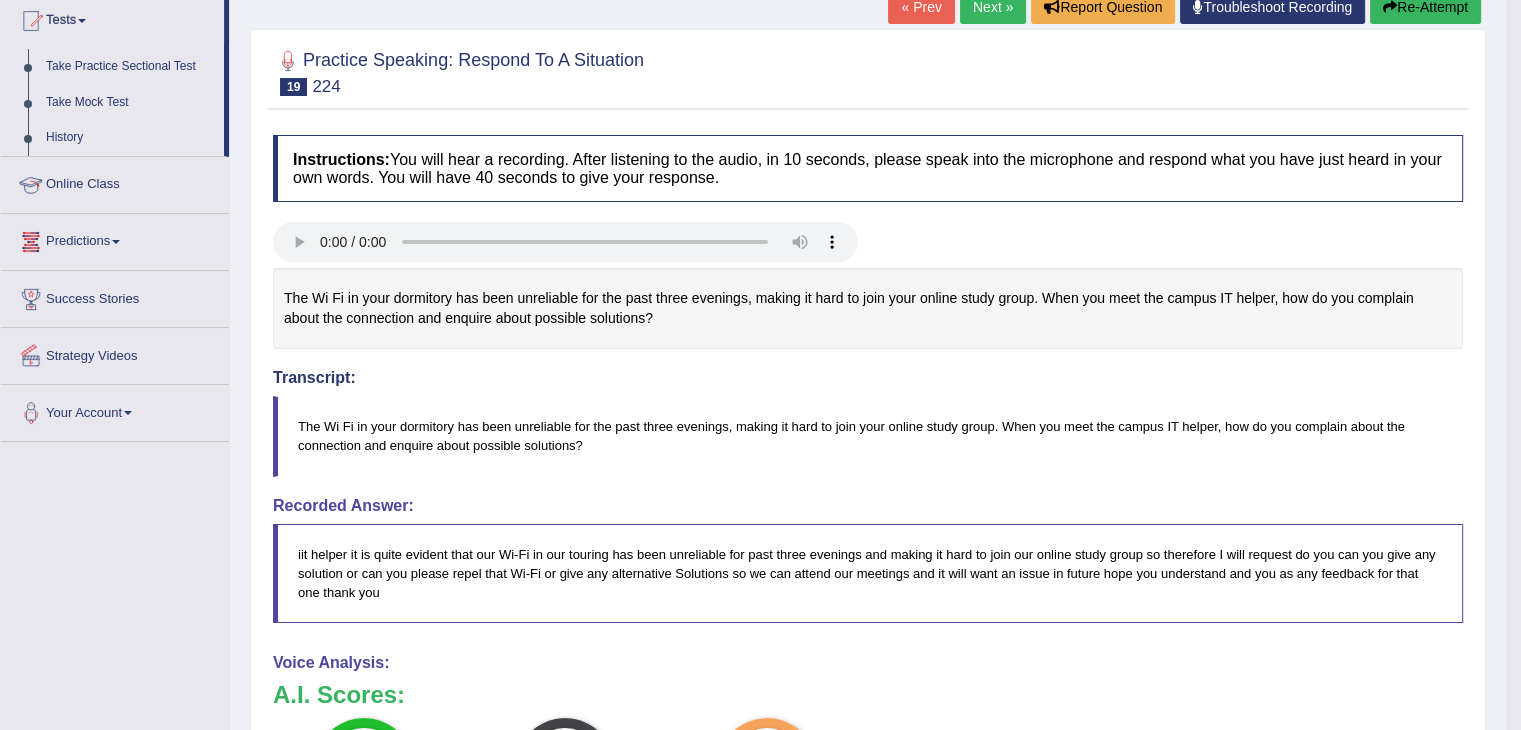 scroll, scrollTop: 112, scrollLeft: 0, axis: vertical 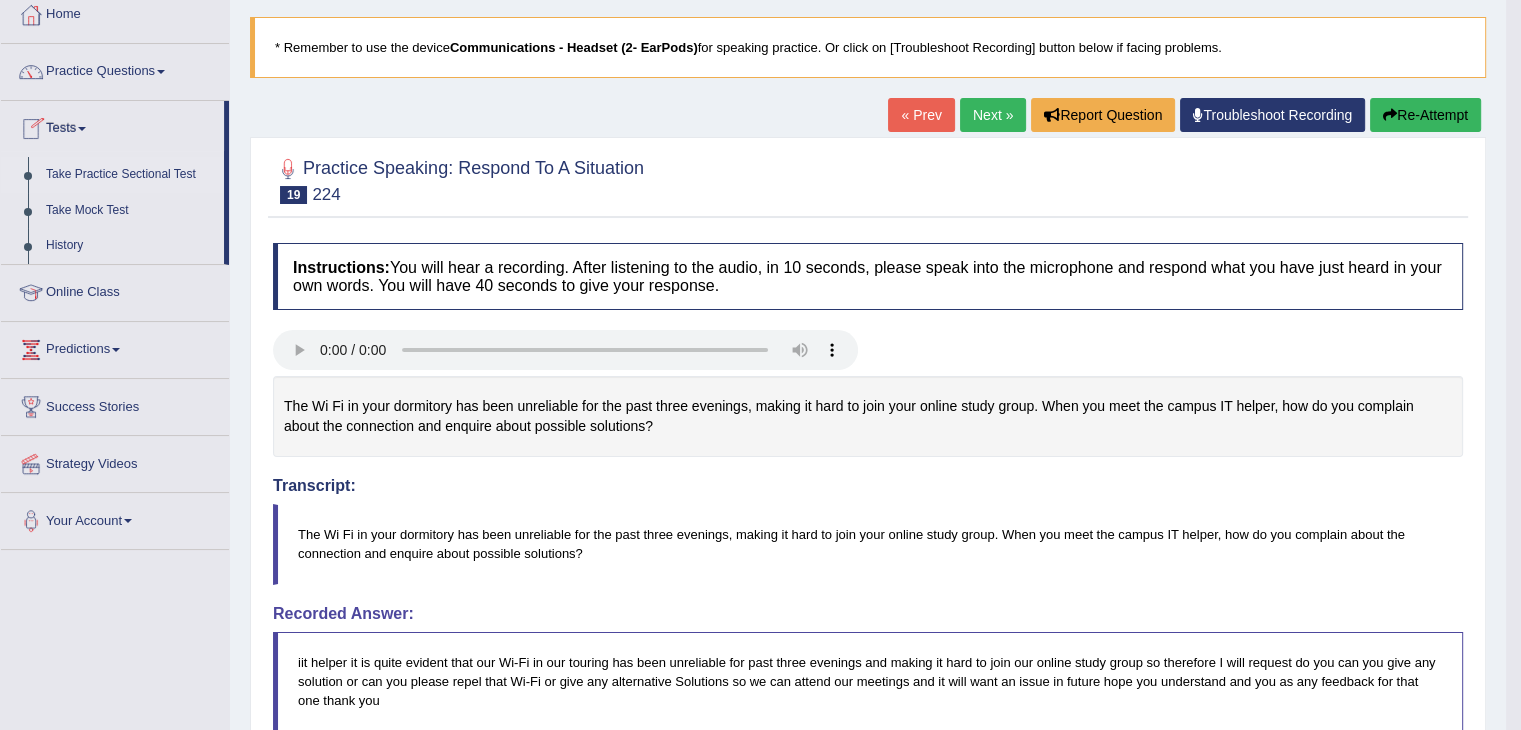 click on "Take Practice Sectional Test" at bounding box center (130, 175) 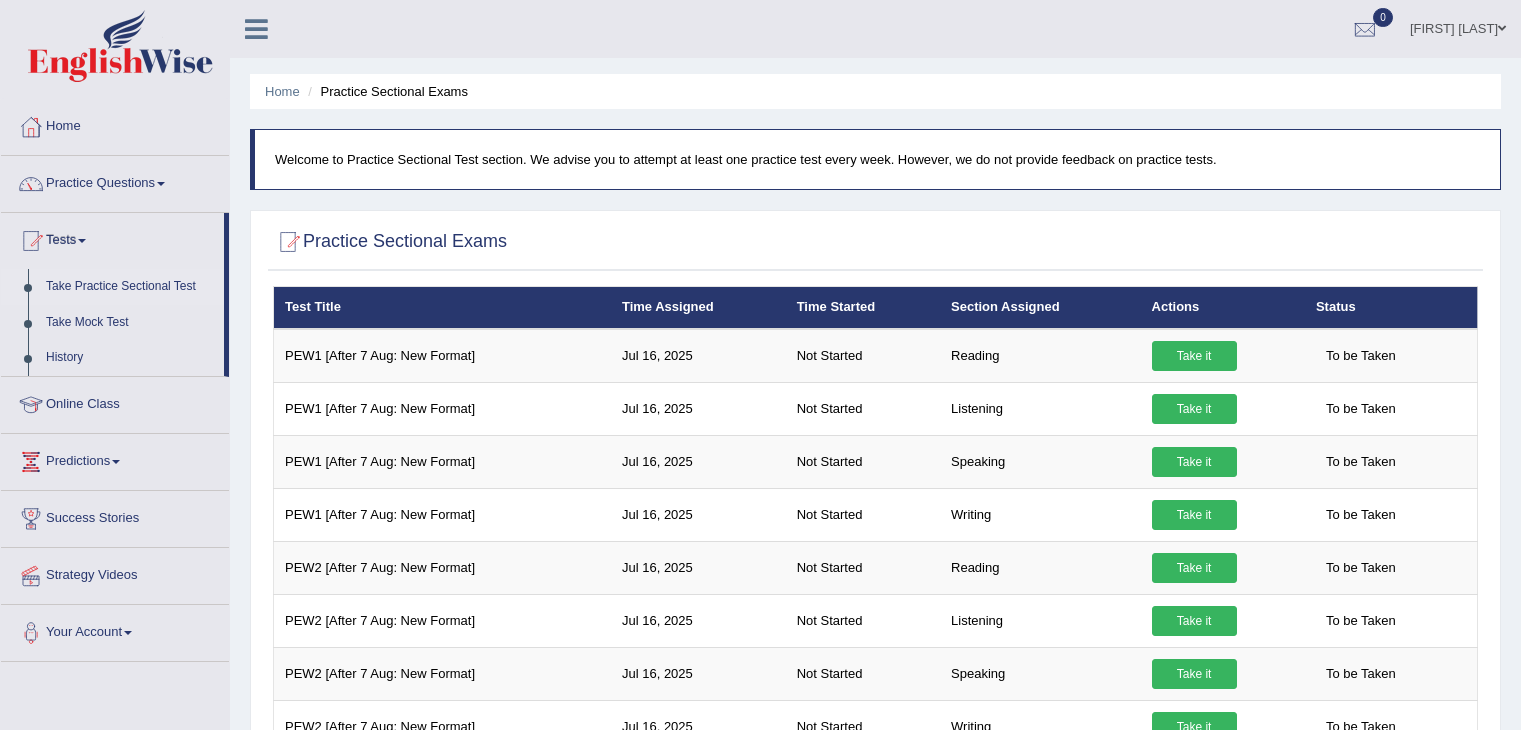 scroll, scrollTop: 0, scrollLeft: 0, axis: both 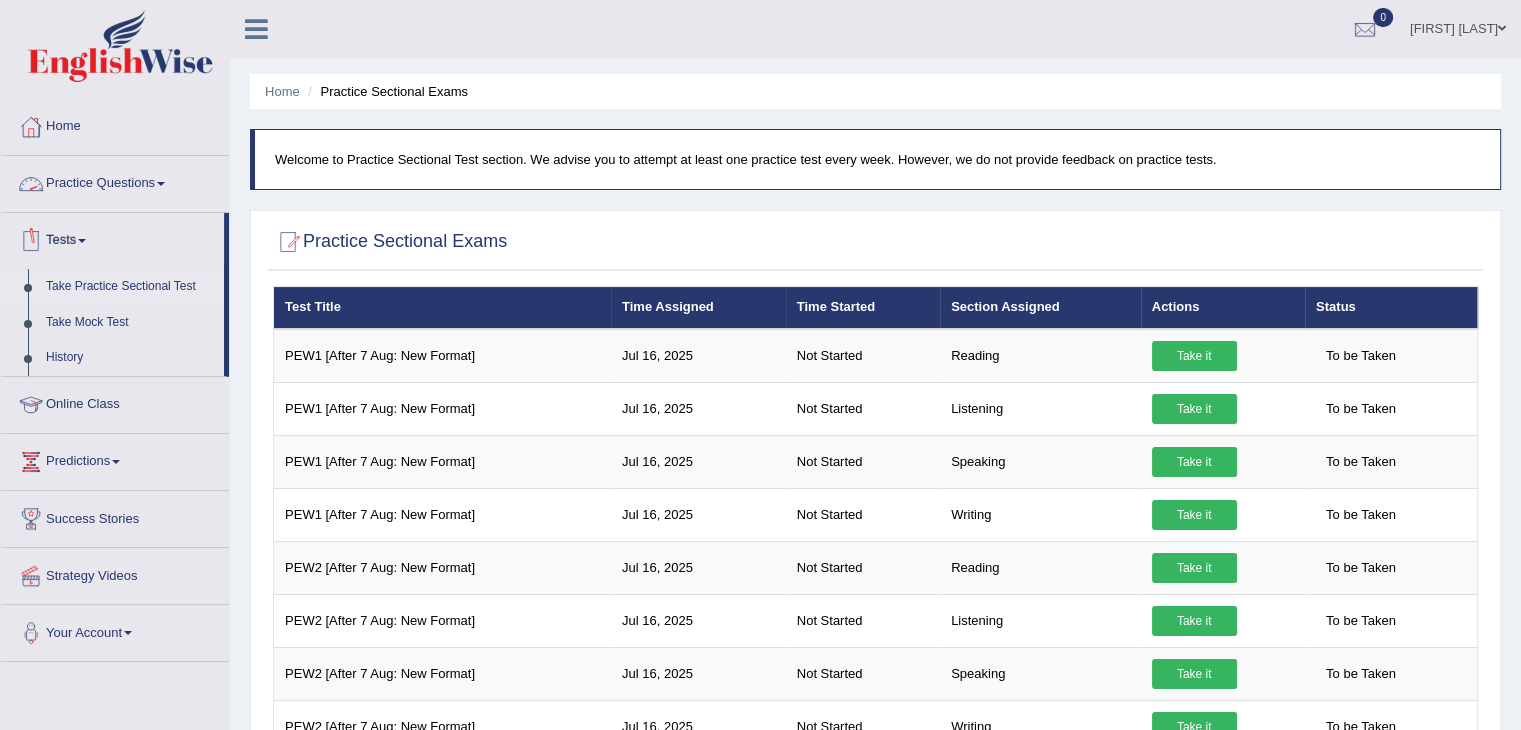 click on "Practice Questions" at bounding box center (115, 181) 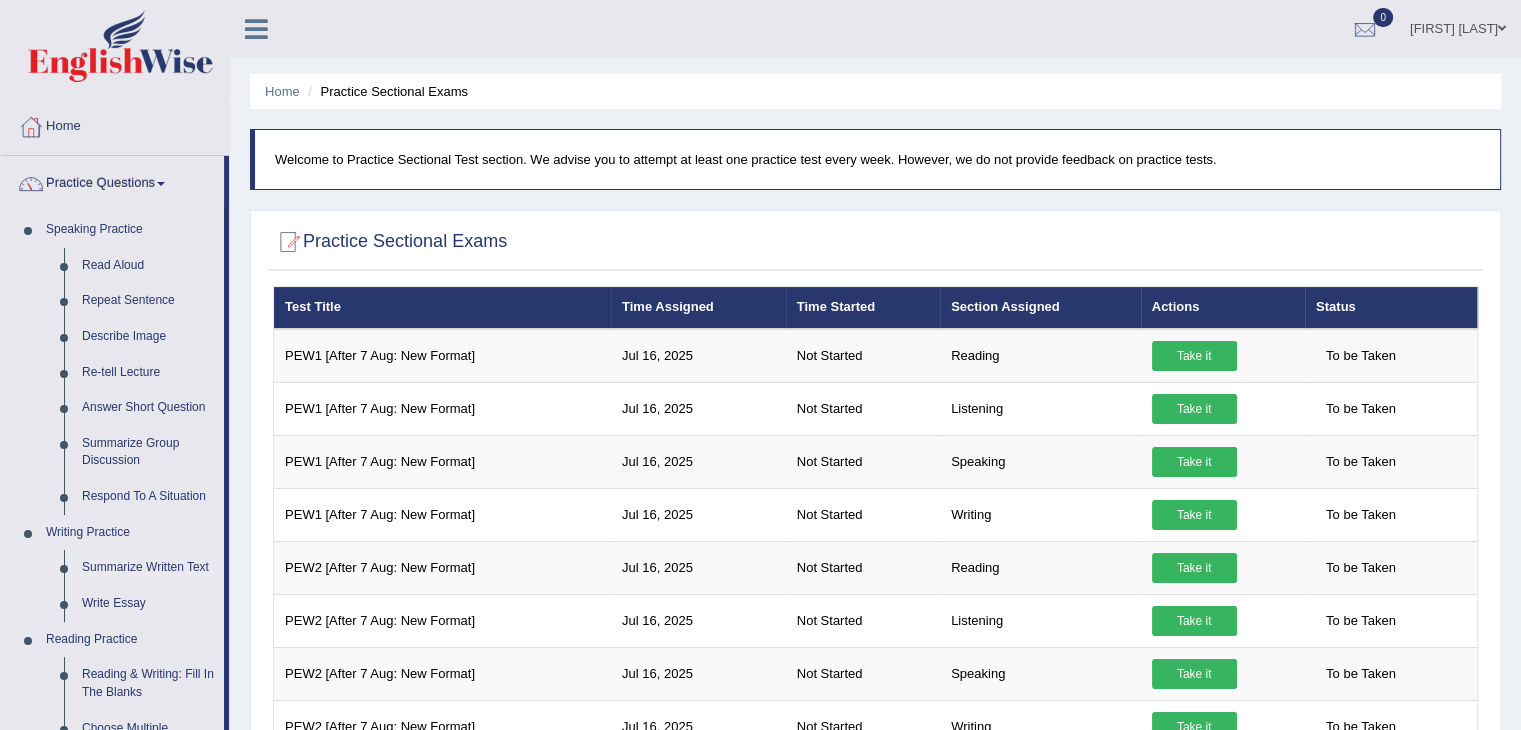 click on "Summarize Written Text" at bounding box center [148, 568] 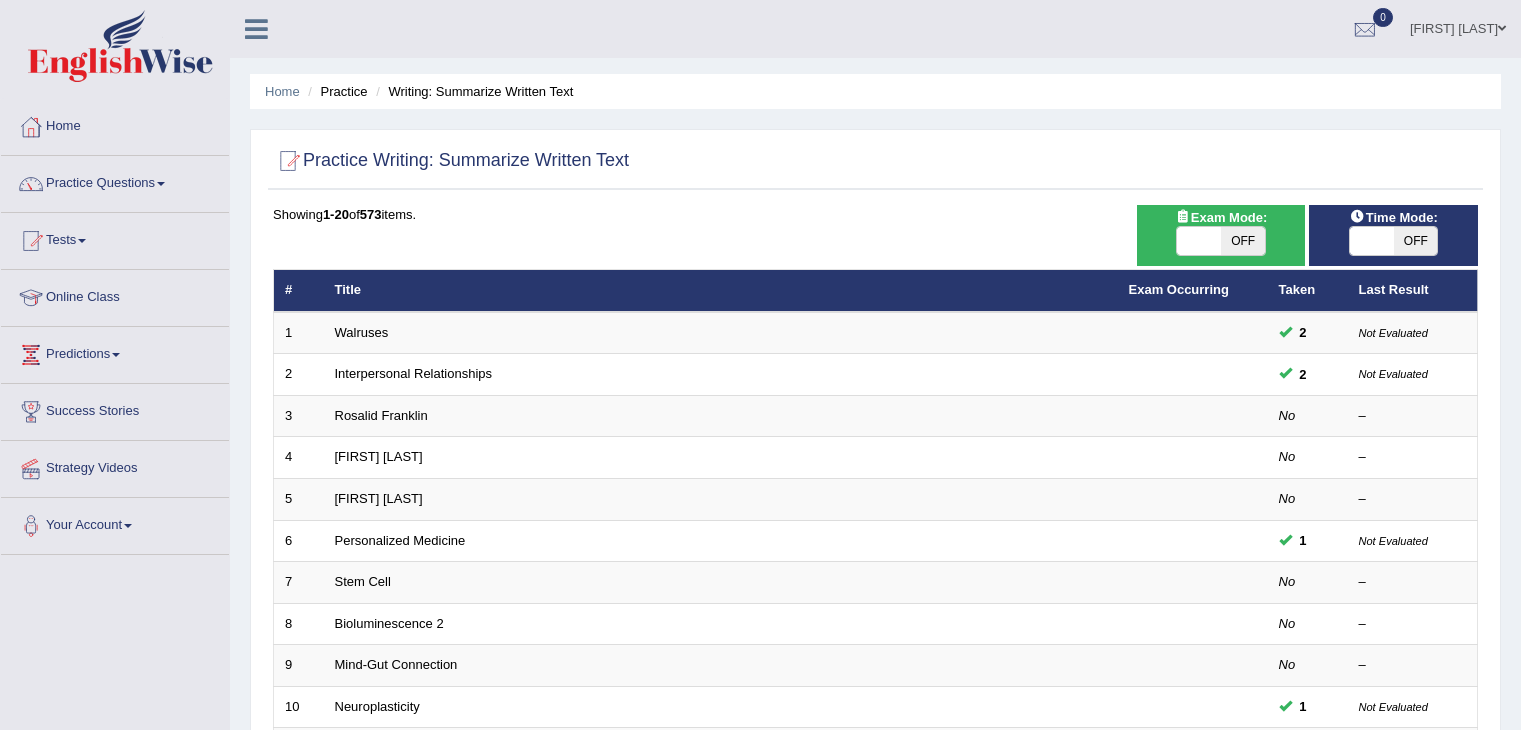 scroll, scrollTop: 0, scrollLeft: 0, axis: both 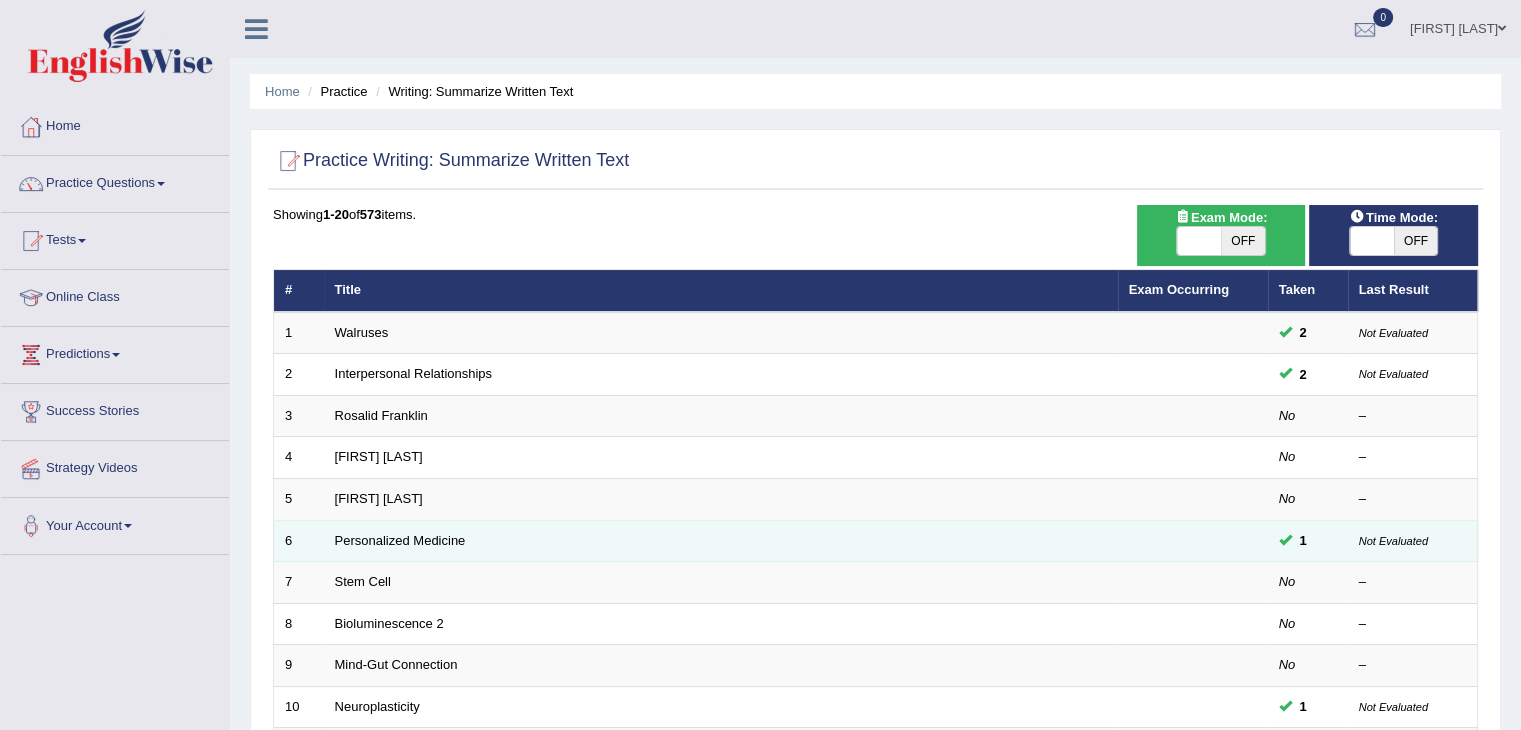 click on "Personalized Medicine" at bounding box center (721, 541) 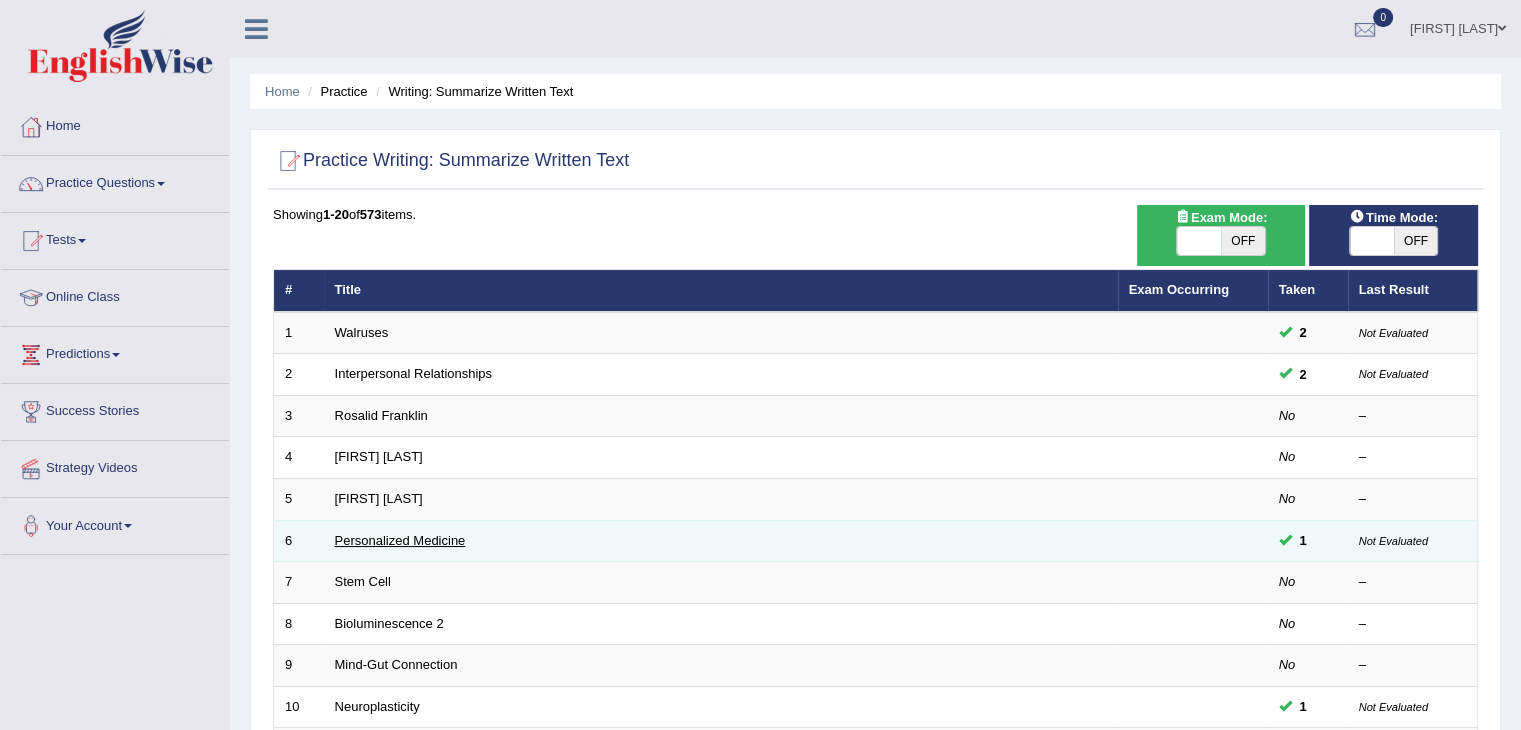 click on "Personalized Medicine" at bounding box center [400, 540] 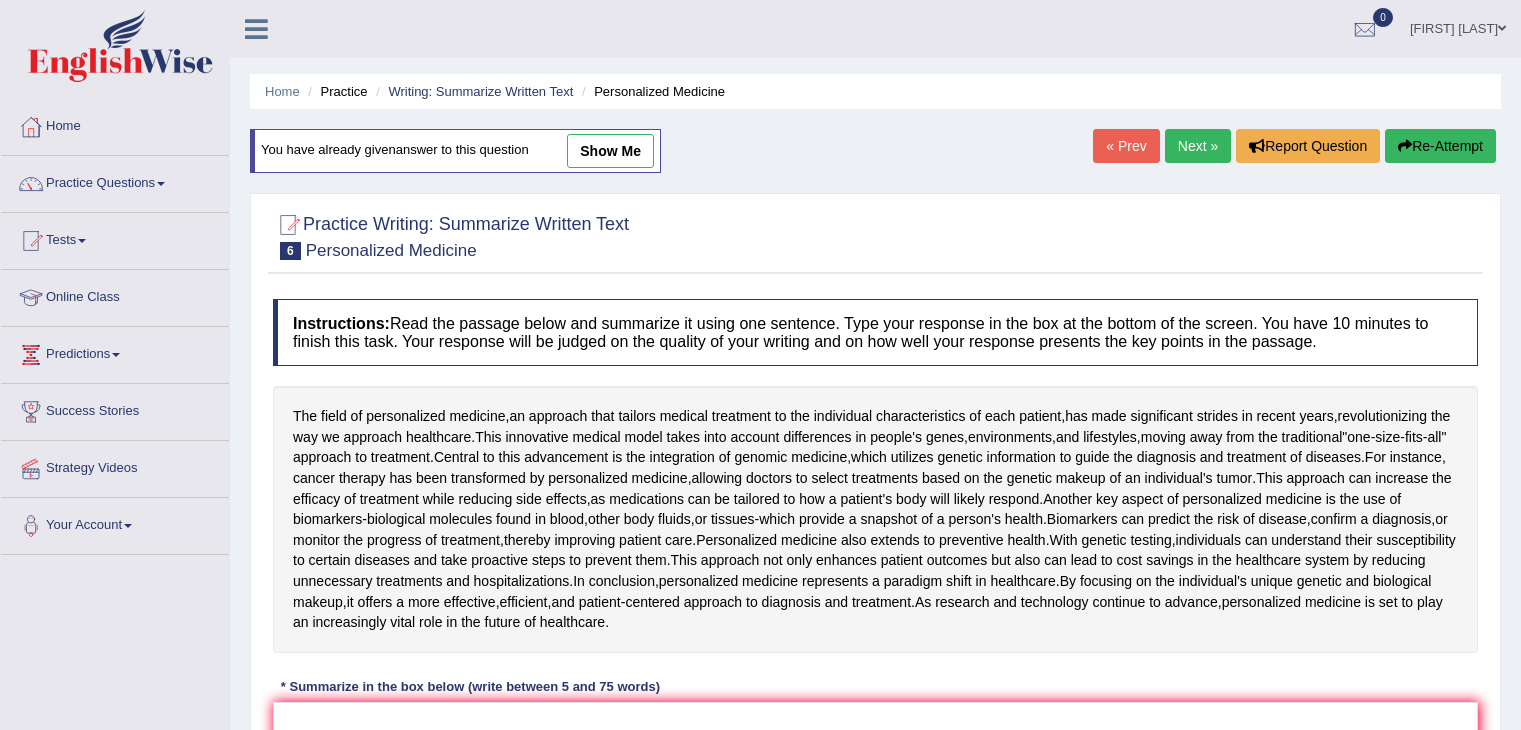 scroll, scrollTop: 0, scrollLeft: 0, axis: both 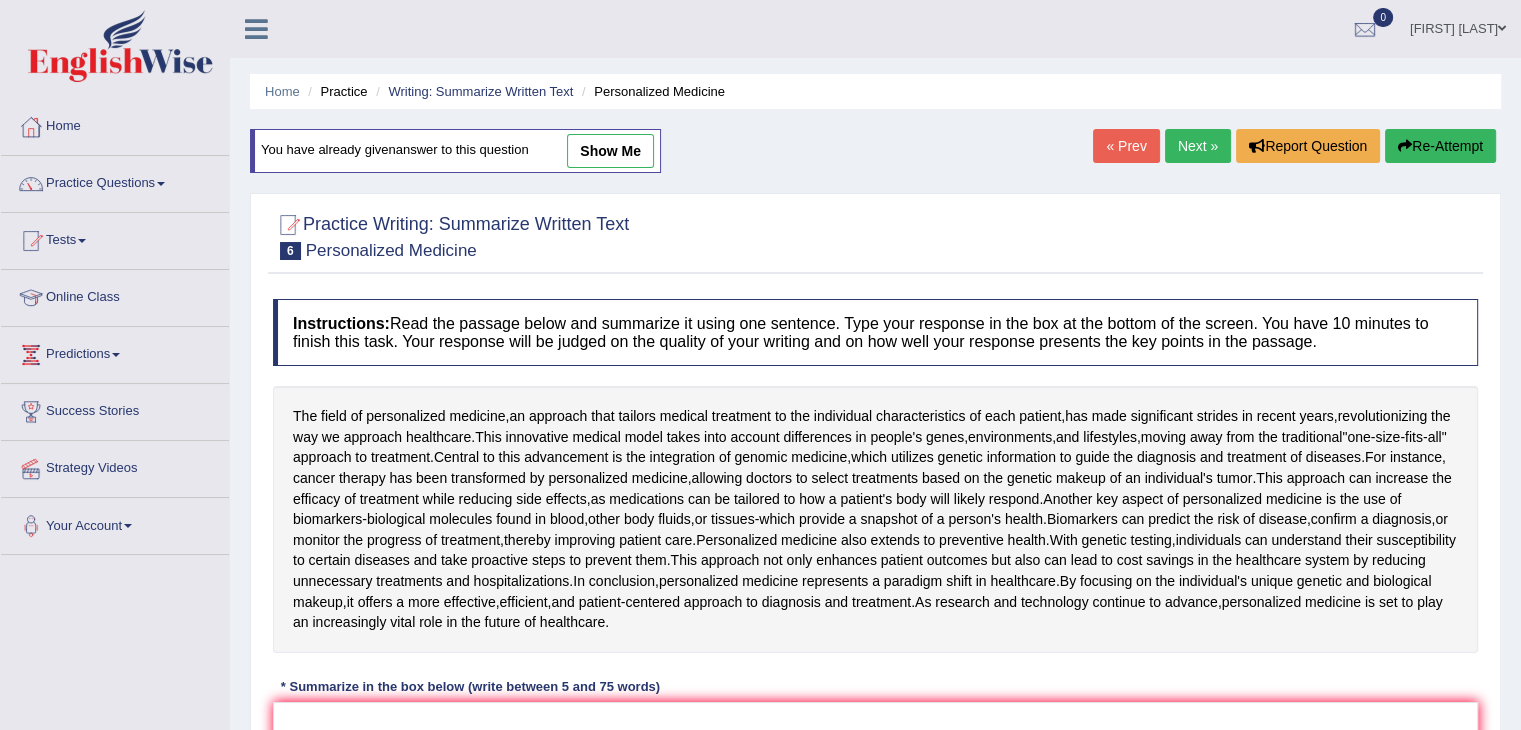 click on "show me" at bounding box center [610, 151] 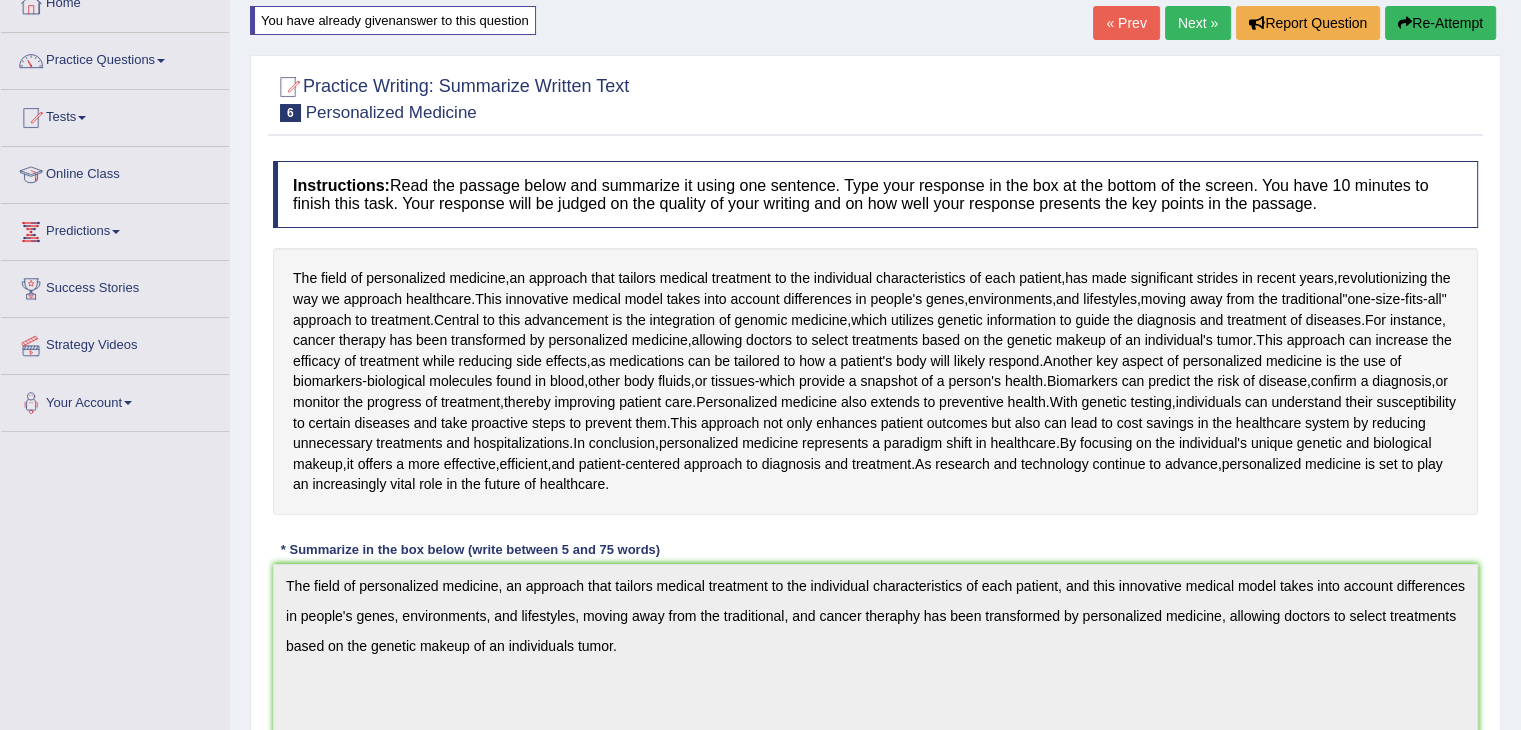 scroll, scrollTop: 0, scrollLeft: 0, axis: both 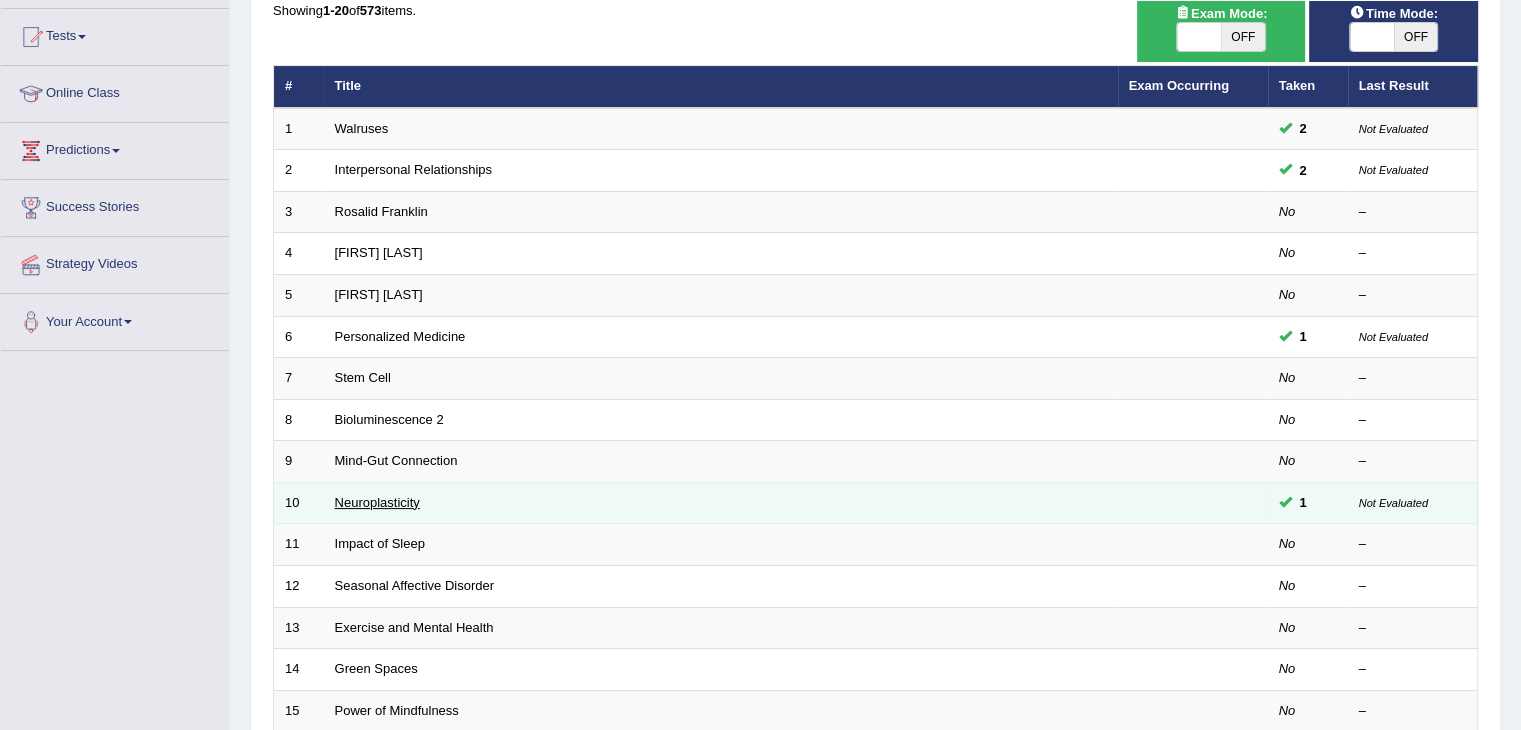 click on "Neuroplasticity" at bounding box center (377, 502) 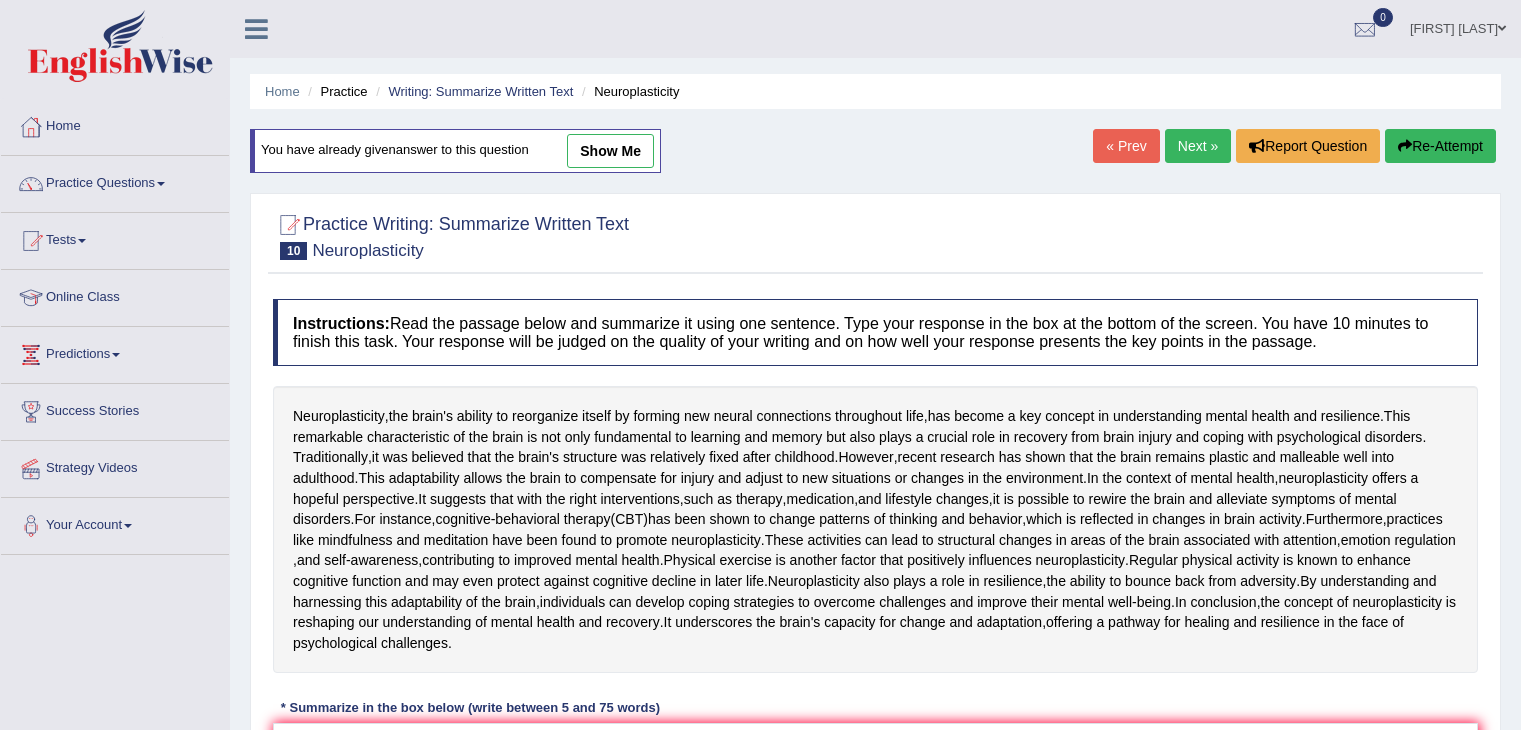 scroll, scrollTop: 0, scrollLeft: 0, axis: both 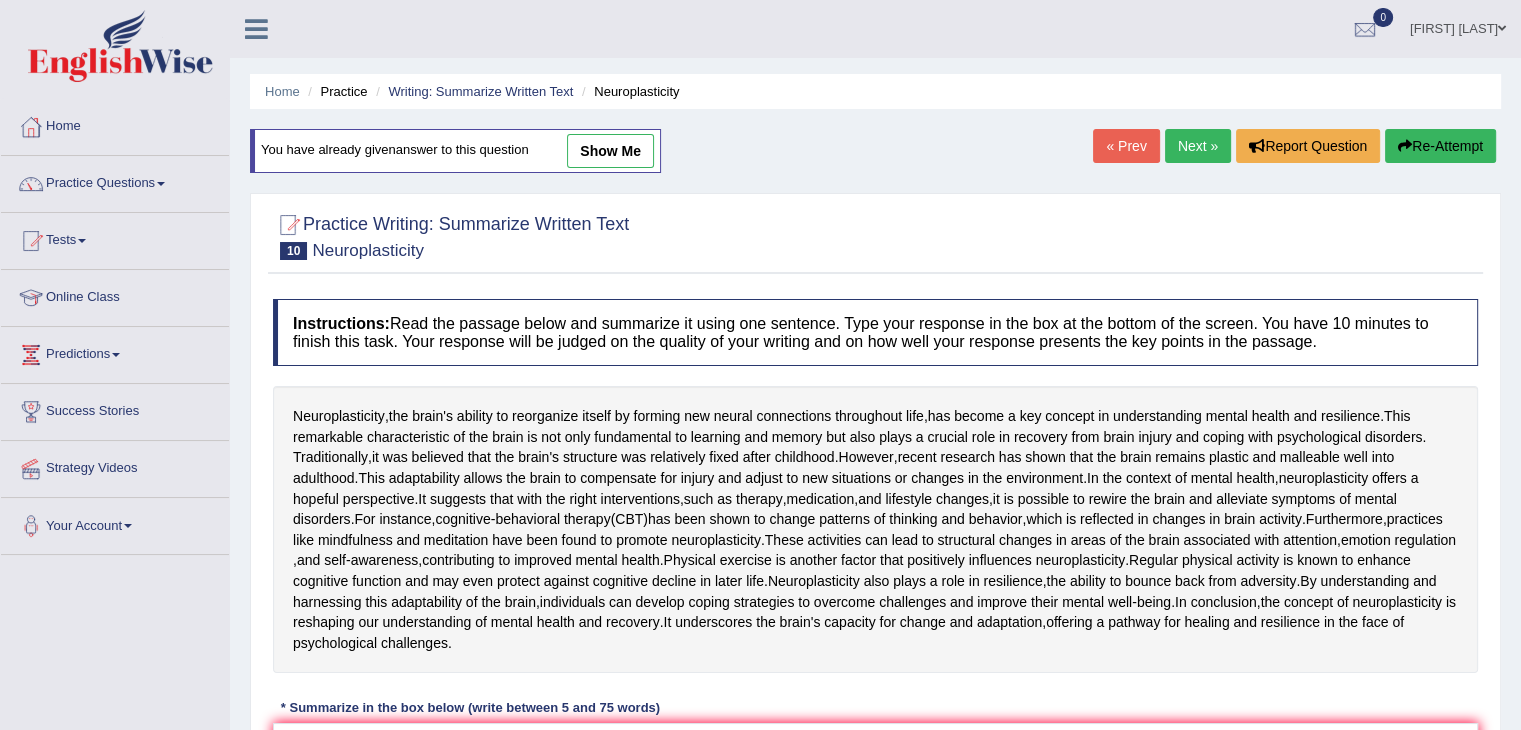 click on "show me" at bounding box center [610, 151] 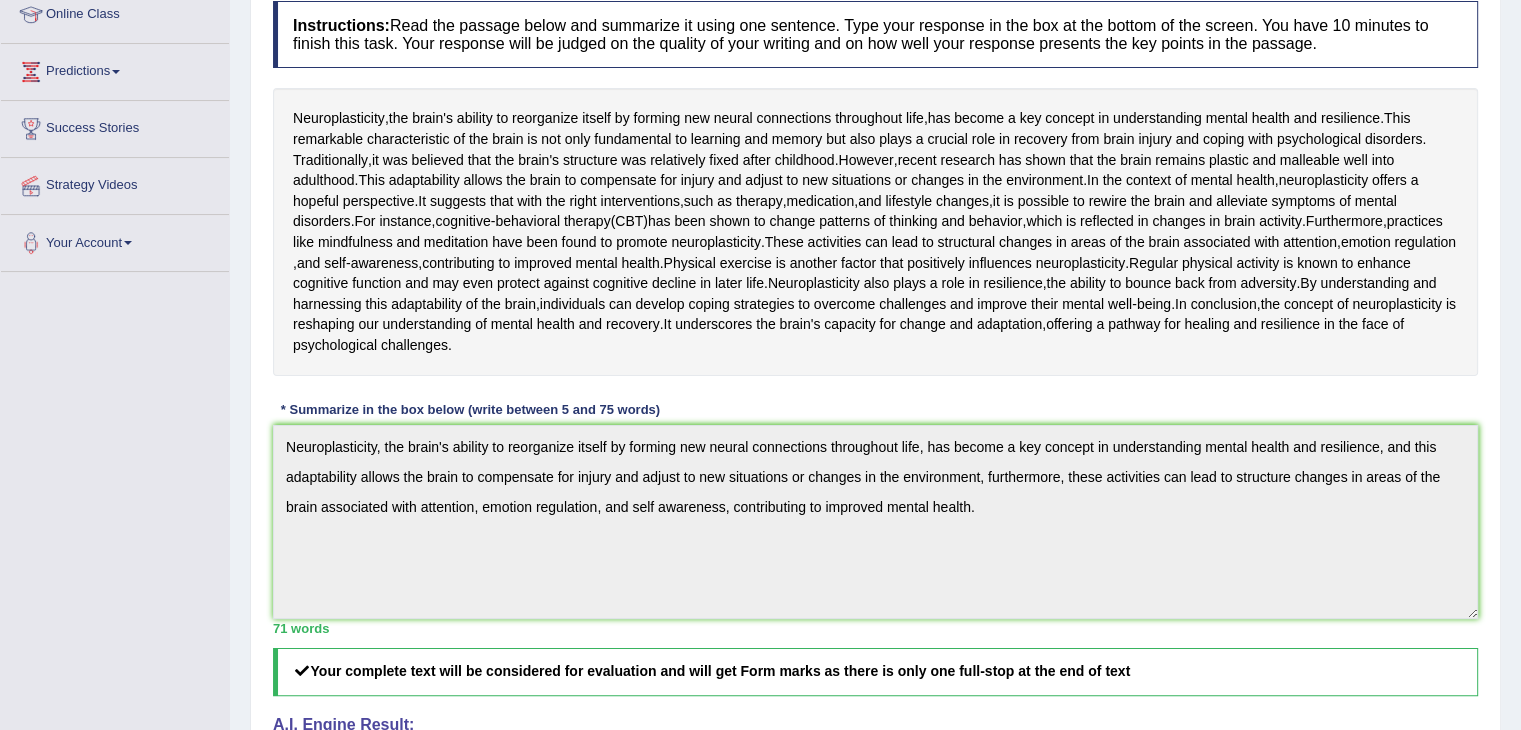scroll, scrollTop: 0, scrollLeft: 0, axis: both 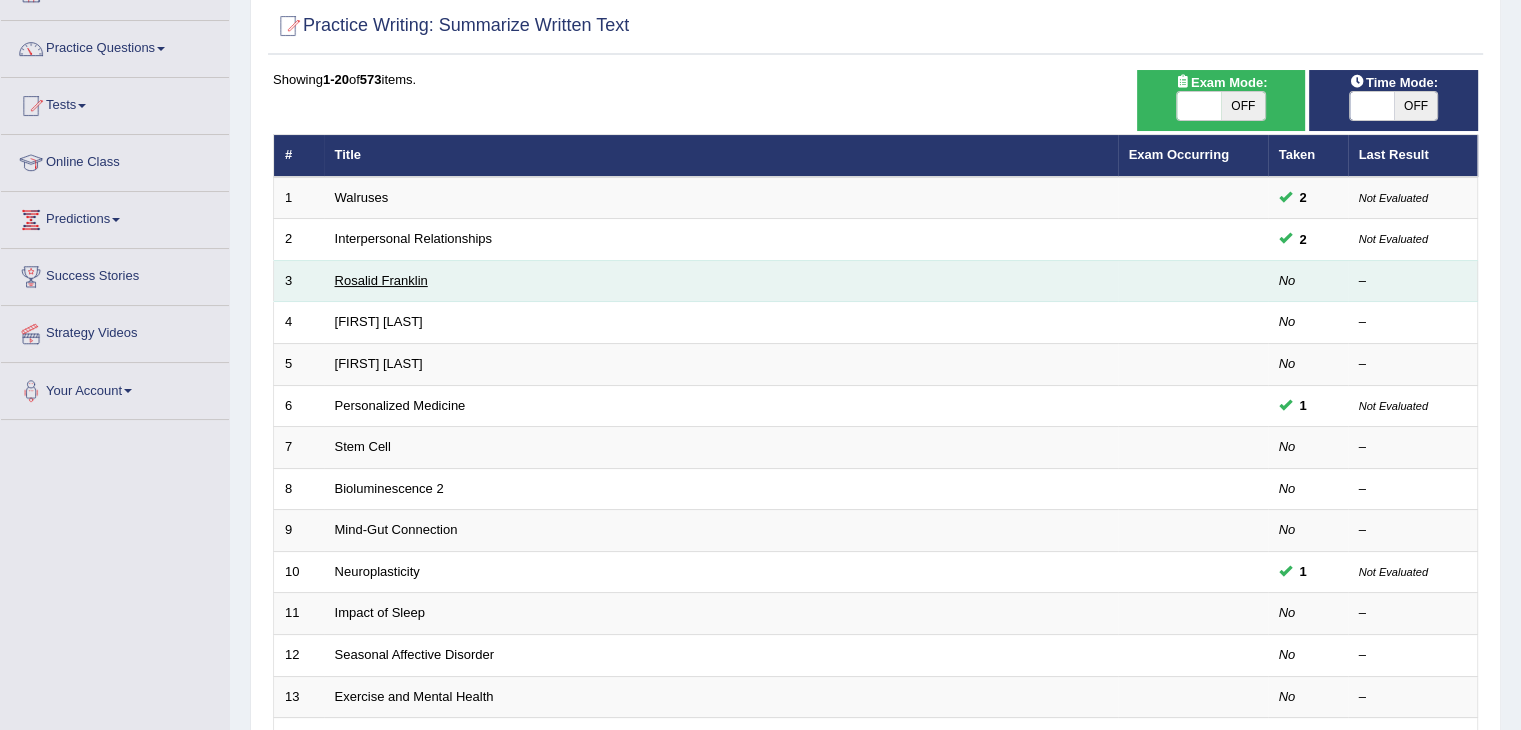 click on "Rosalid Franklin" at bounding box center (381, 280) 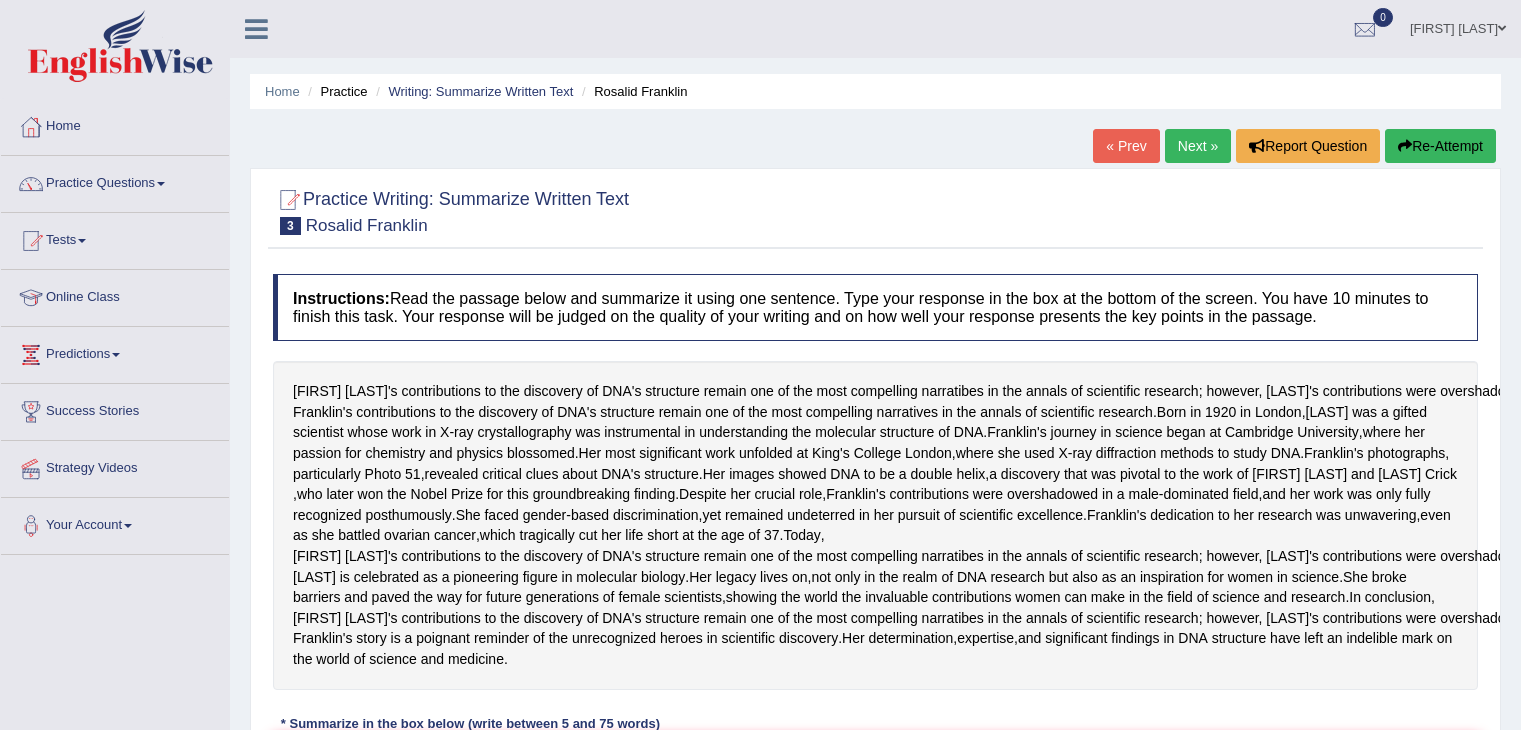 scroll, scrollTop: 0, scrollLeft: 0, axis: both 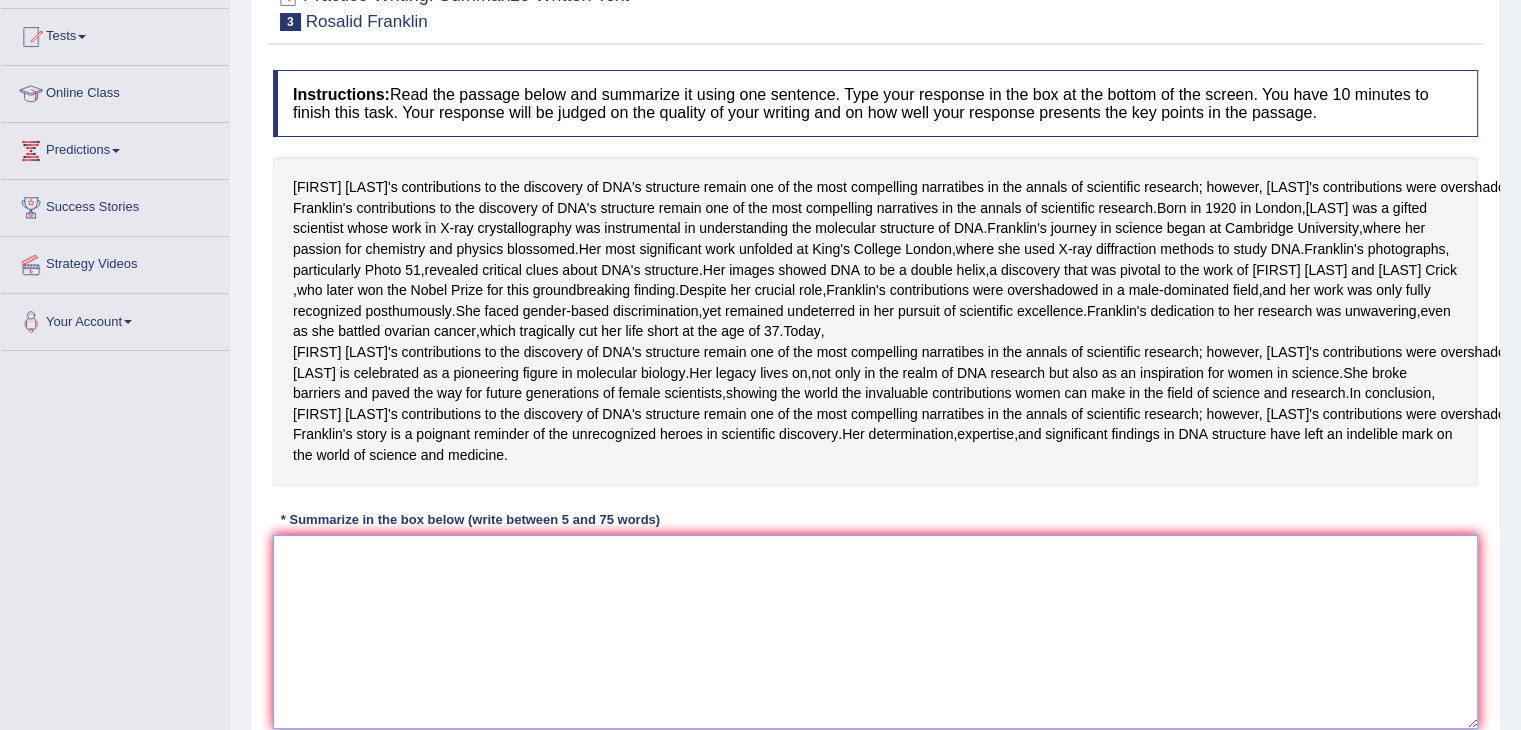 click at bounding box center [875, 632] 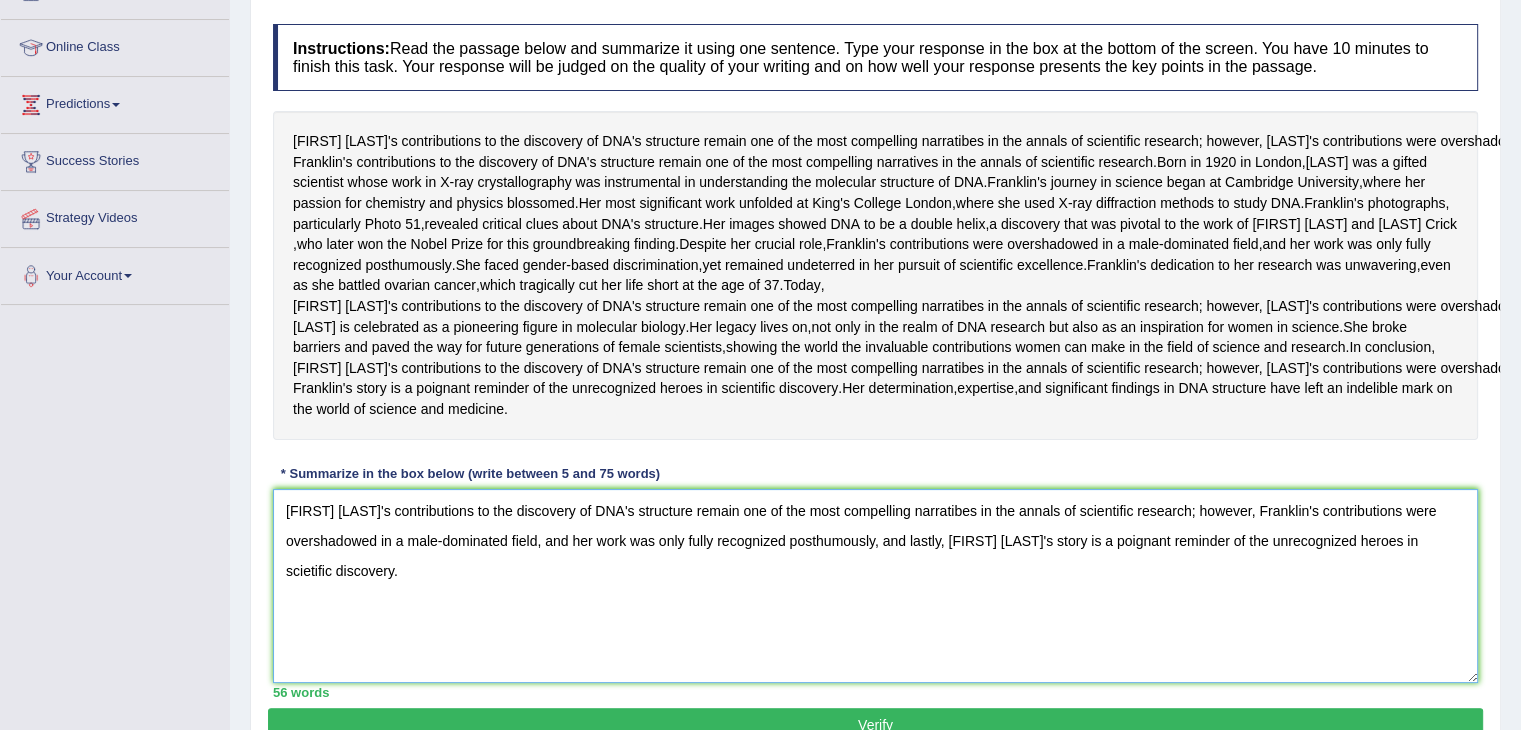 scroll, scrollTop: 251, scrollLeft: 0, axis: vertical 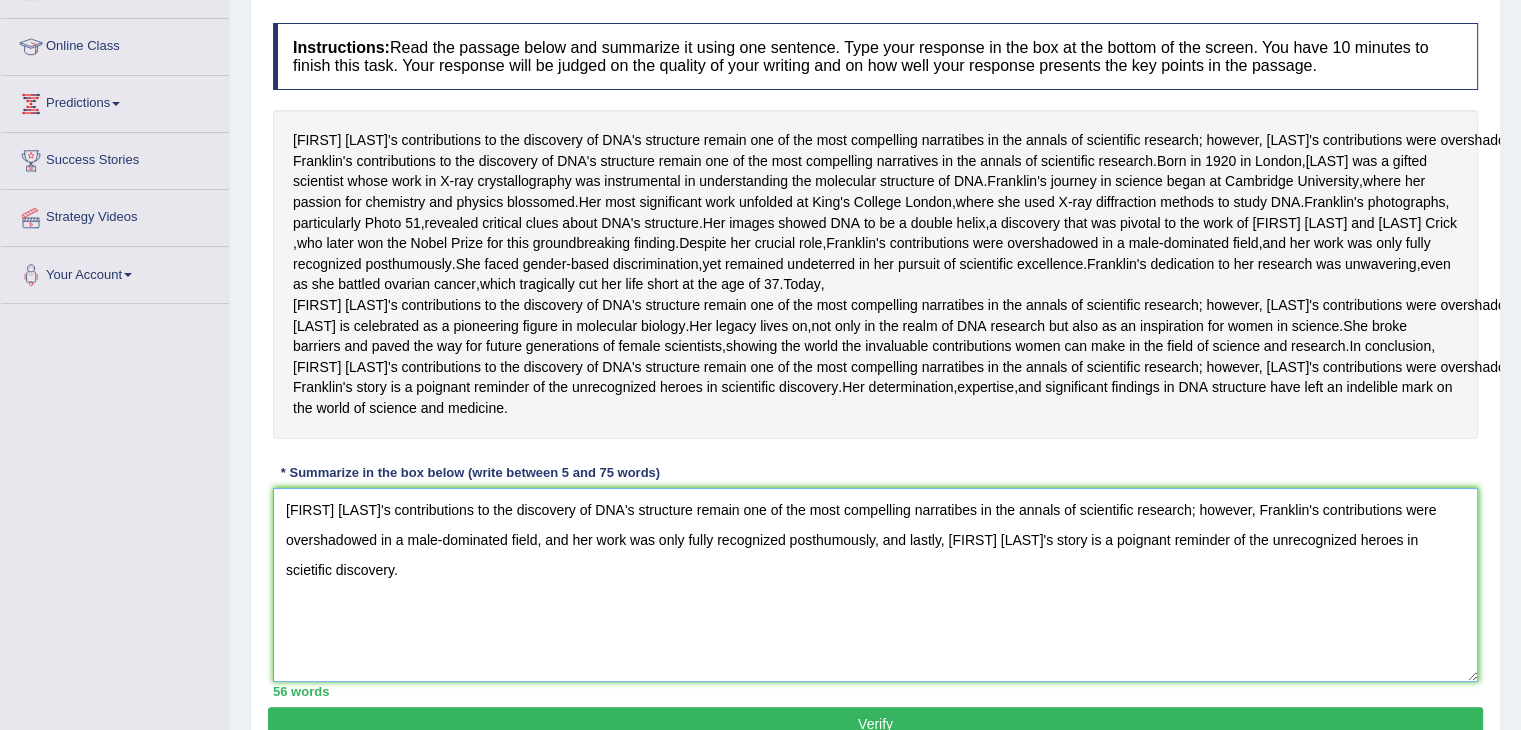 click on "Rosalind Franklin's contributions to the discovery of DNA's structure remain one of the most compelling narratibes in the annals of scientific research; however, Franklin's contributions were overshadowed in a male-dominated field, and her work was only fully recognized posthumously, and lastly, Rosalind Franklin's story is a poignant reminder of the unrecognized heroes in scietific discovery." at bounding box center [875, 585] 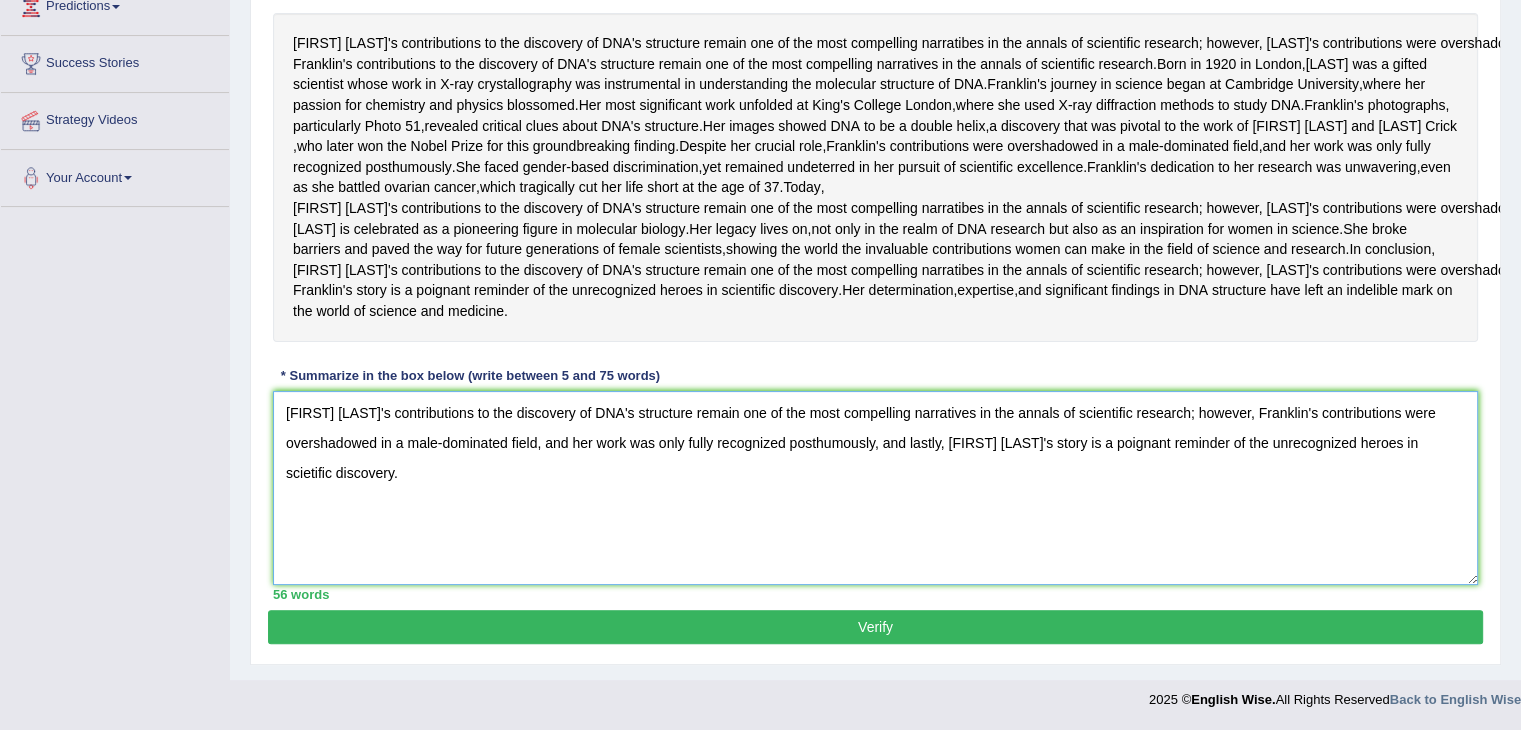 scroll, scrollTop: 385, scrollLeft: 0, axis: vertical 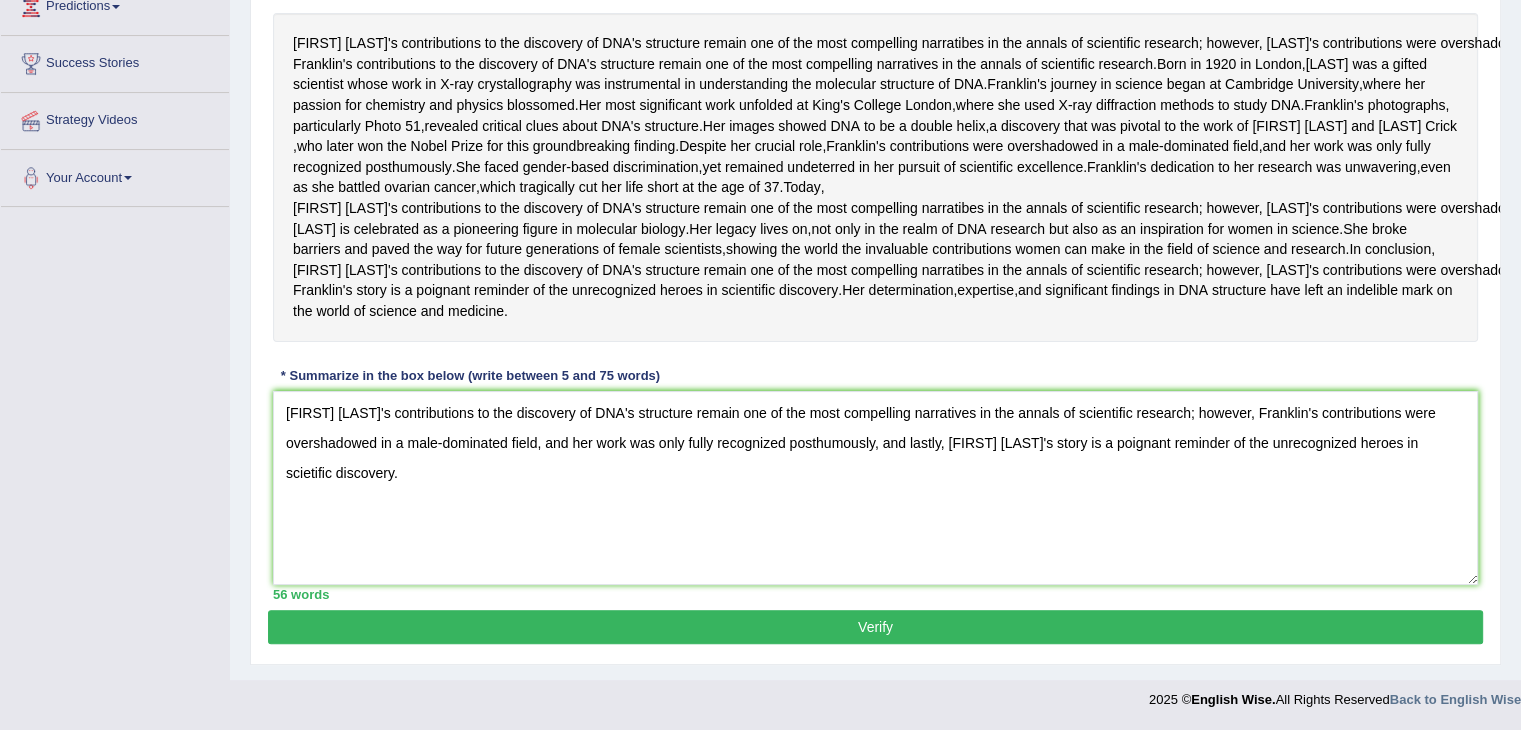 click on "Verify" at bounding box center (875, 627) 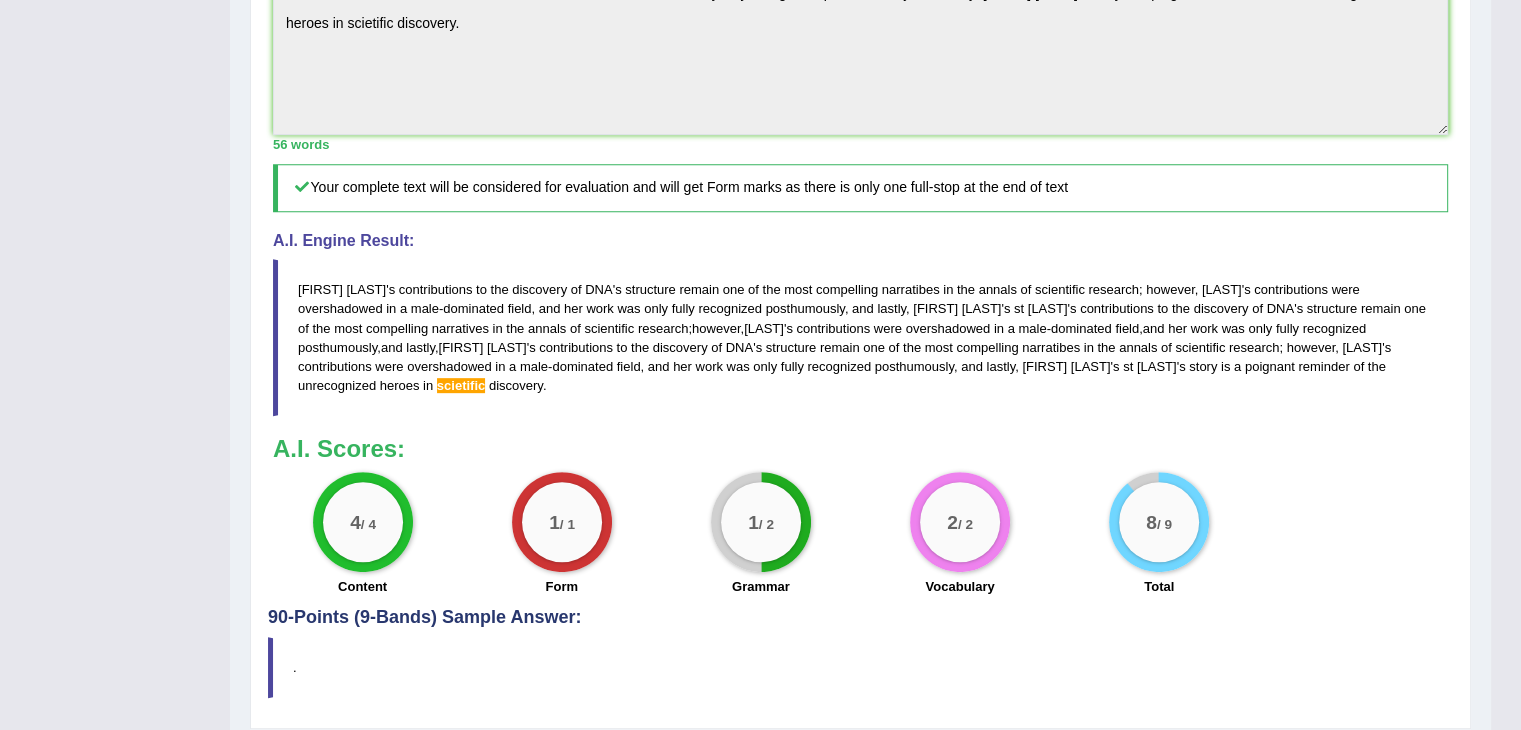 scroll, scrollTop: 791, scrollLeft: 0, axis: vertical 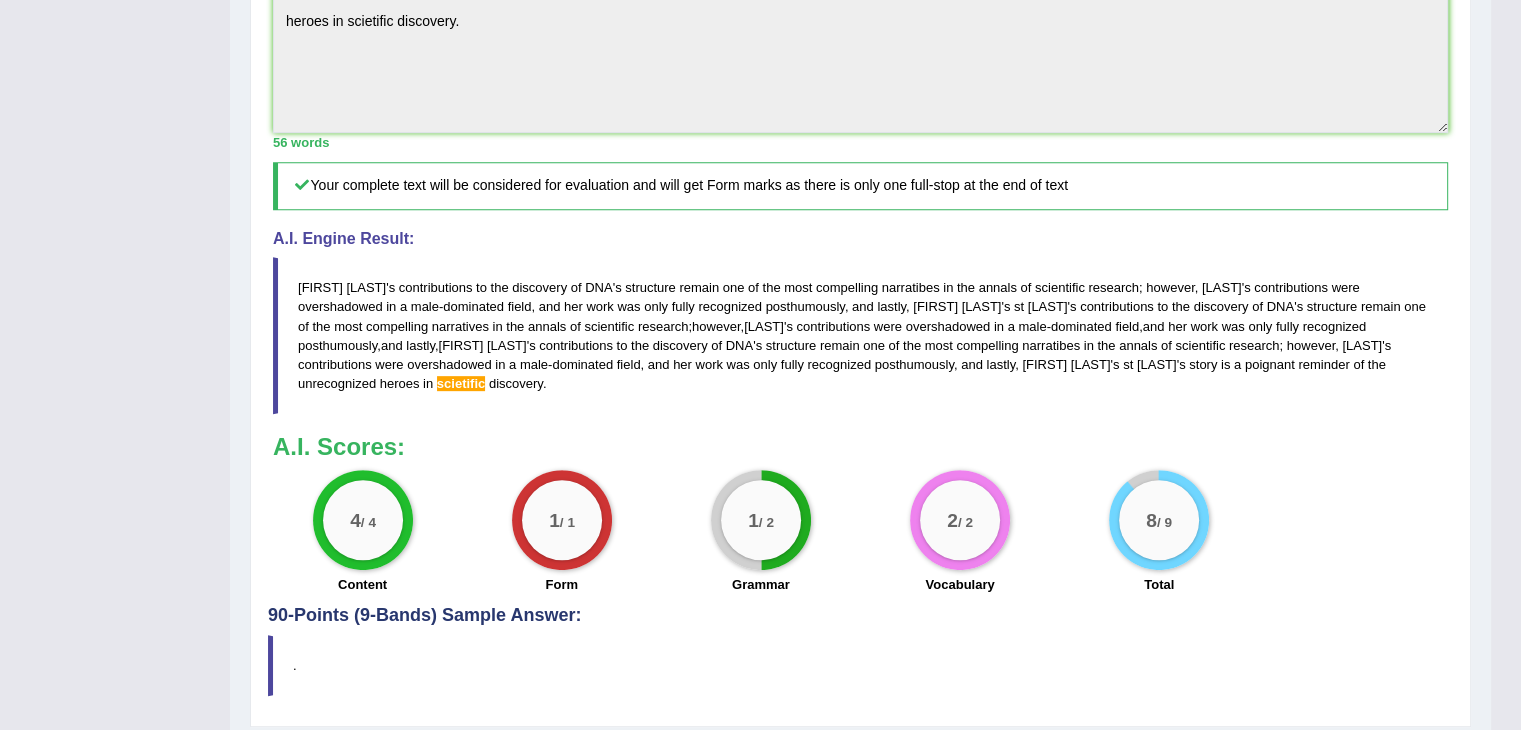 click on "Rosalind   Franklin ' s   contributions   to   the   discovery   of   DNA ' s   structure   remain   one   of   the   most   compelling   narratives   in   the   annals   of   scientific   research ;  however ,  Franklin ' s   contributions   were   overshadowed   in   a   male - dominated   field ,  and   her   work   was   only   fully   recognized   posthumously ,  and   lastly ,  Rosalind   Franklin ' s   story   is   a   poignant   reminder   of   the   unrecognized   heroes   in   scietific   discovery ." at bounding box center (860, 335) 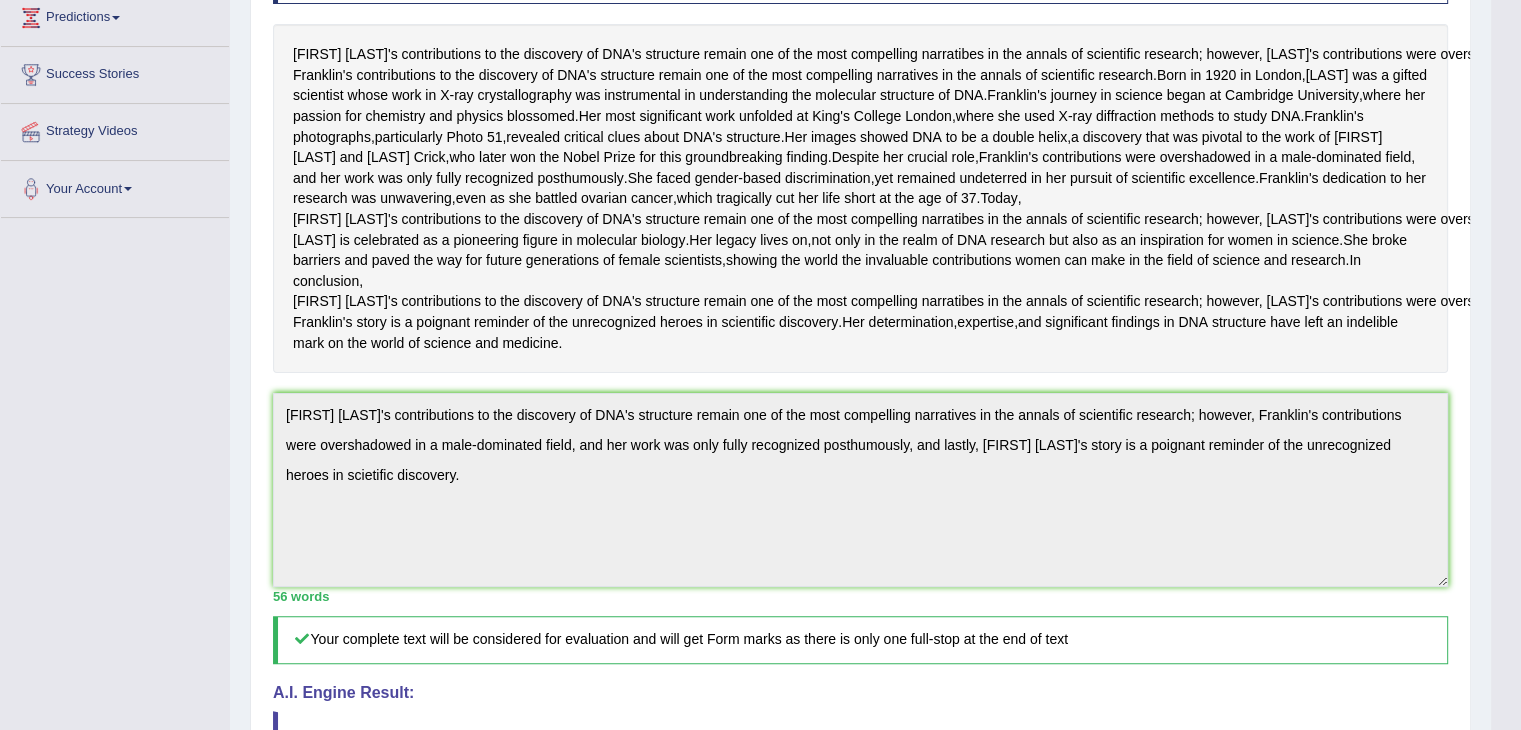 scroll, scrollTop: 0, scrollLeft: 0, axis: both 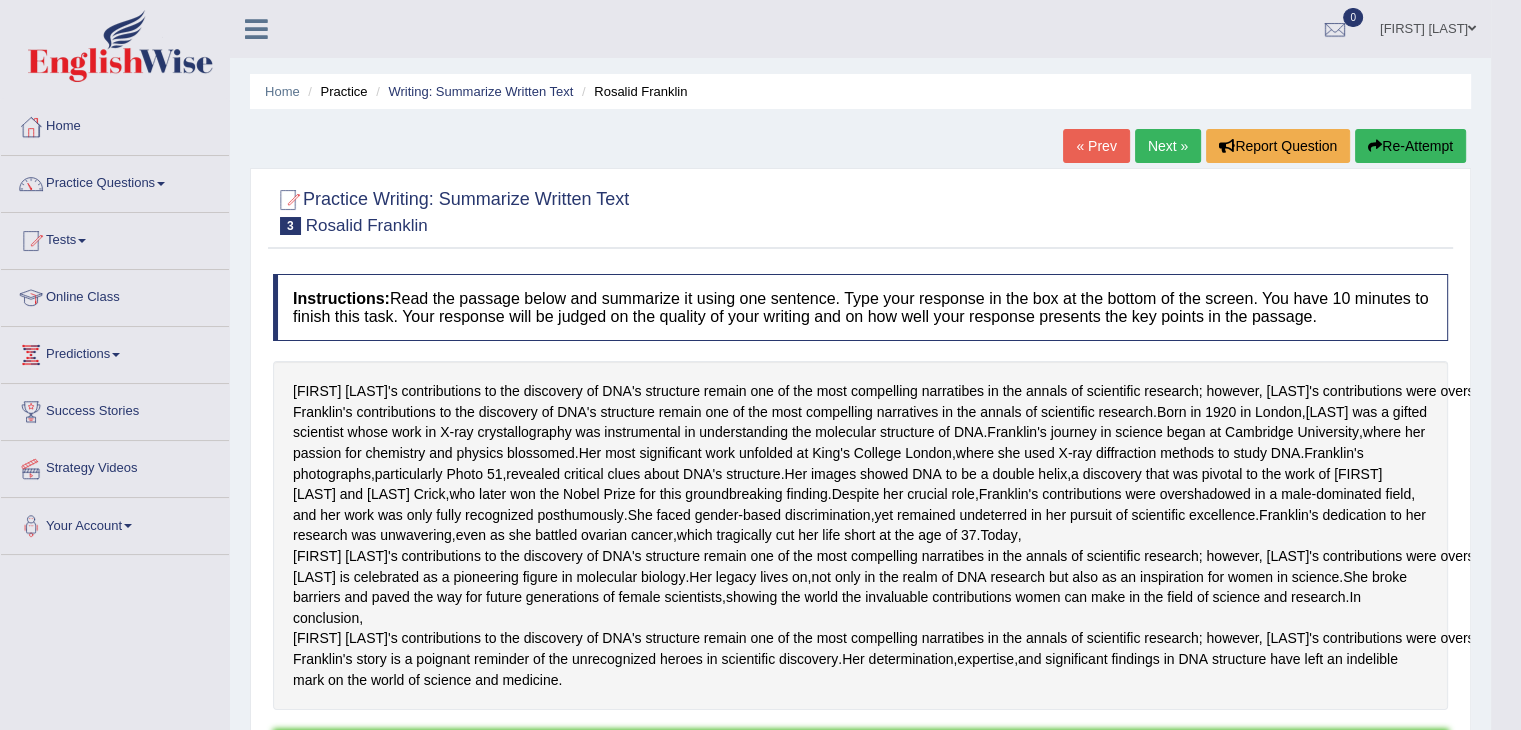 click on "Re-Attempt" at bounding box center [1410, 146] 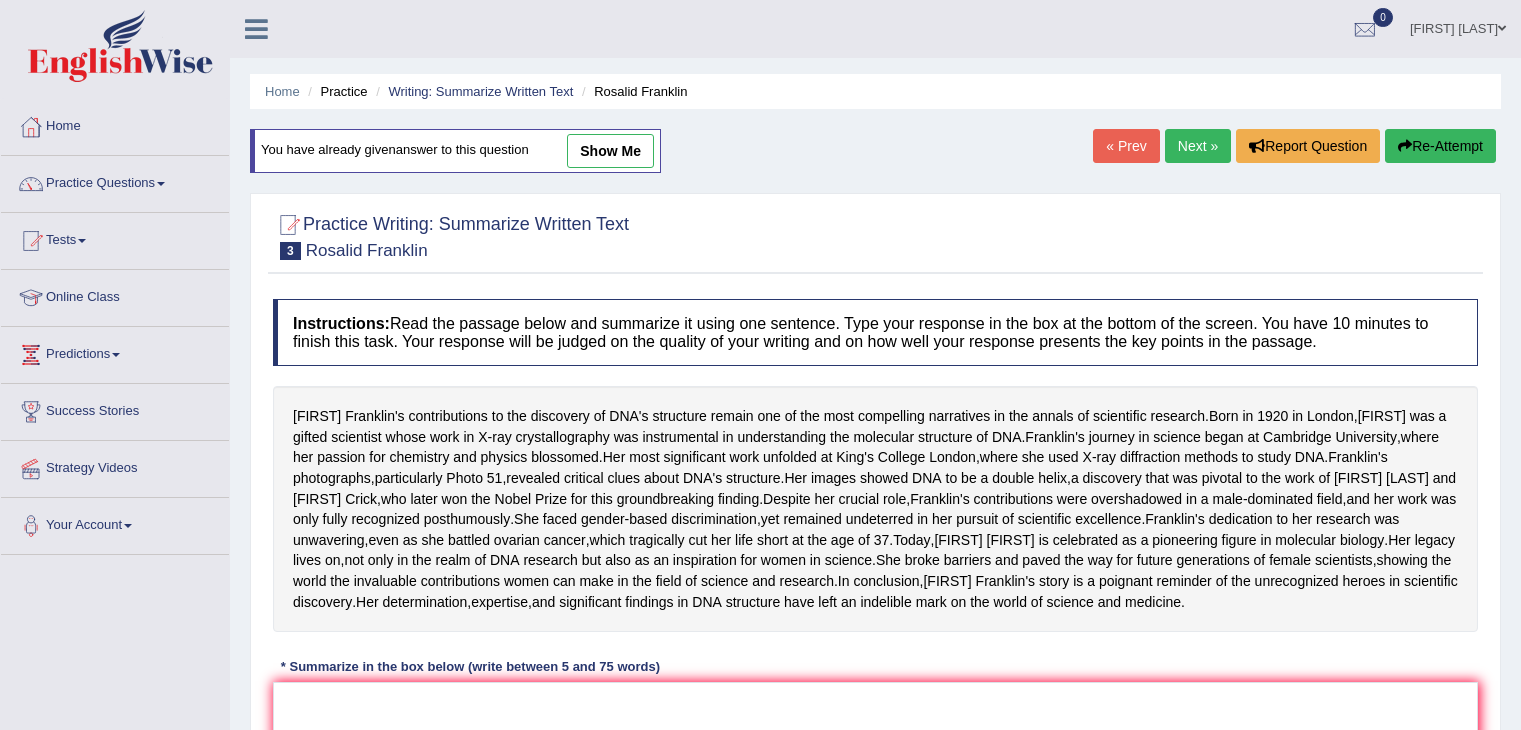 scroll, scrollTop: 0, scrollLeft: 0, axis: both 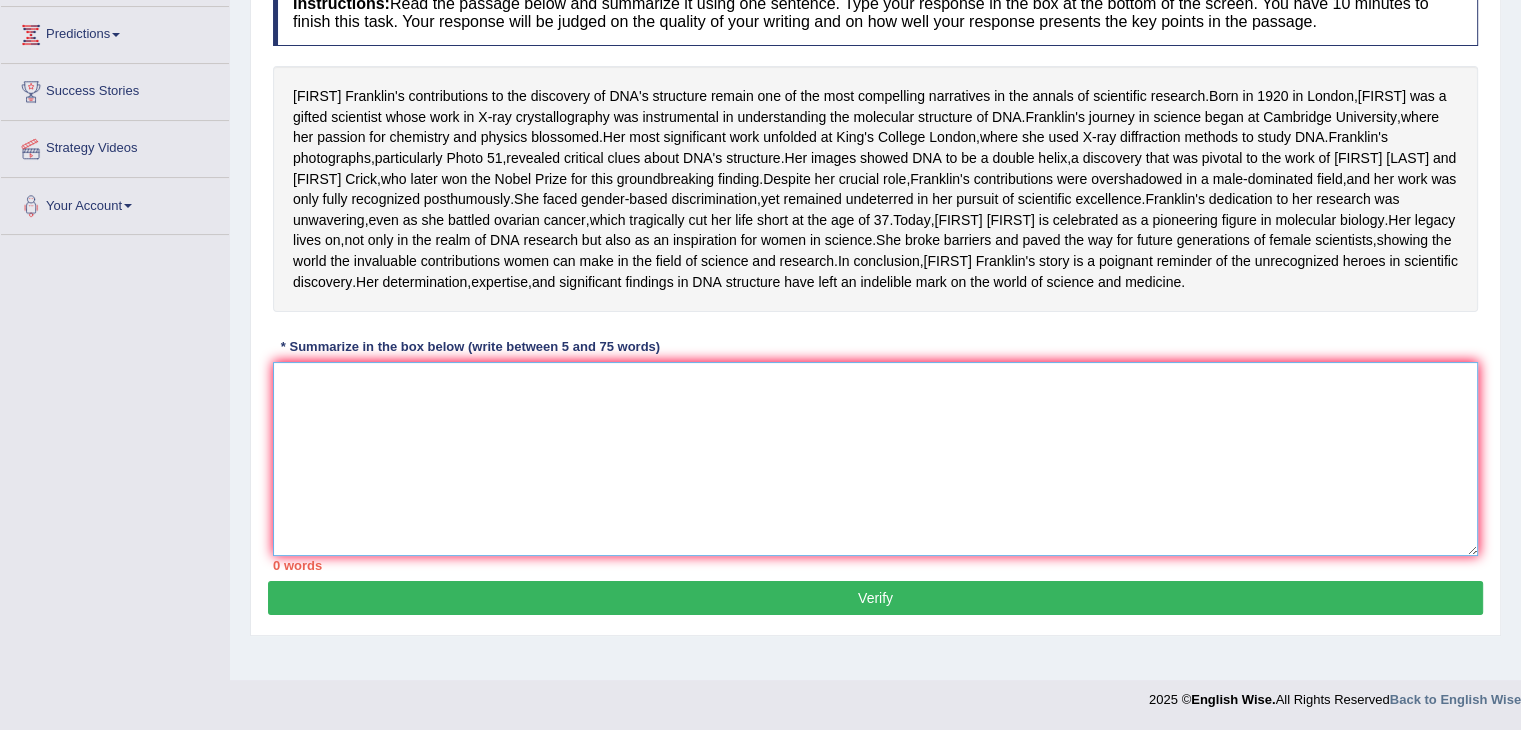 click at bounding box center (875, 459) 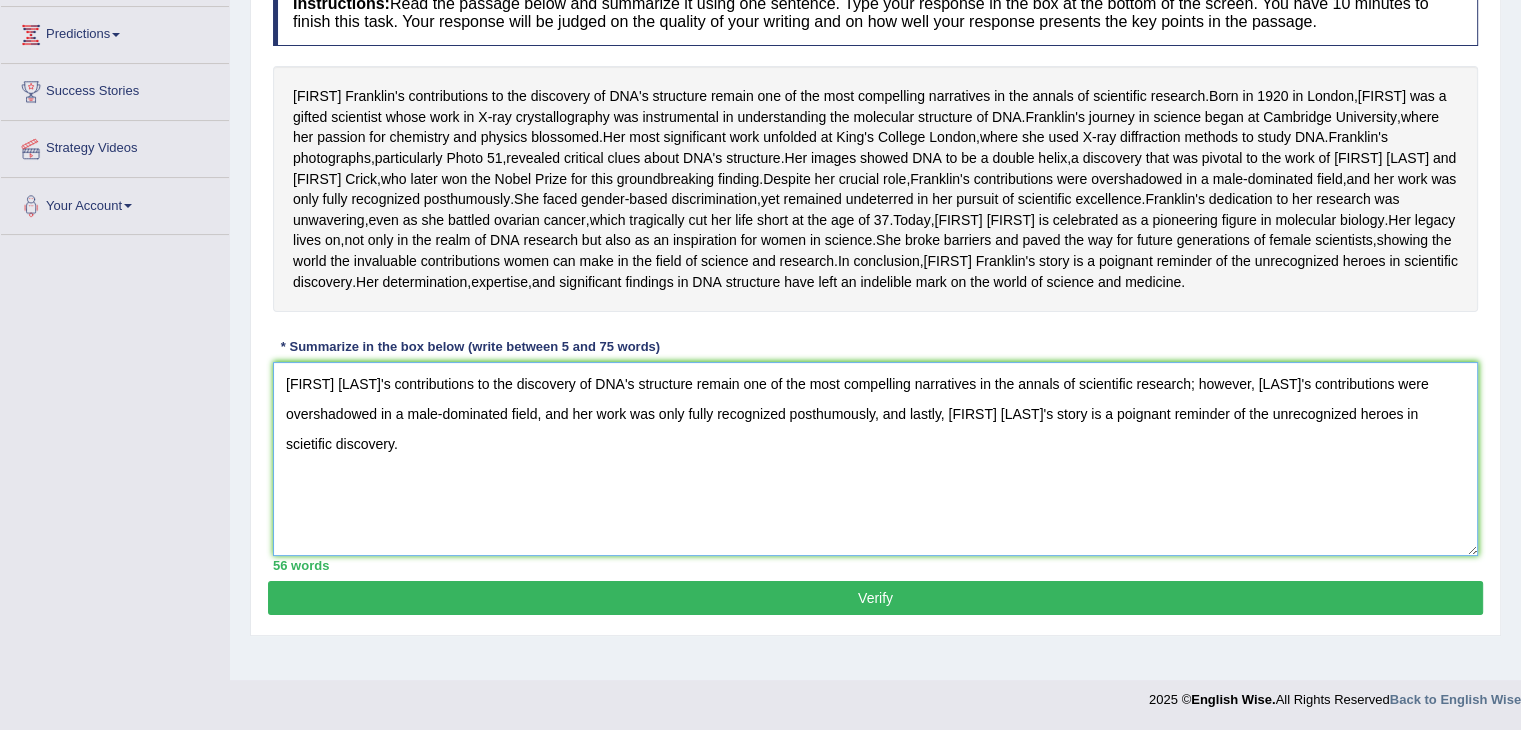 click on "Rosalind Franklin's contributions to the discovery of DNA's structure remain one of the most compelling narratives in the annals of scientific research; however, Franklin's contributions were overshadowed in a male-dominated field, and her work was only fully recognized posthumously, and lastly, Rosalind Franklin's story is a poignant reminder of the unrecognized heroes in scietific discovery." at bounding box center (875, 459) 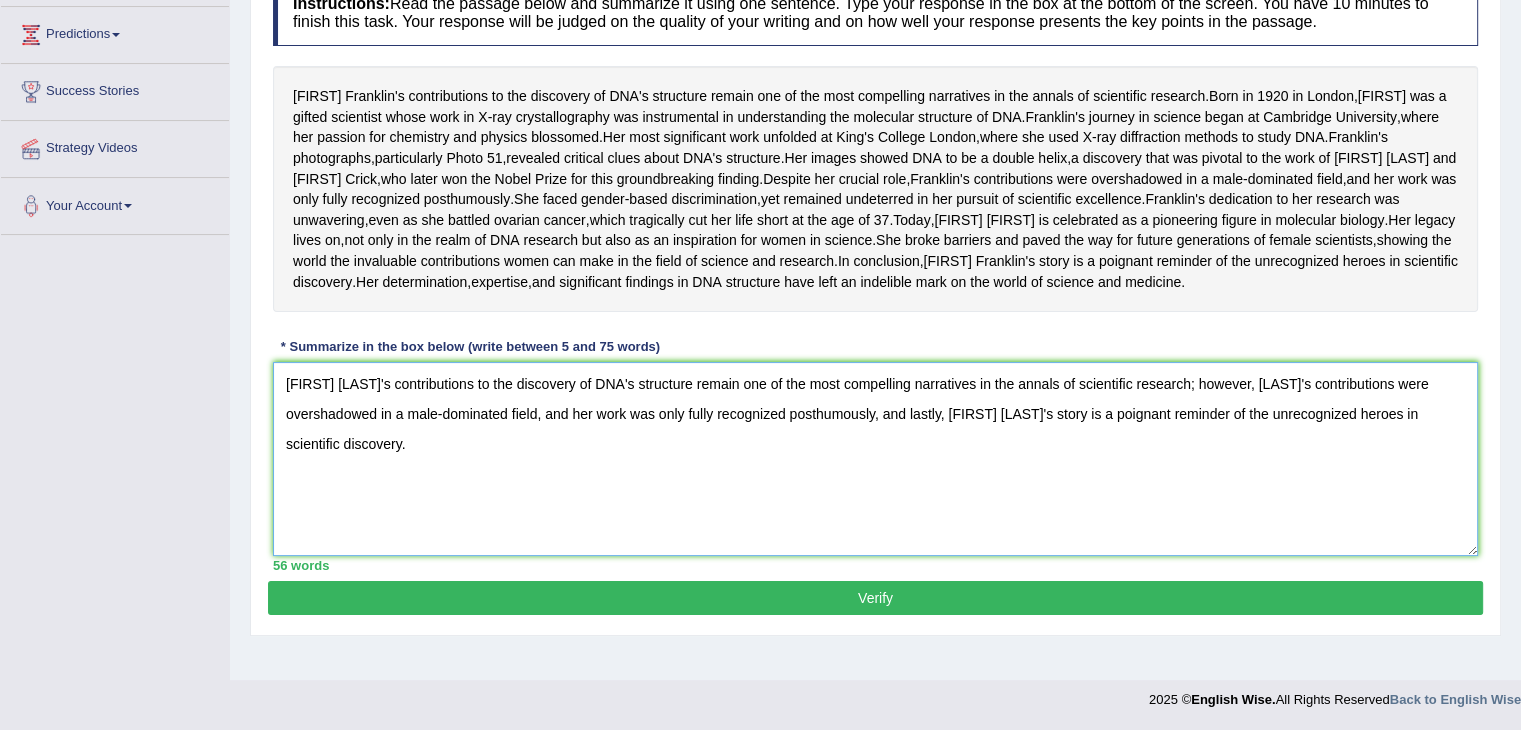 type on "Rosalind Franklin's contributions to the discovery of DNA's structure remain one of the most compelling narratives in the annals of scientific research; however, Franklin's contributions were overshadowed in a male-dominated field, and her work was only fully recognized posthumously, and lastly, Rosalind Franklin's story is a poignant reminder of the unrecognized heroes in scientific discovery." 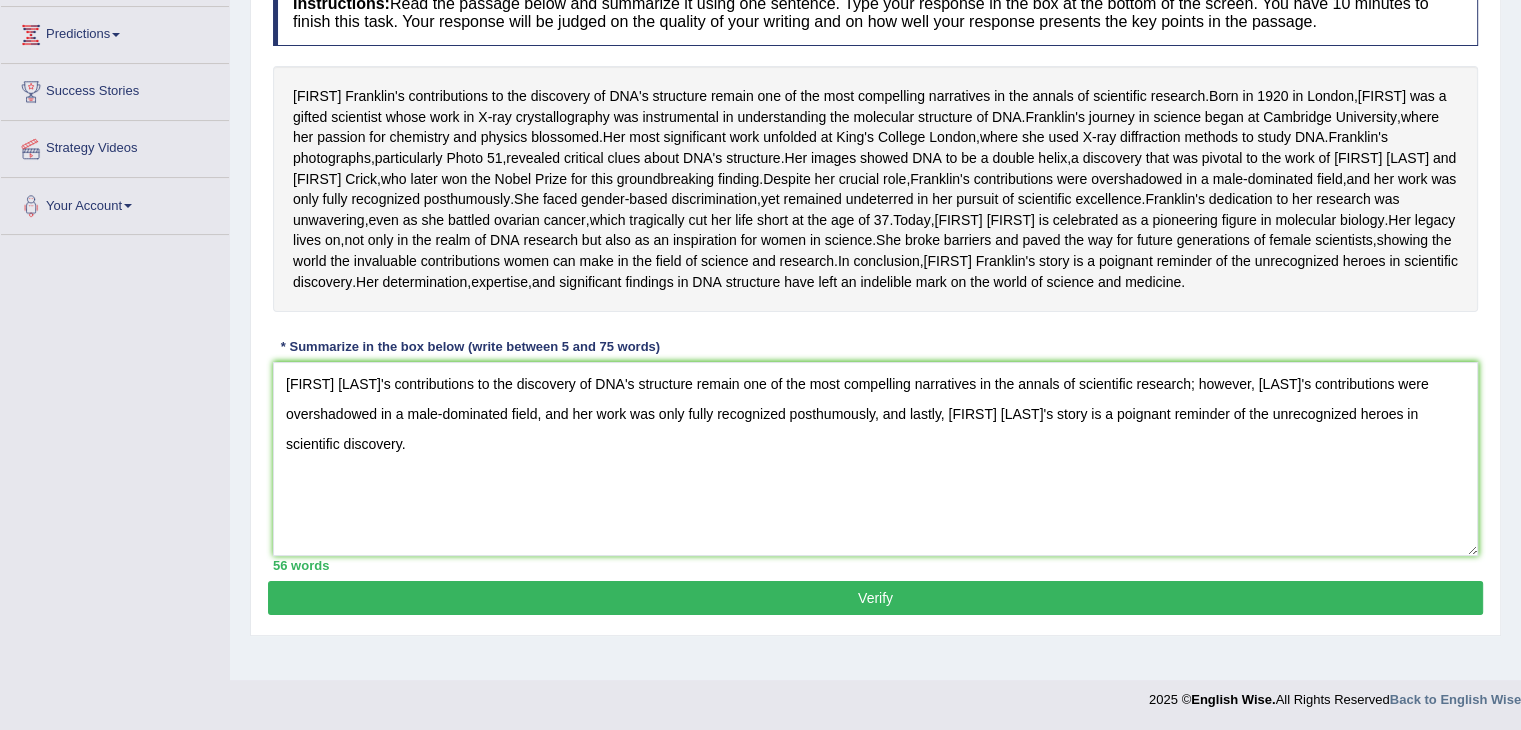 click on "Verify" at bounding box center (875, 598) 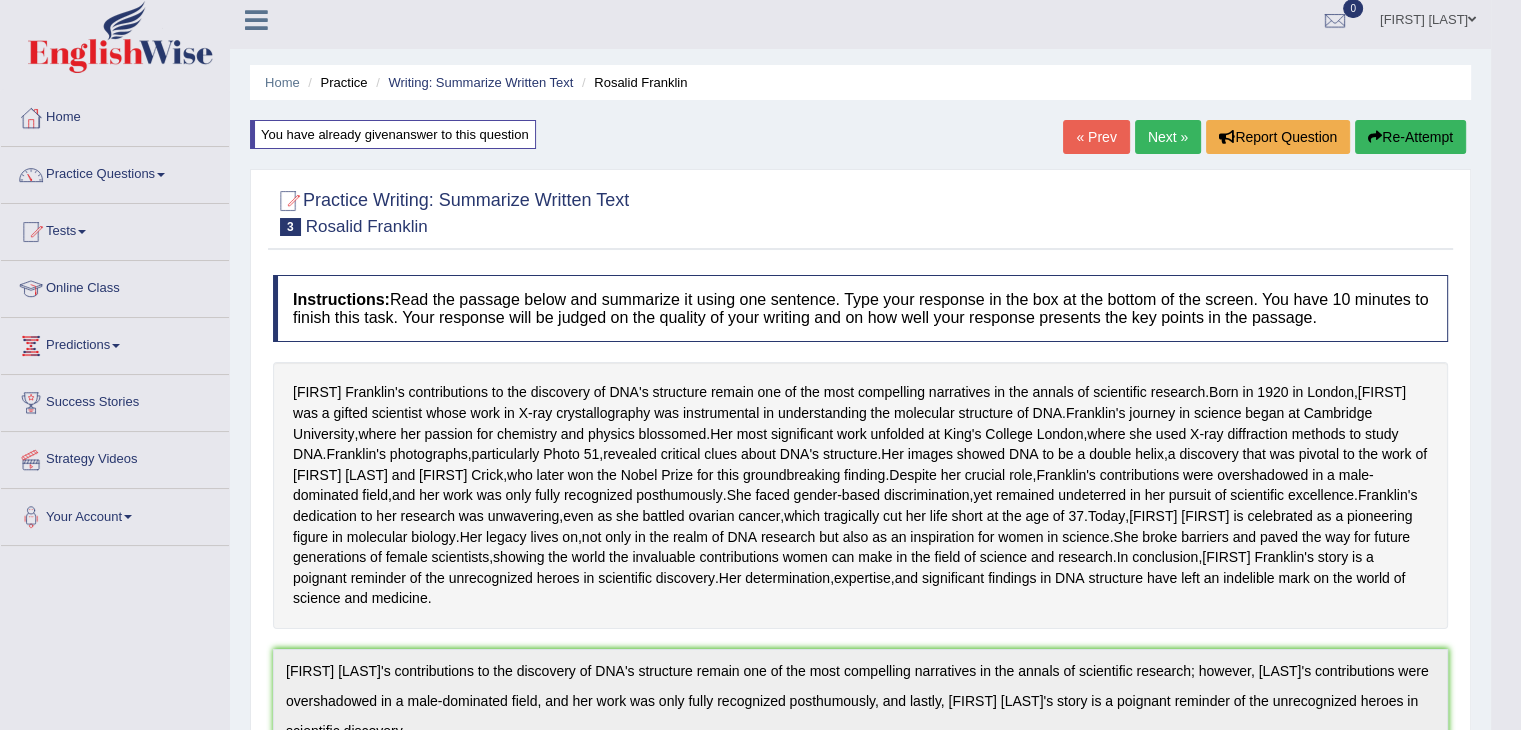 scroll, scrollTop: 0, scrollLeft: 0, axis: both 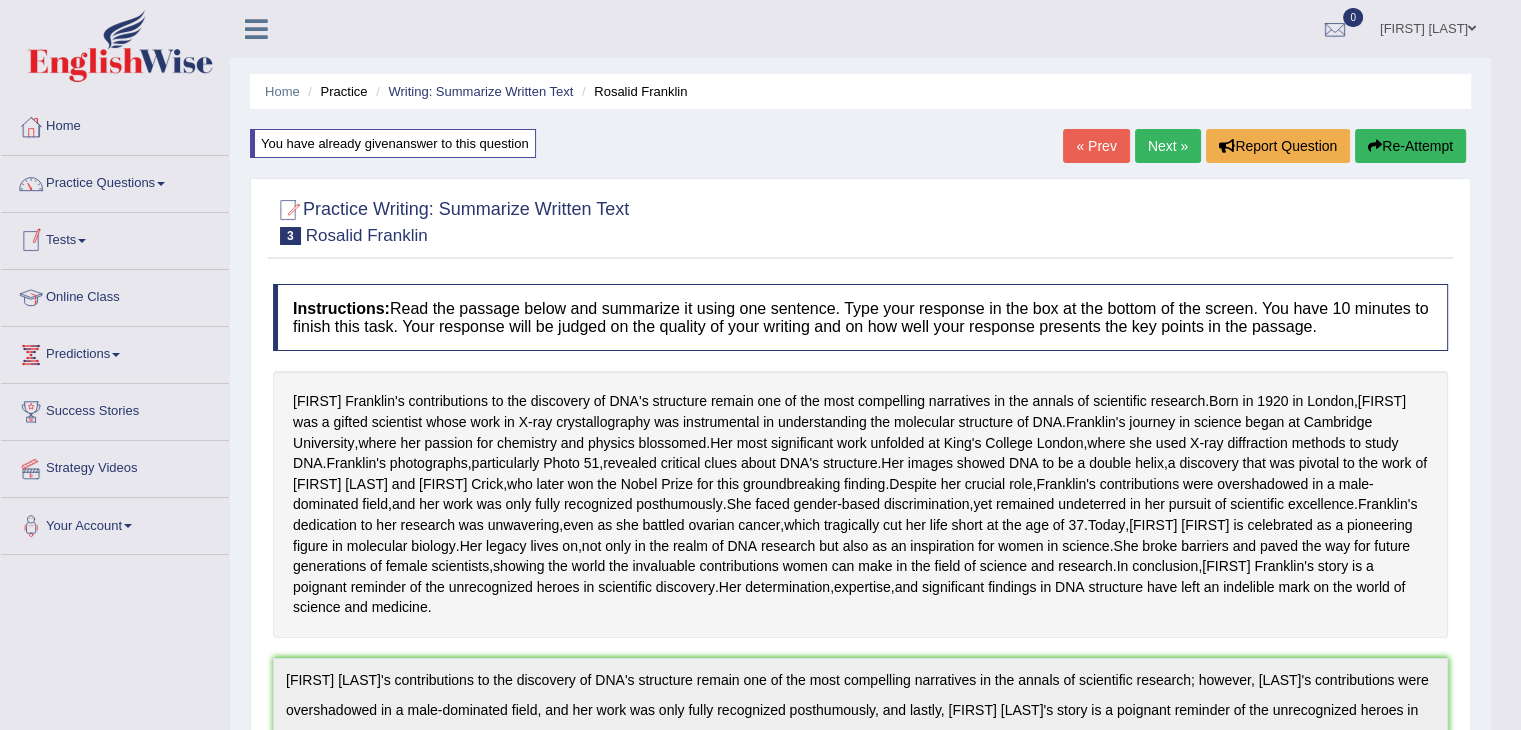 click at bounding box center (82, 241) 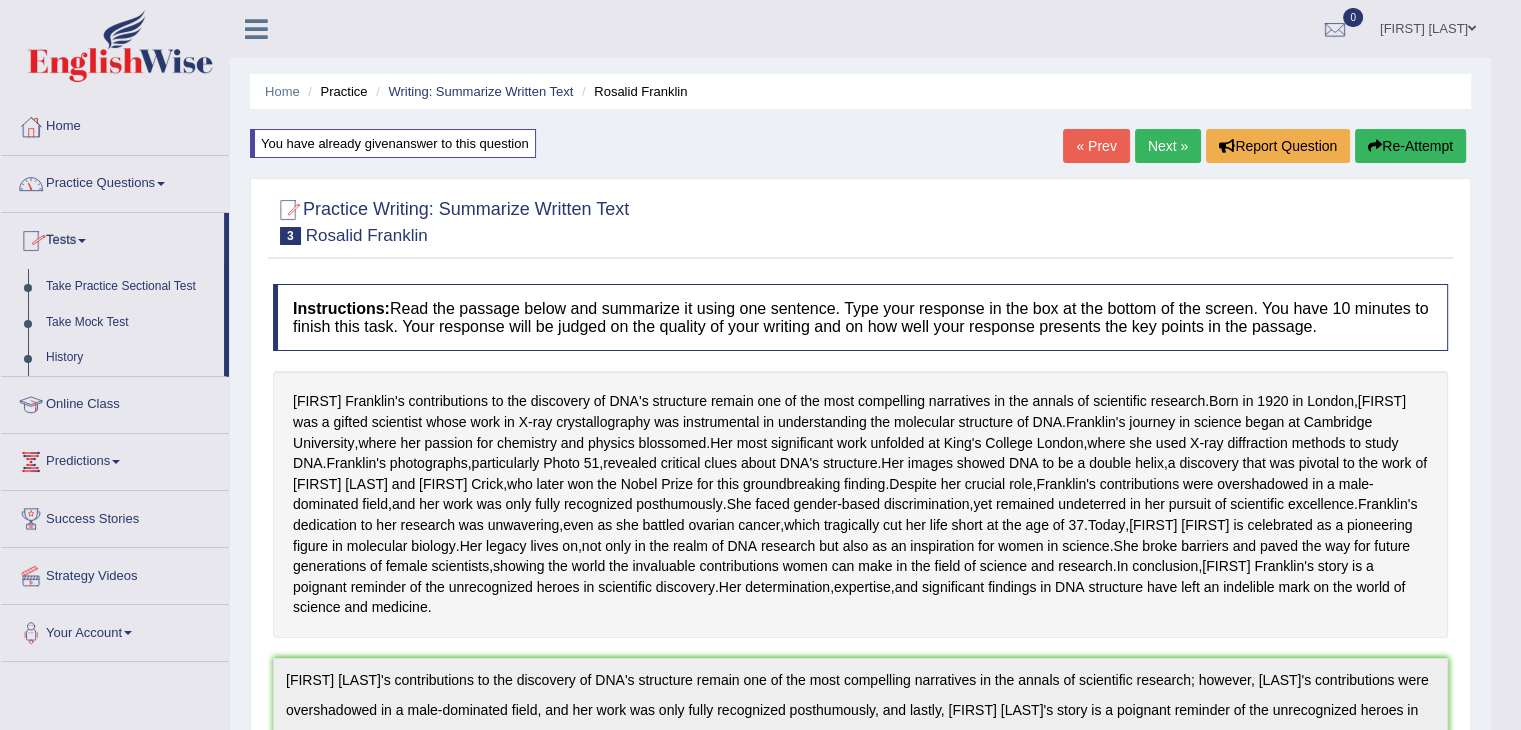 click on "Practice Questions" at bounding box center [115, 181] 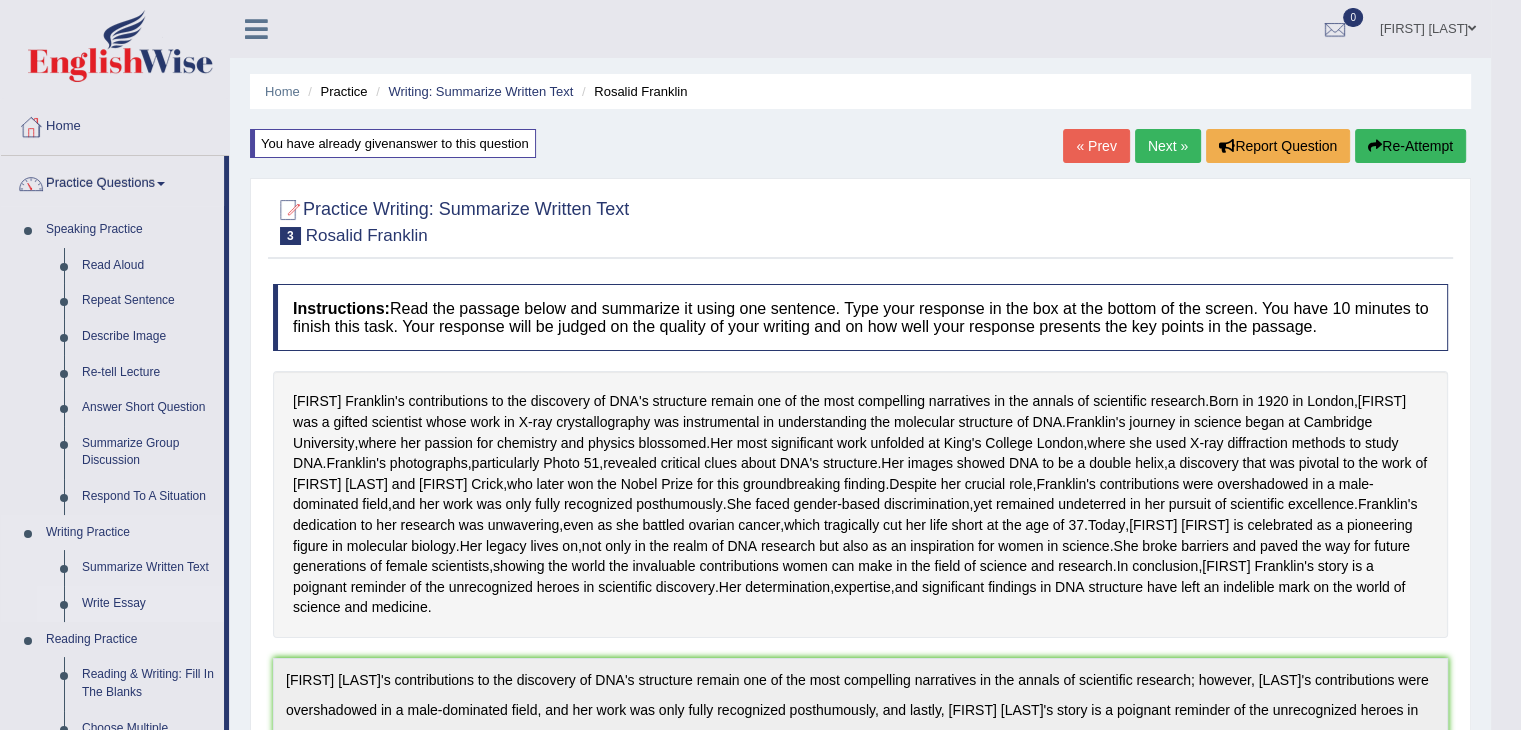 click on "Write Essay" at bounding box center (148, 604) 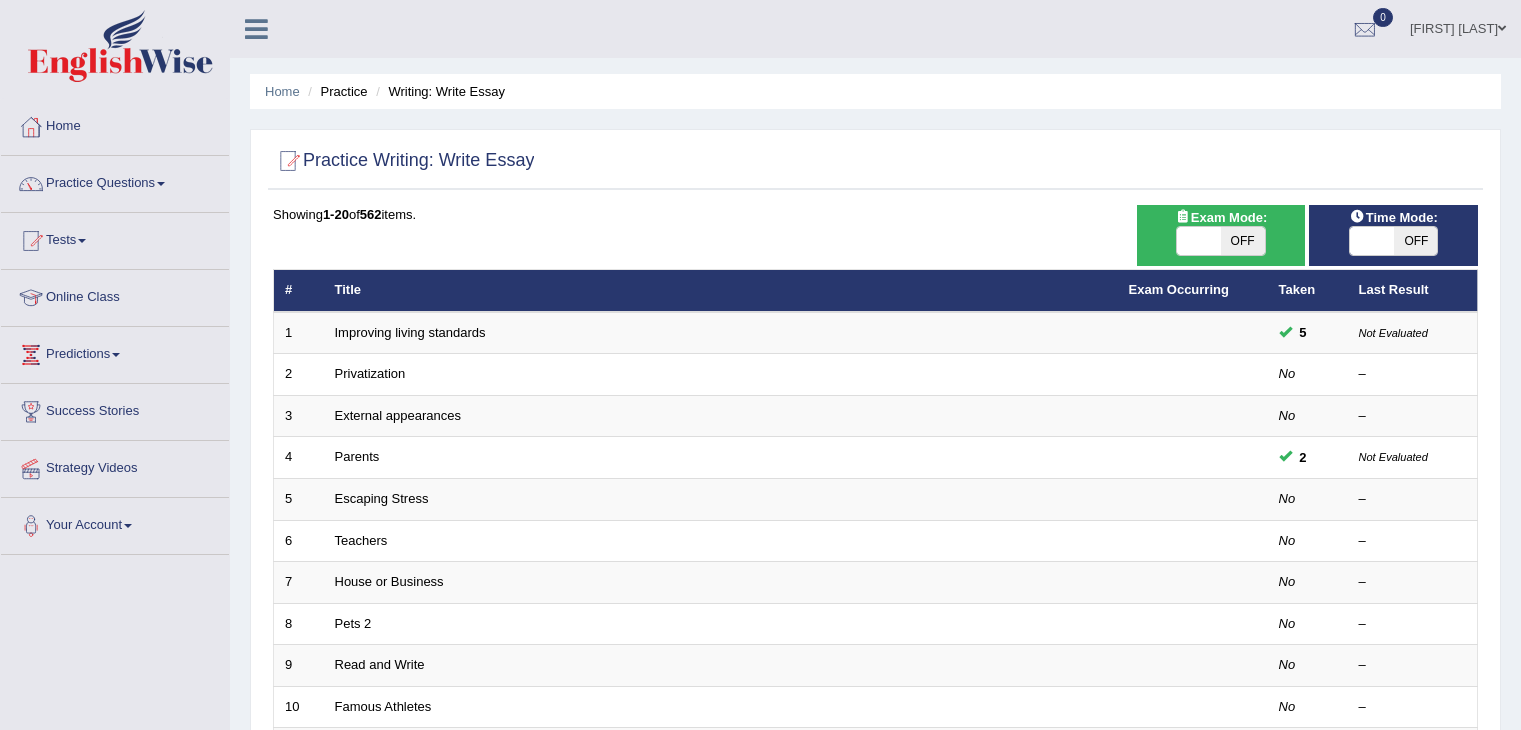scroll, scrollTop: 0, scrollLeft: 0, axis: both 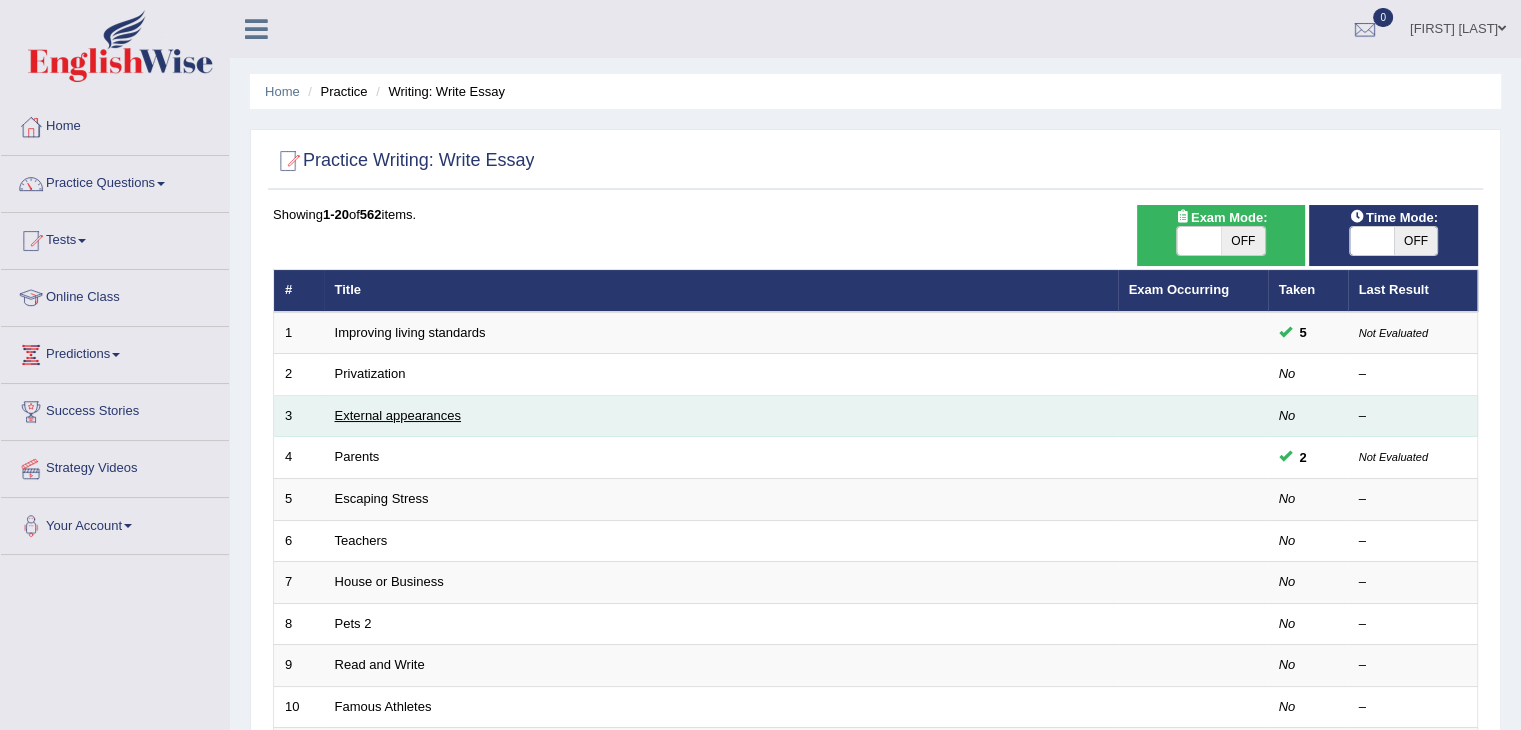 click on "External appearances" at bounding box center [398, 415] 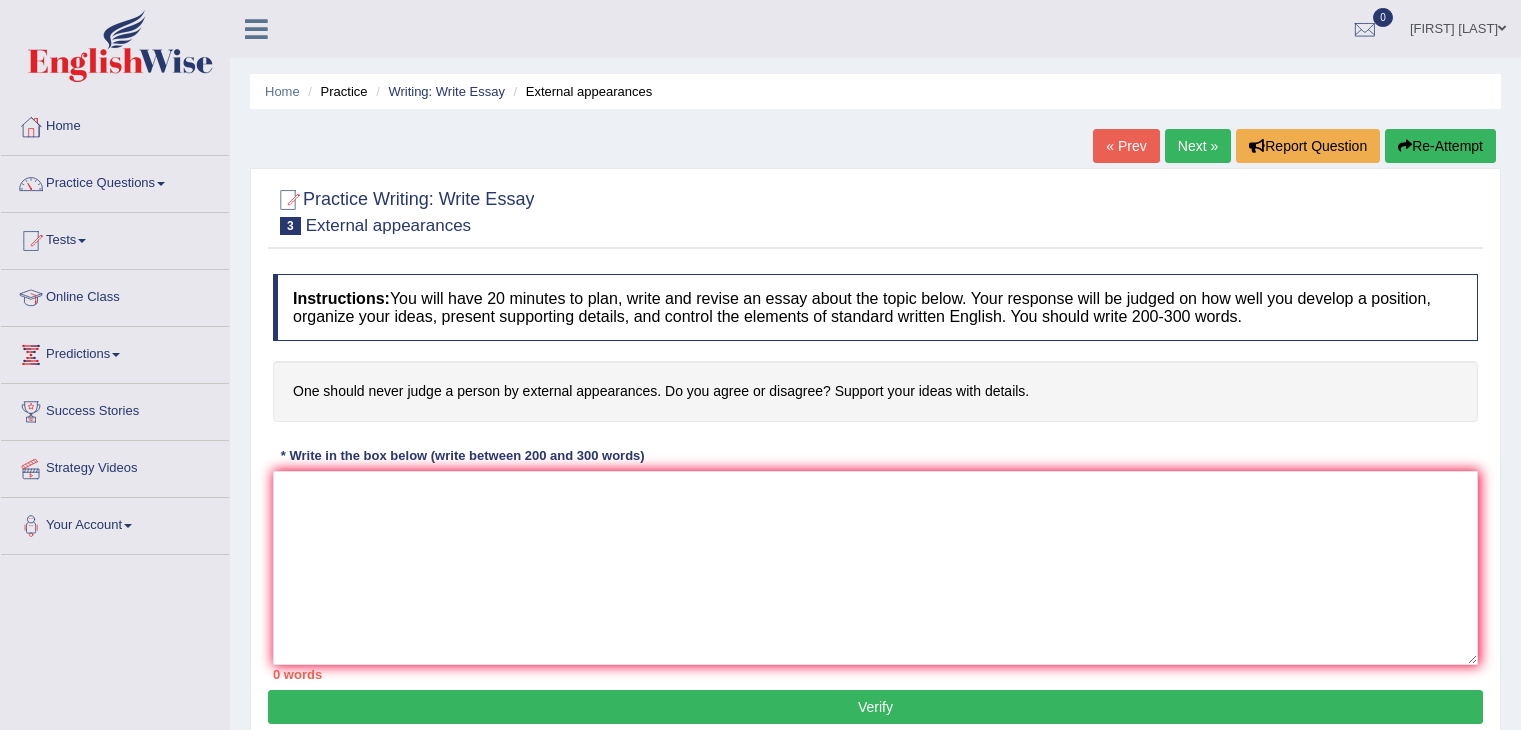 scroll, scrollTop: 0, scrollLeft: 0, axis: both 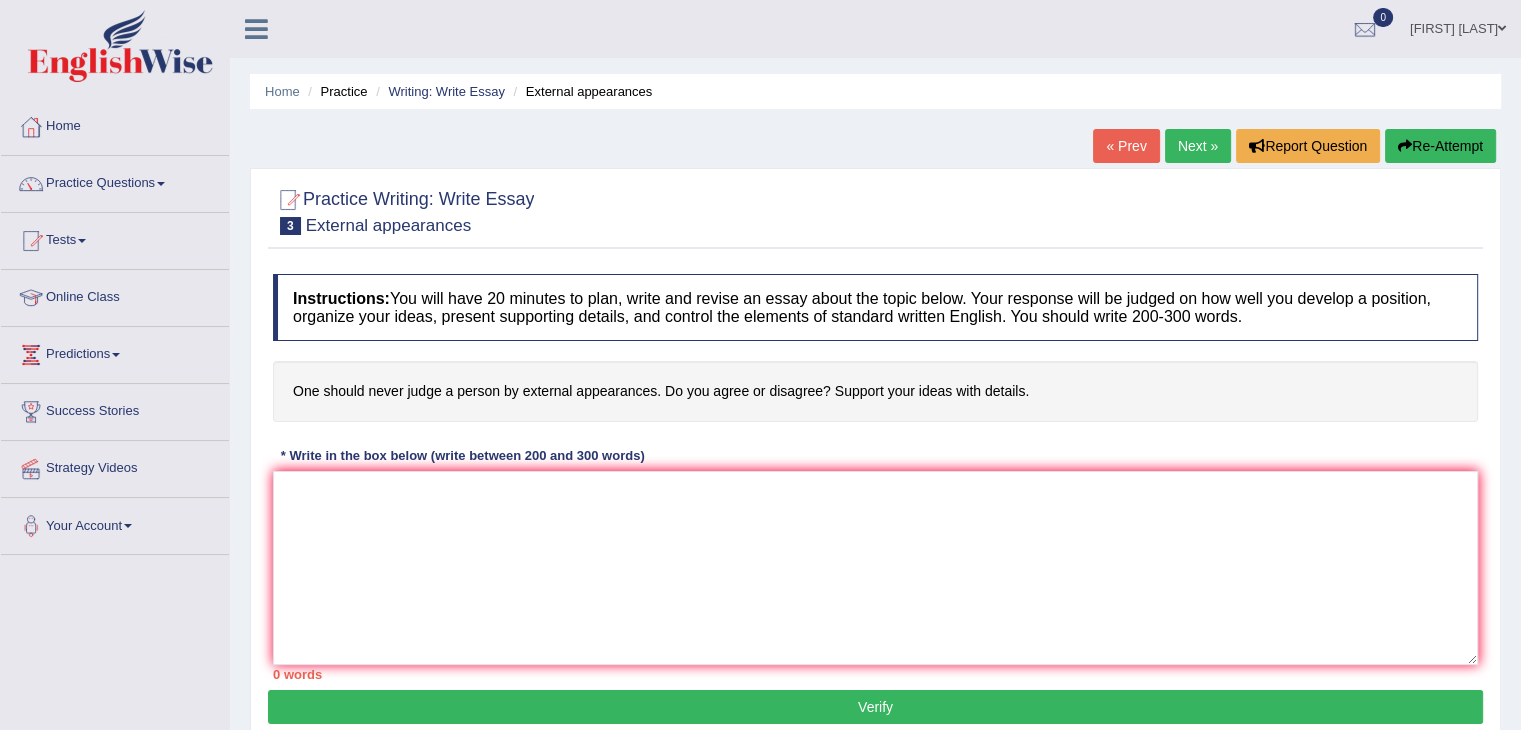 click on "« Prev" at bounding box center (1126, 146) 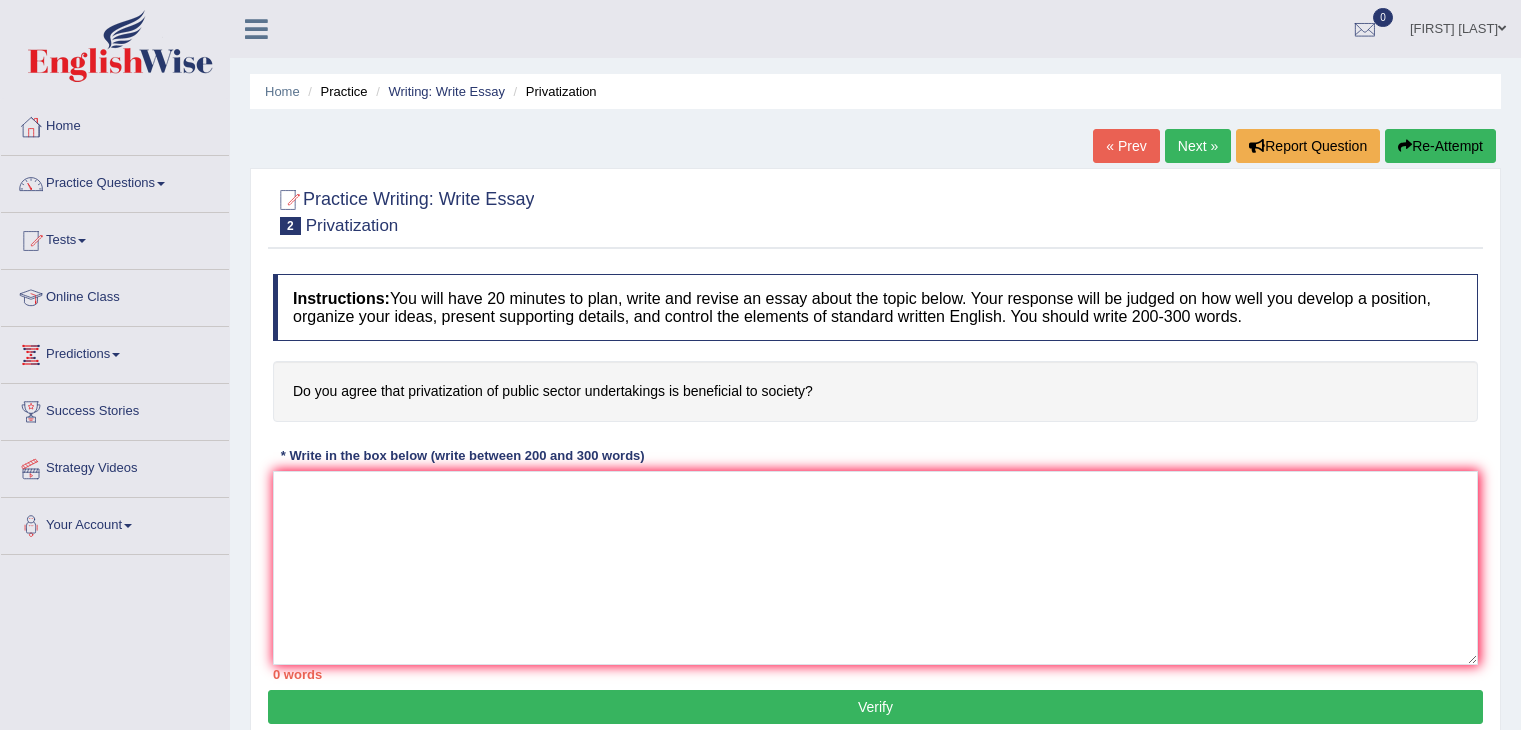 scroll, scrollTop: 48, scrollLeft: 0, axis: vertical 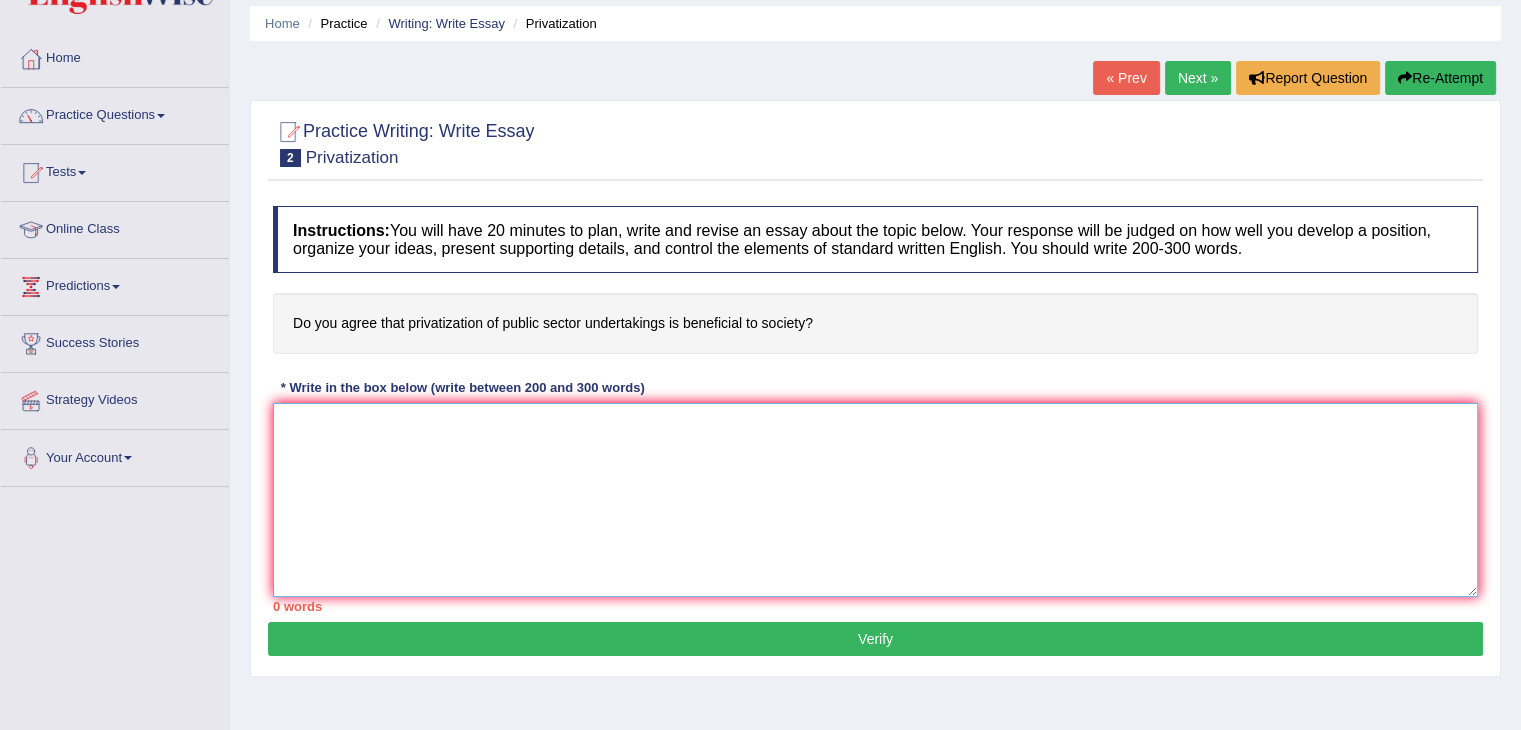 click at bounding box center [875, 500] 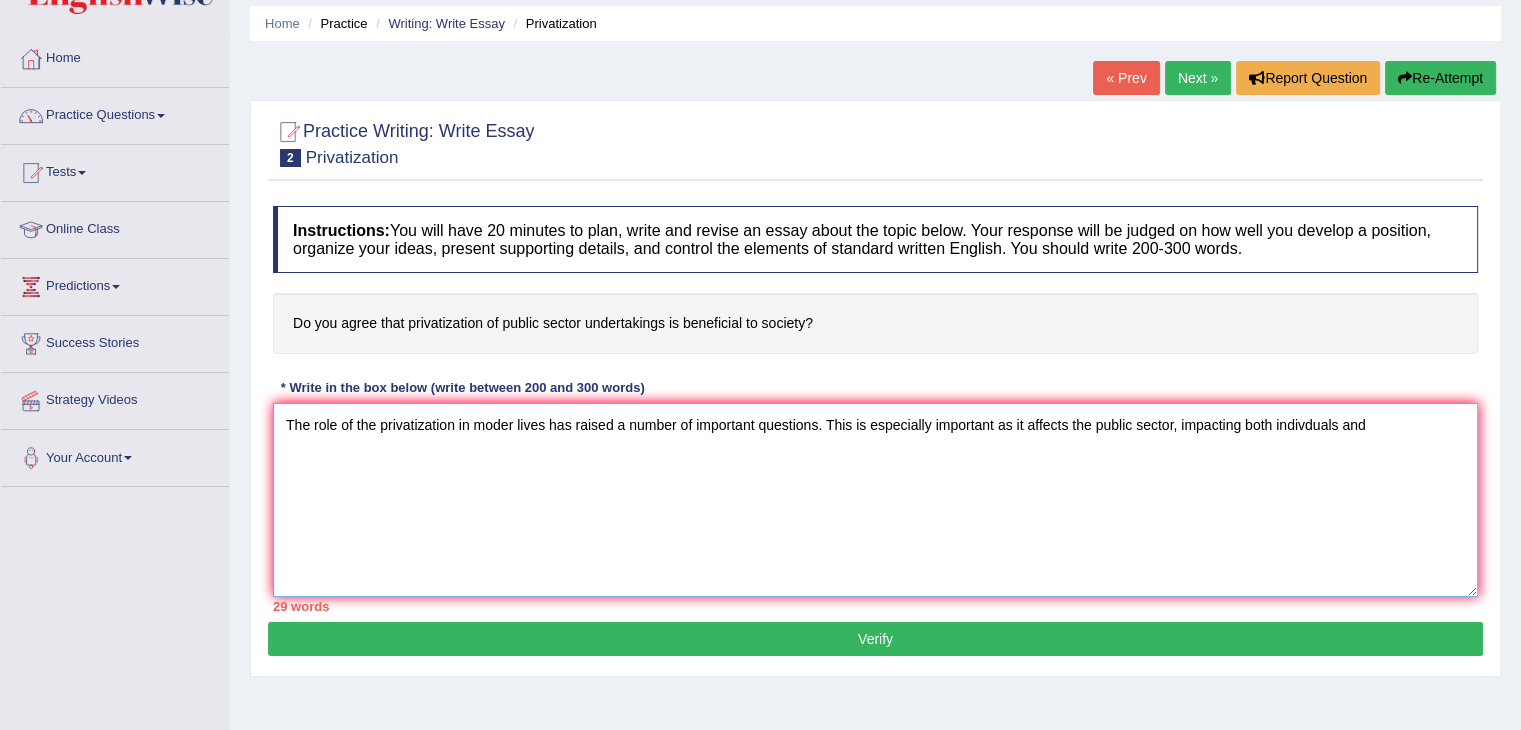 click on "The role of the privatization in moder lives has raised a number of important questions. This is especially important as it affects the public sector, impacting both indivduals and" at bounding box center (875, 500) 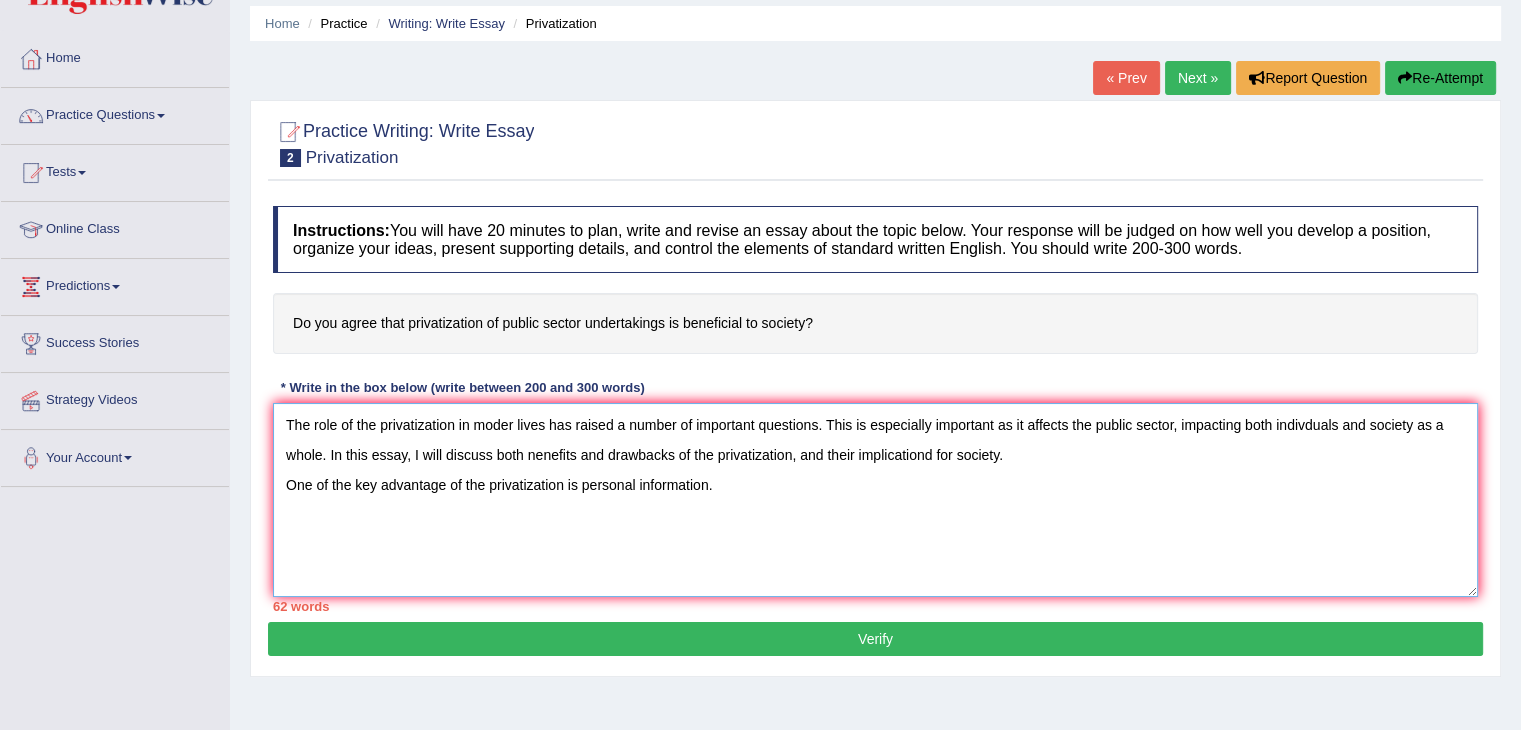 click on "The role of the privatization in moder lives has raised a number of important questions. This is especially important as it affects the public sector, impacting both indivduals and society as a whole. In this essay, I will discuss both nenefits and drawbacks of the privatization, and their implicationd for society.
One of the key advantage of the privatization is personal information." at bounding box center [875, 500] 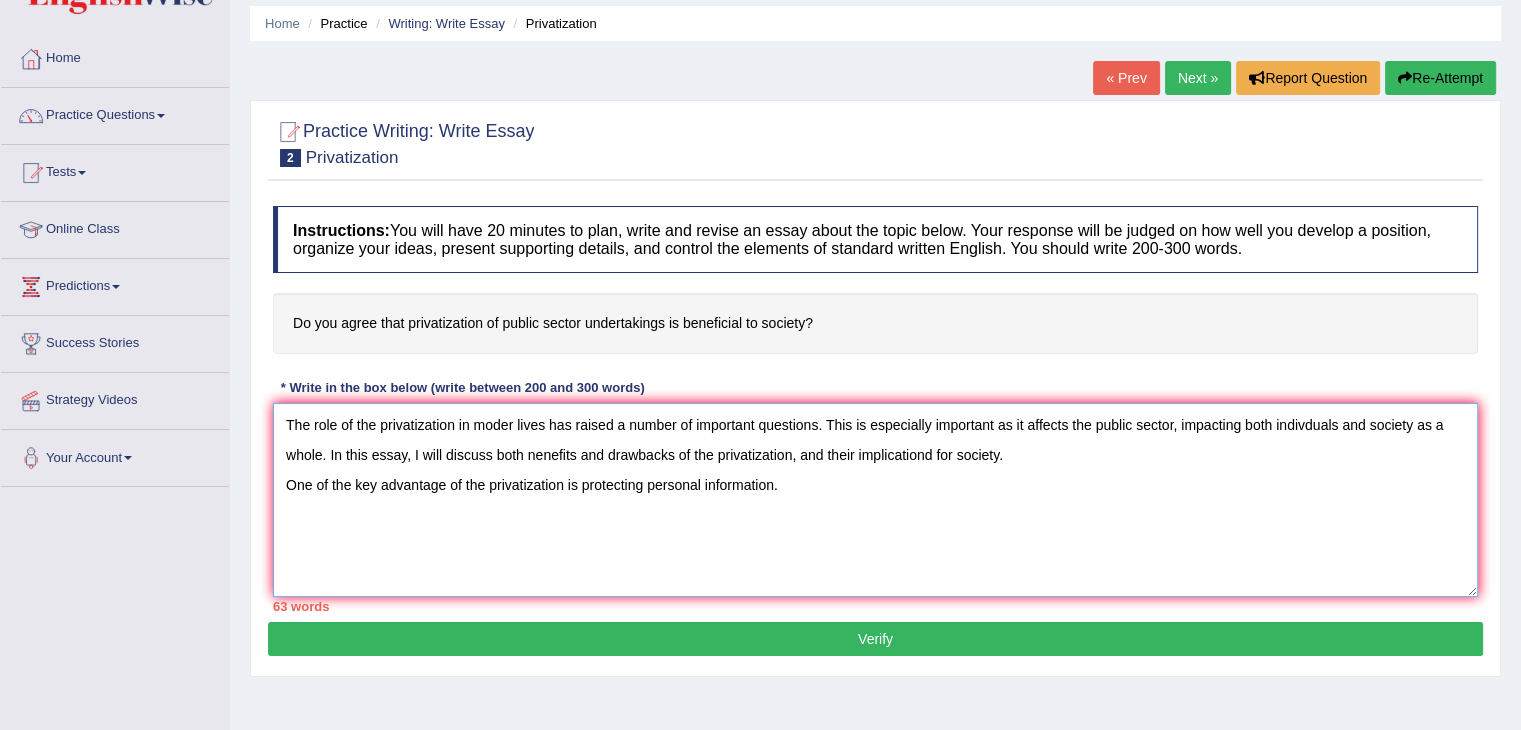 click on "The role of the privatization in moder lives has raised a number of important questions. This is especially important as it affects the public sector, impacting both indivduals and society as a whole. In this essay, I will discuss both nenefits and drawbacks of the privatization, and their implicationd for society.
One of the key advantage of the privatization is protecting personal information." at bounding box center (875, 500) 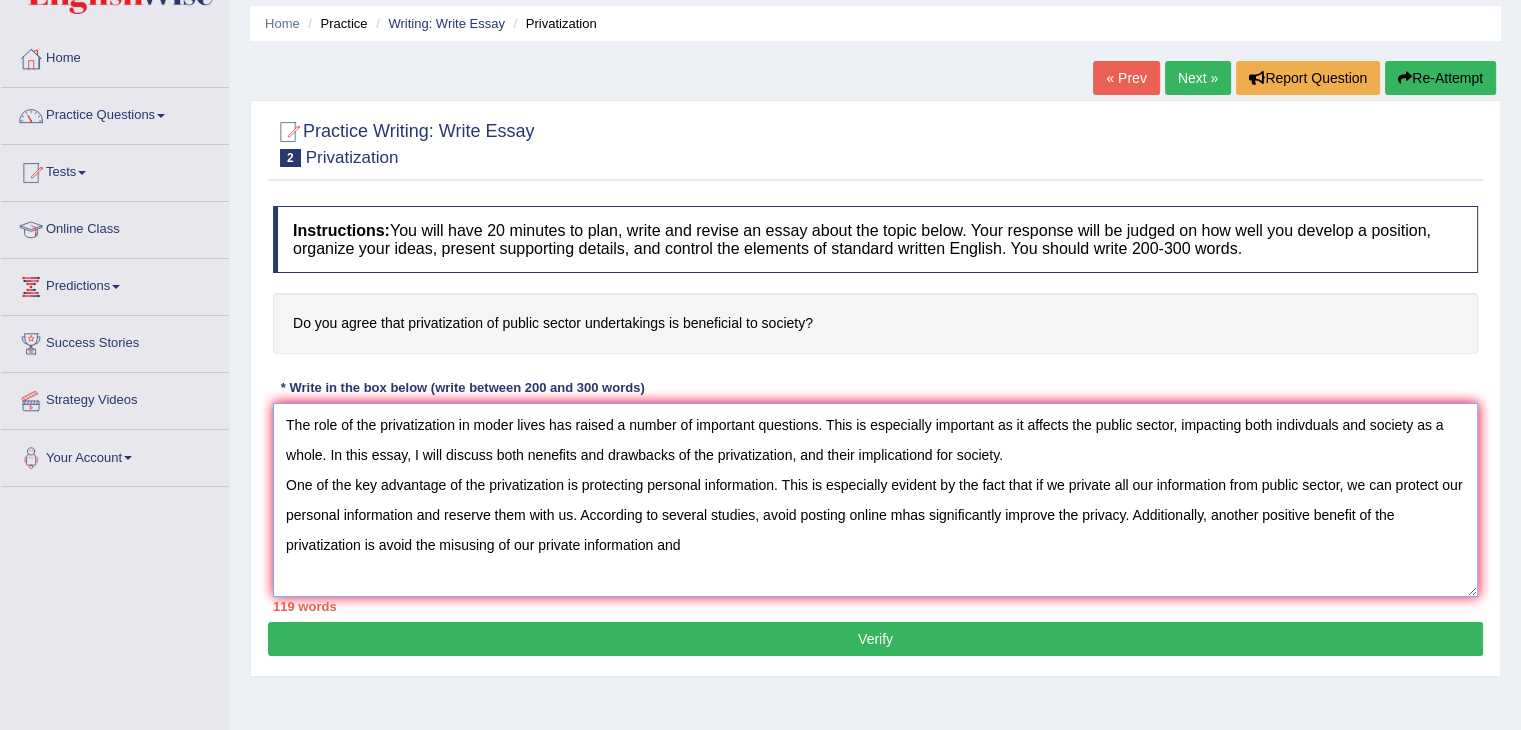 click on "The role of the privatization in moder lives has raised a number of important questions. This is especially important as it affects the public sector, impacting both indivduals and society as a whole. In this essay, I will discuss both nenefits and drawbacks of the privatization, and their implicationd for society.
One of the key advantage of the privatization is protecting personal information. This is especially evident by the fact that if we private all our information from public sector, we can protect our personal information and reserve them with us. According to several studies, avoid posting online mhas significantly improve the privacy. Additionally, another positive benefit of the privatization is avoid the misusing of our private information and" at bounding box center [875, 500] 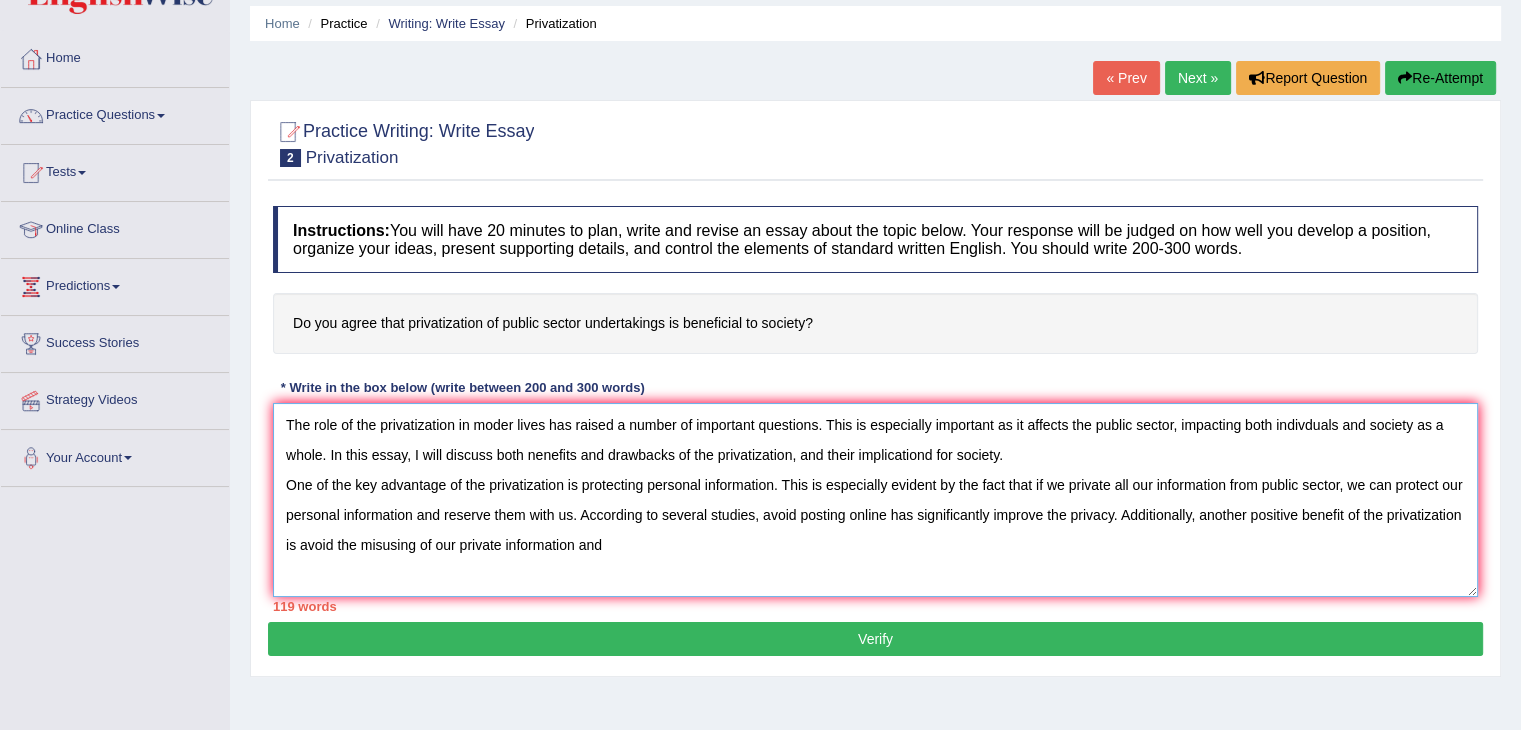 click on "The role of the privatization in moder lives has raised a number of important questions. This is especially important as it affects the public sector, impacting both indivduals and society as a whole. In this essay, I will discuss both nenefits and drawbacks of the privatization, and their implicationd for society.
One of the key advantage of the privatization is protecting personal information. This is especially evident by the fact that if we private all our information from public sector, we can protect our personal information and reserve them with us. According to several studies, avoid posting online has significantly improve the privacy. Additionally, another positive benefit of the privatization is avoid the misusing of our private information and" at bounding box center [875, 500] 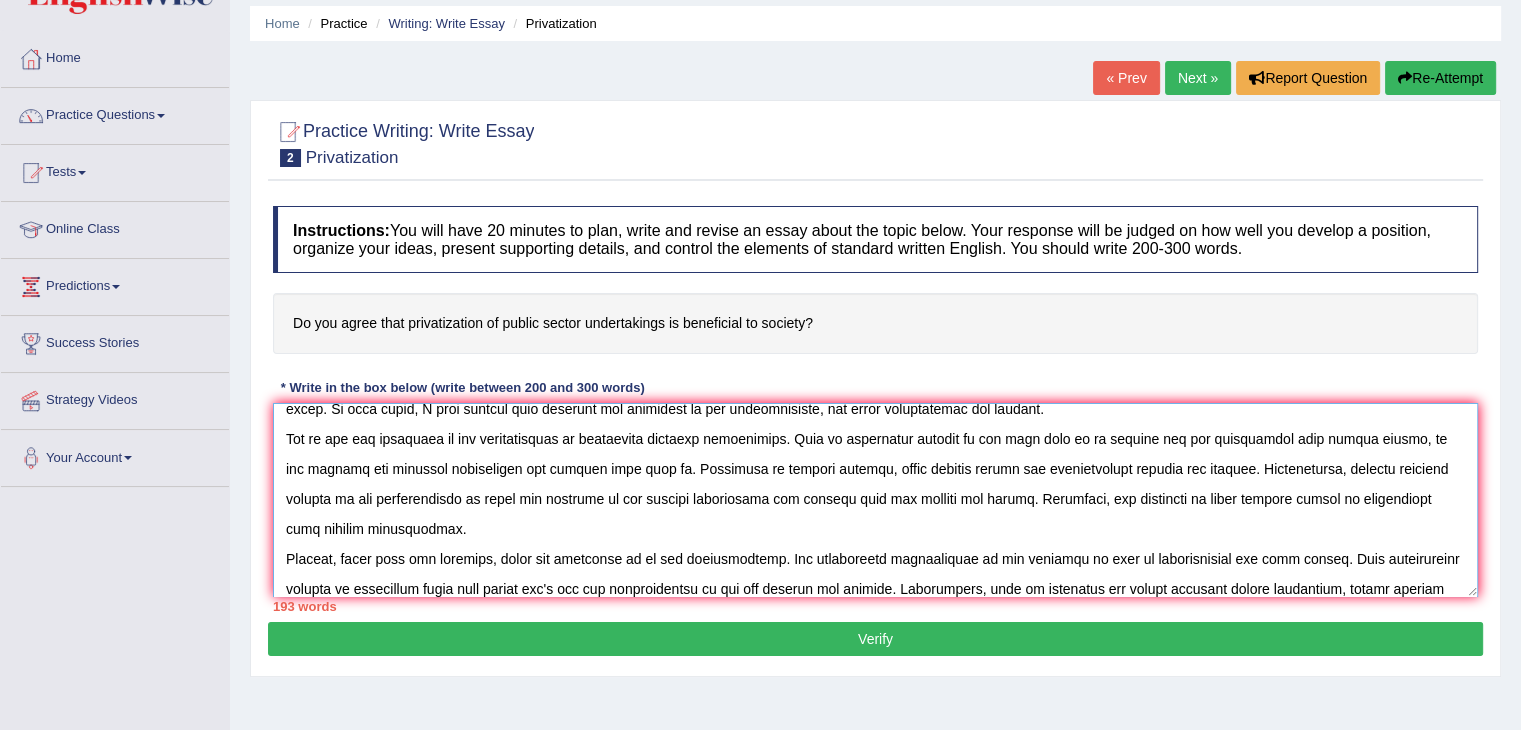 scroll, scrollTop: 76, scrollLeft: 0, axis: vertical 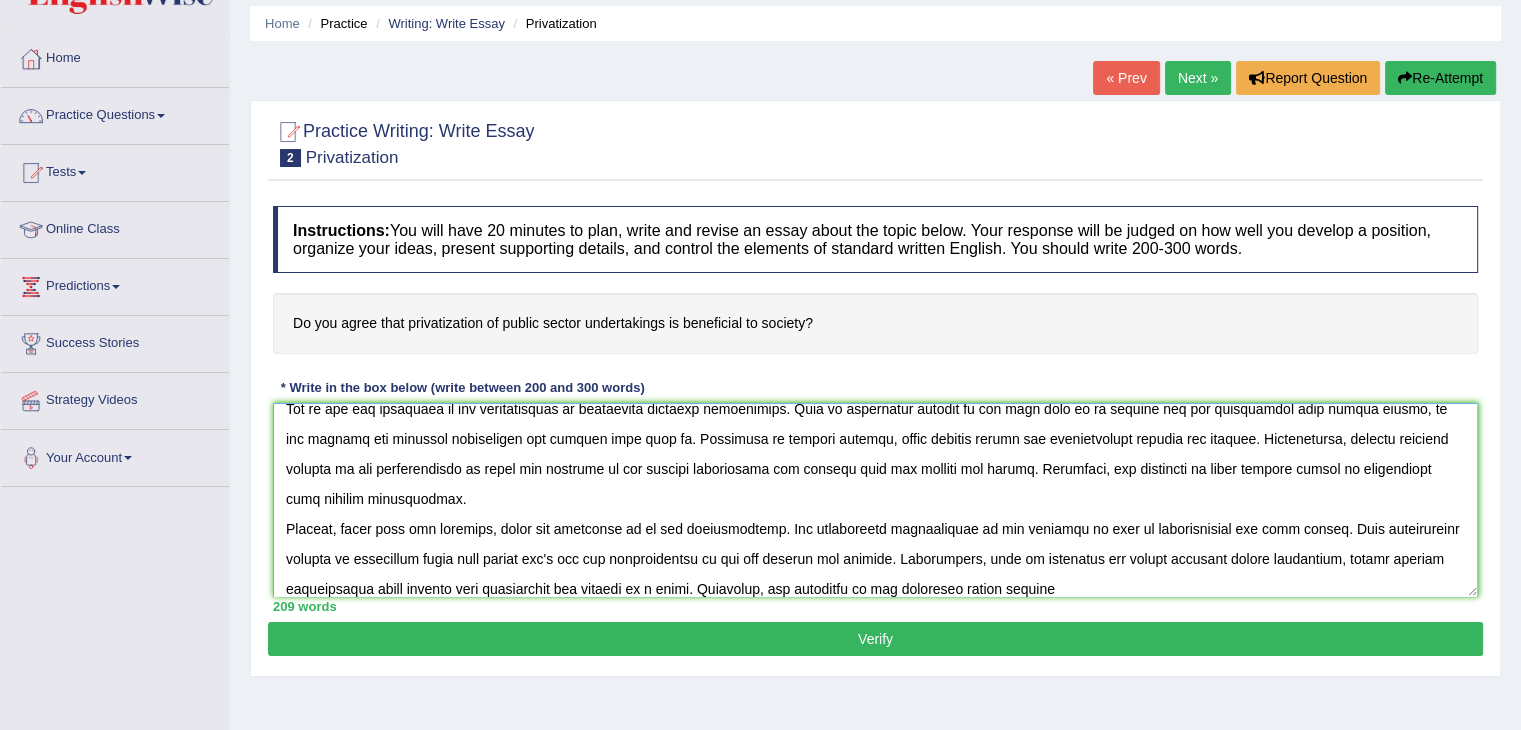 click at bounding box center [875, 500] 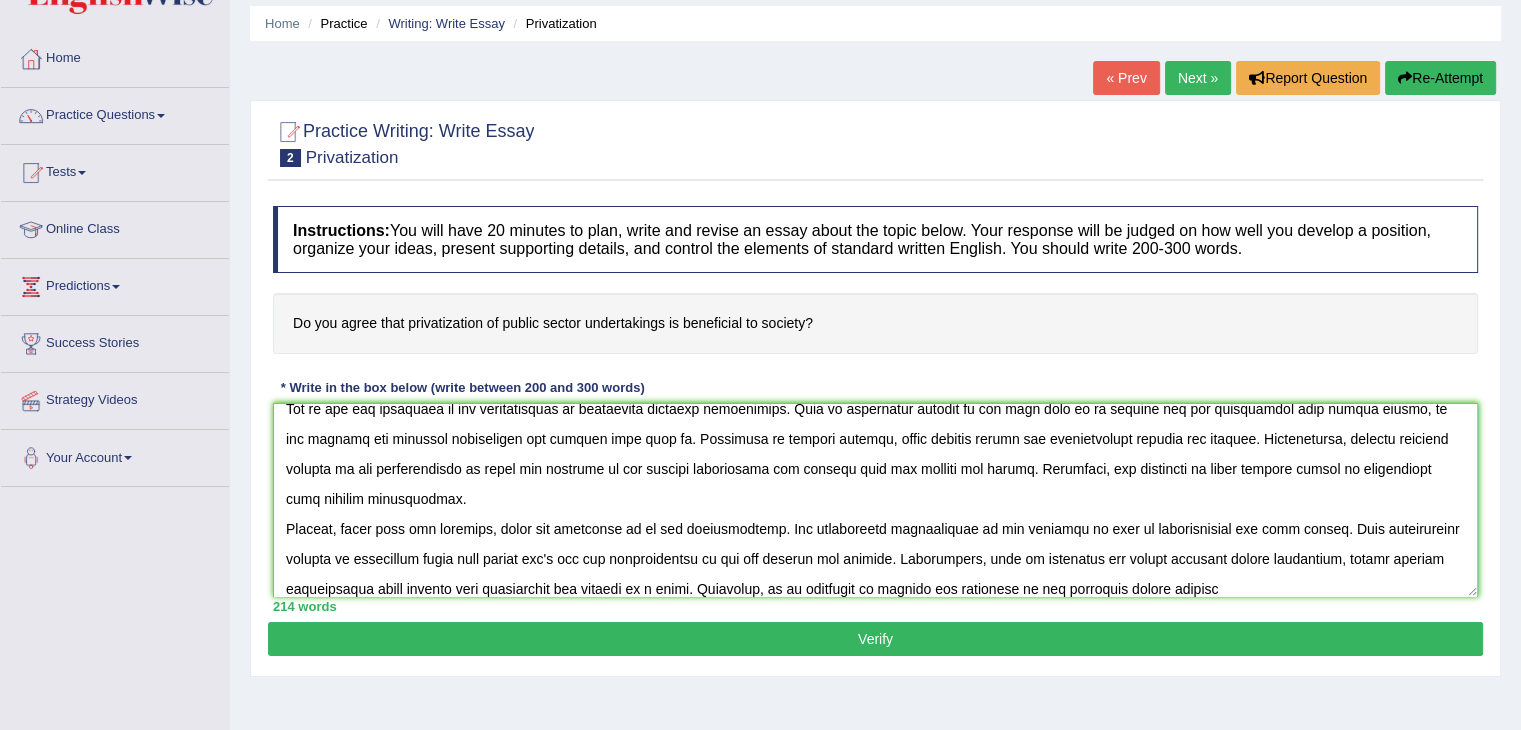 click at bounding box center [875, 500] 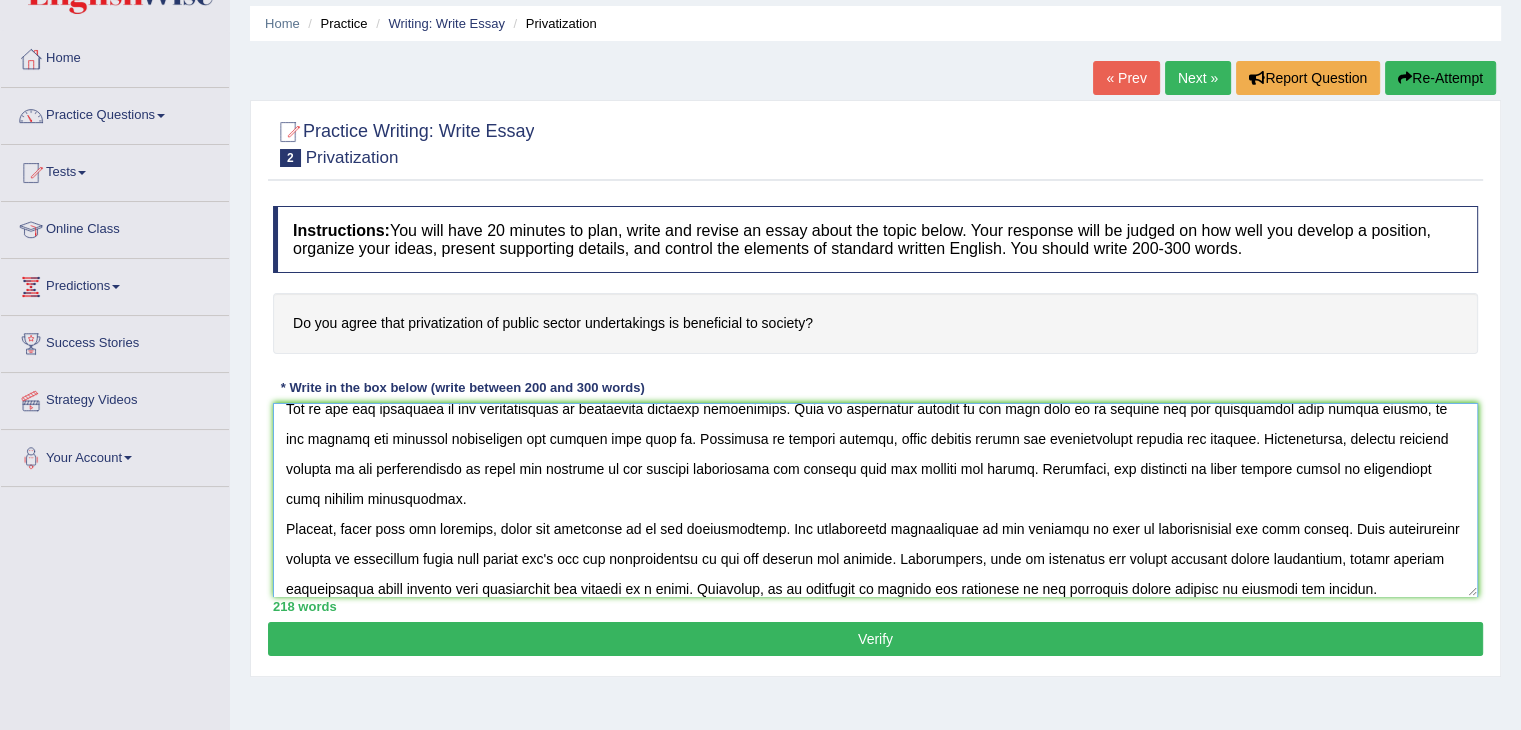 scroll, scrollTop: 106, scrollLeft: 0, axis: vertical 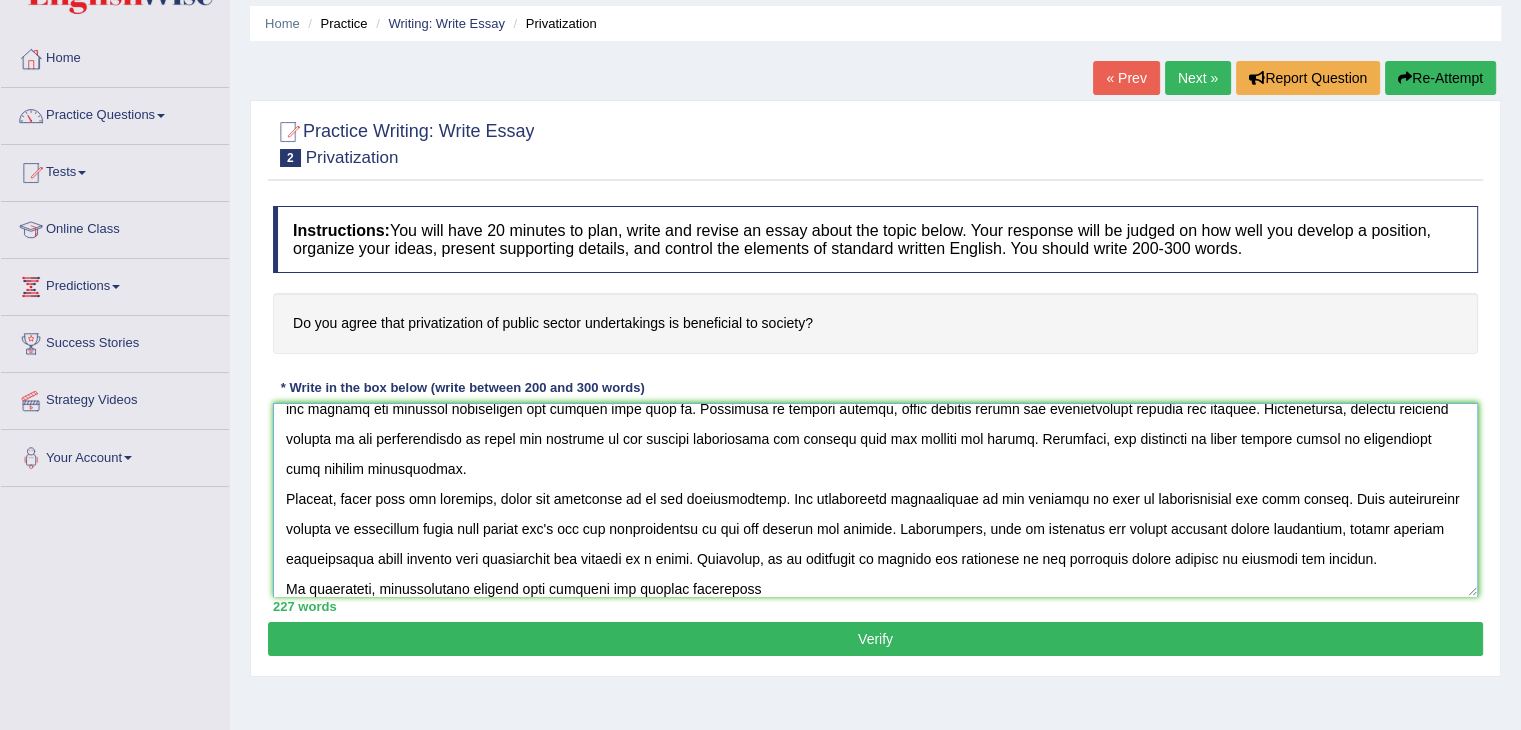 click at bounding box center [875, 500] 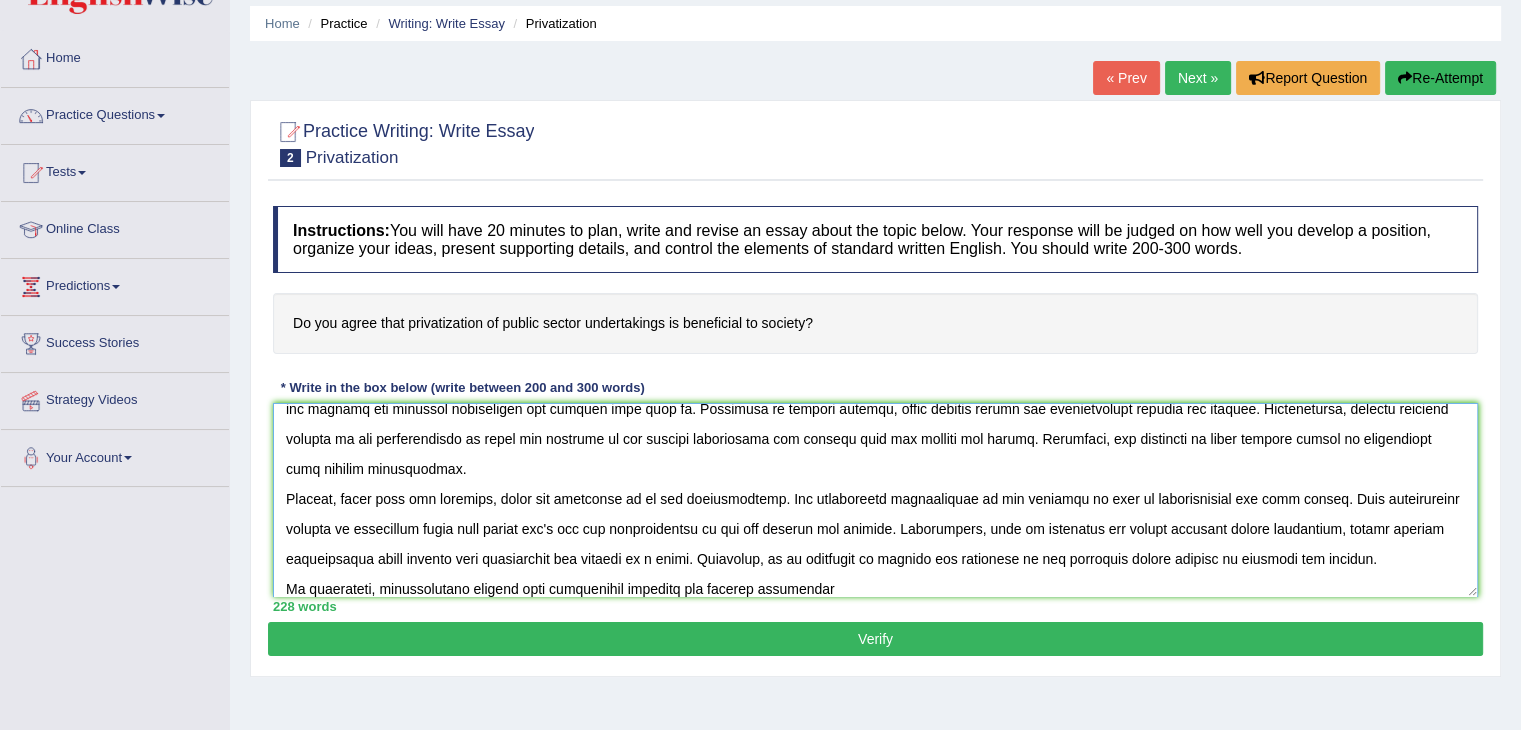 click at bounding box center (875, 500) 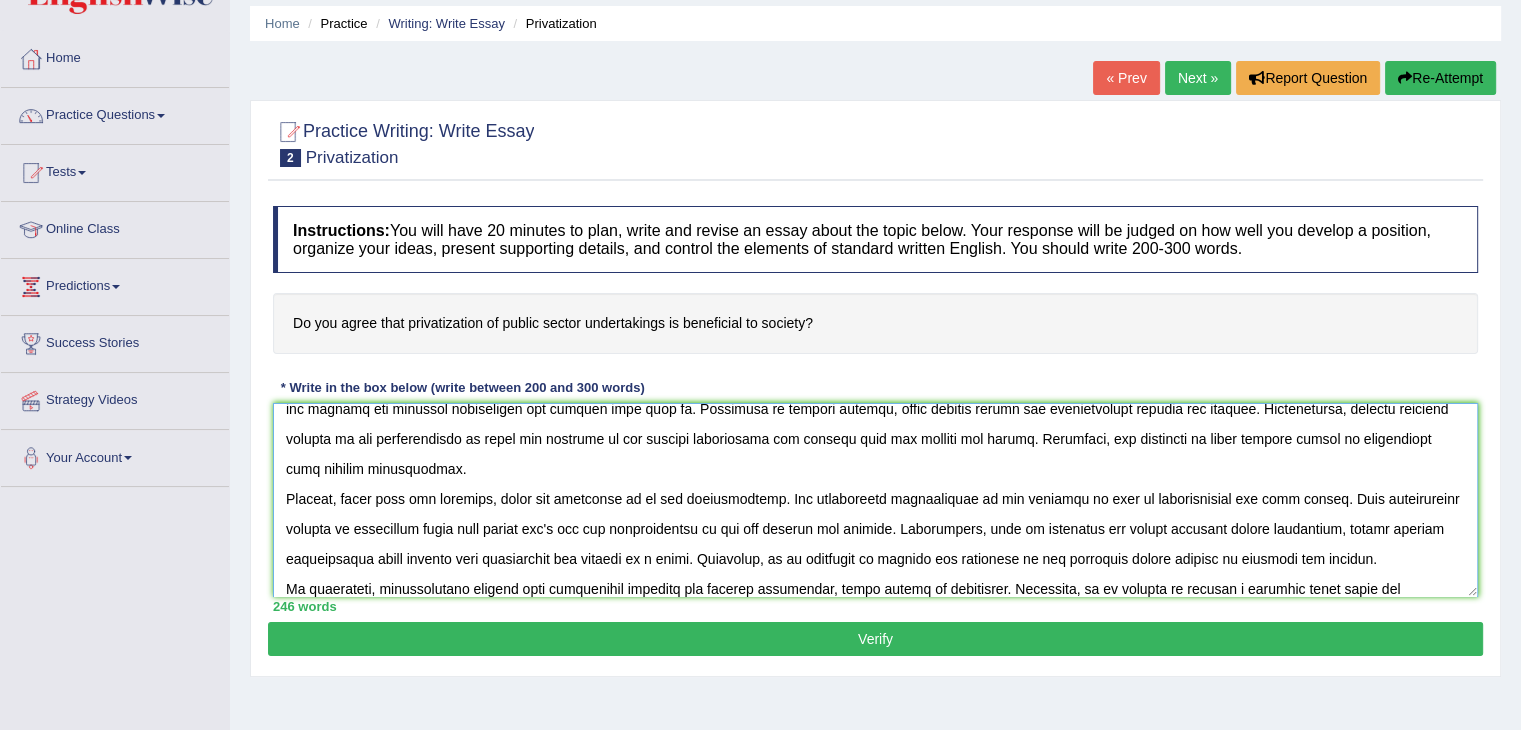 scroll, scrollTop: 136, scrollLeft: 0, axis: vertical 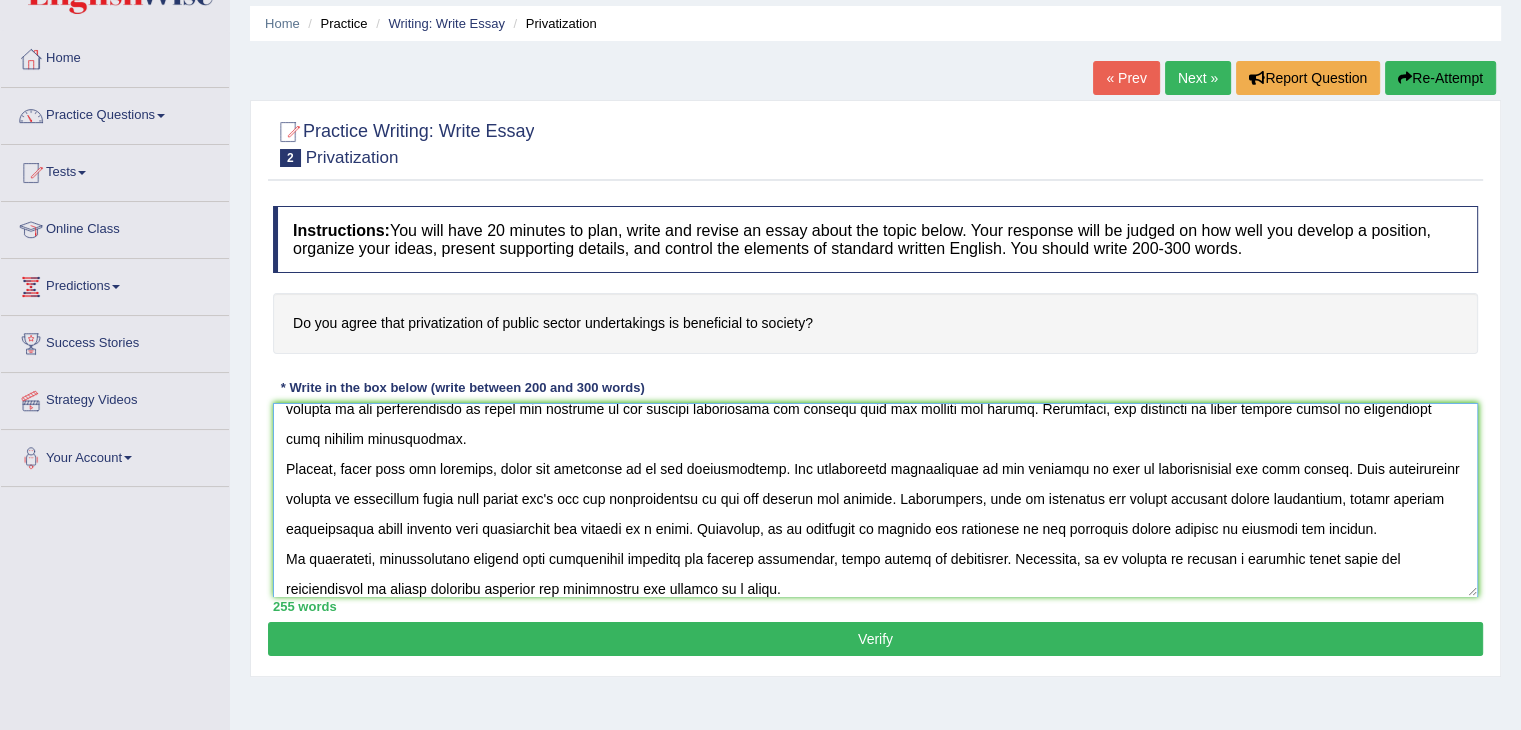 type on "The role of the privatization in moder lives has raised a number of important questions. This is especially important as it affects the public sector, impacting both indivduals and society as a whole. In this essay, I will discuss both nenefits and drawbacks of the privatization, and their implicationd for society.
One of the key advantage of the privatization is protecting personal information. This is especially evident by the fact that if we private all our information from public sector, we can protect our personal information and reserve them with us. According to several studies, avoid posting online has significantly improve the privacy. Additionally, another positive benefit of the privatization is avoid the misusing of our private information and moments with our friends and family. Therefore, the advantage of being private should be considerade with greater significance.
However, along with the benefits, there are drawbacks to of the privatization. One significant disadvantage of the pivating is ..." 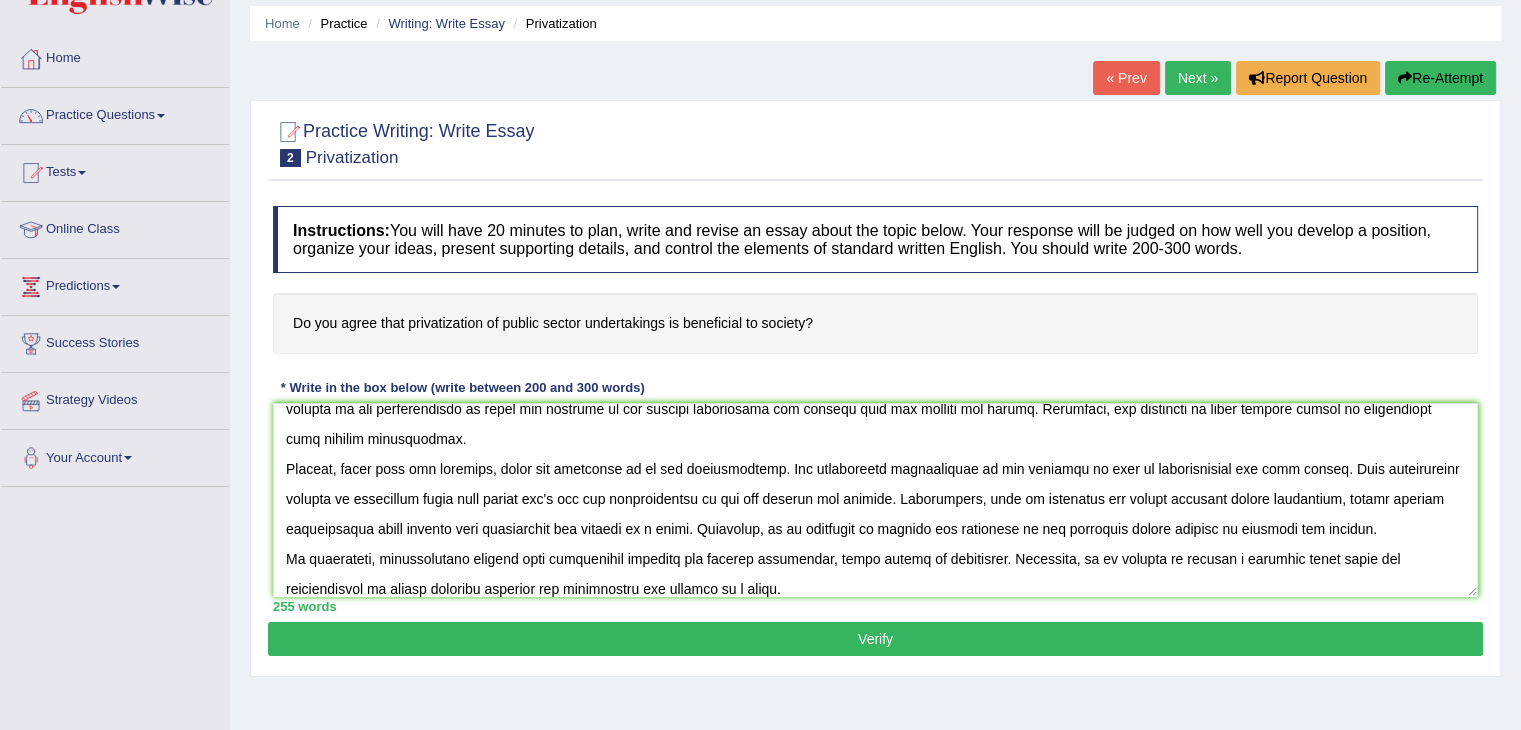 click on "Practice Writing: Write Essay
2
Privatization
Instructions:  You will have 20 minutes to plan, write and revise an essay about the topic below. Your response will be judged on how well you develop a position, organize your ideas, present supporting details, and control the elements of standard written English. You should write 200-300 words.
Do you agree that privatization of public sector undertakings is beneficial to society? * Write in the box below (write between 200 and 300 words) 255 words Written Keywords: A.I. Engine Result: Processing... 90-Points (9-Bands) Sample Answer: . Verify" at bounding box center [875, 388] 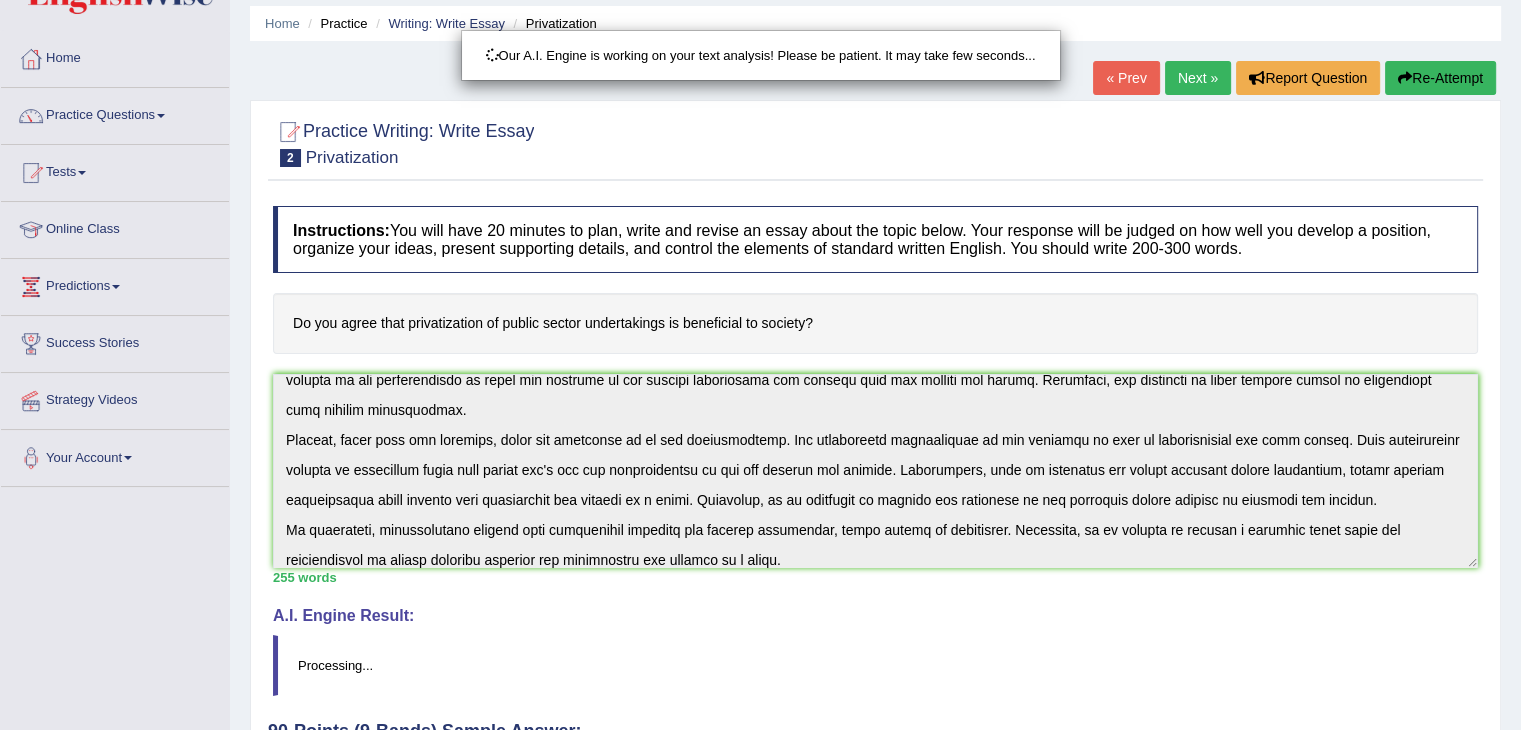 scroll, scrollTop: 320, scrollLeft: 0, axis: vertical 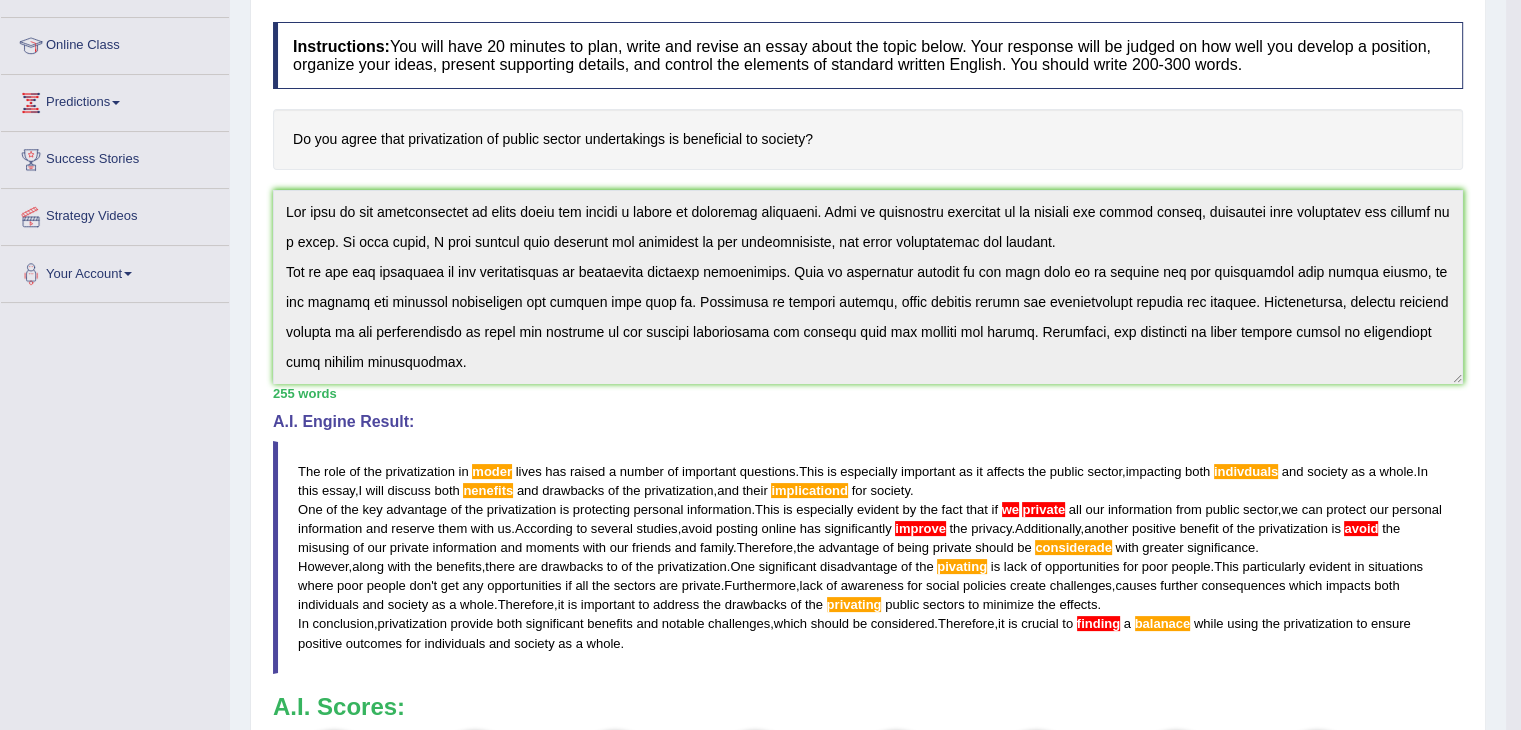 click on "Home
Practice
Writing: Write Essay
Privatization
« Prev Next »  Report Question  Re-Attempt
Practice Writing: Write Essay
2
Privatization
Instructions:  You will have 20 minutes to plan, write and revise an essay about the topic below. Your response will be judged on how well you develop a position, organize your ideas, present supporting details, and control the elements of standard written English. You should write 200-300 words.
Do you agree that privatization of public sector undertakings is beneficial to society? * Write in the box below (write between 200 and 300 words) 255 words Written Keywords:  privatization  public  sector  society  sector  private  society A.I. Engine Result: The   role   of   the   privatization   in   moder   lives   has   raised   a   number   of   important   questions .  This   is" at bounding box center [868, 375] 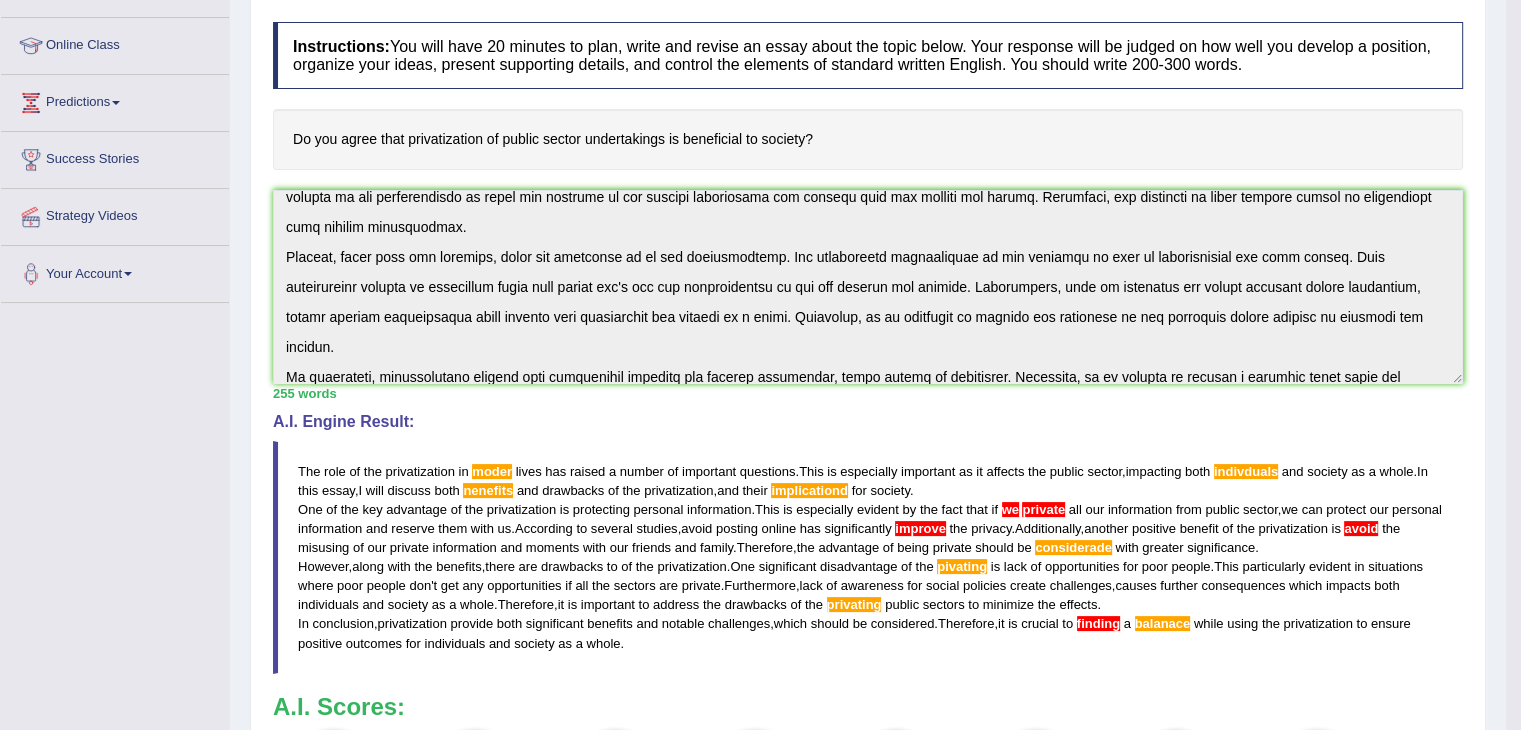 scroll, scrollTop: 150, scrollLeft: 0, axis: vertical 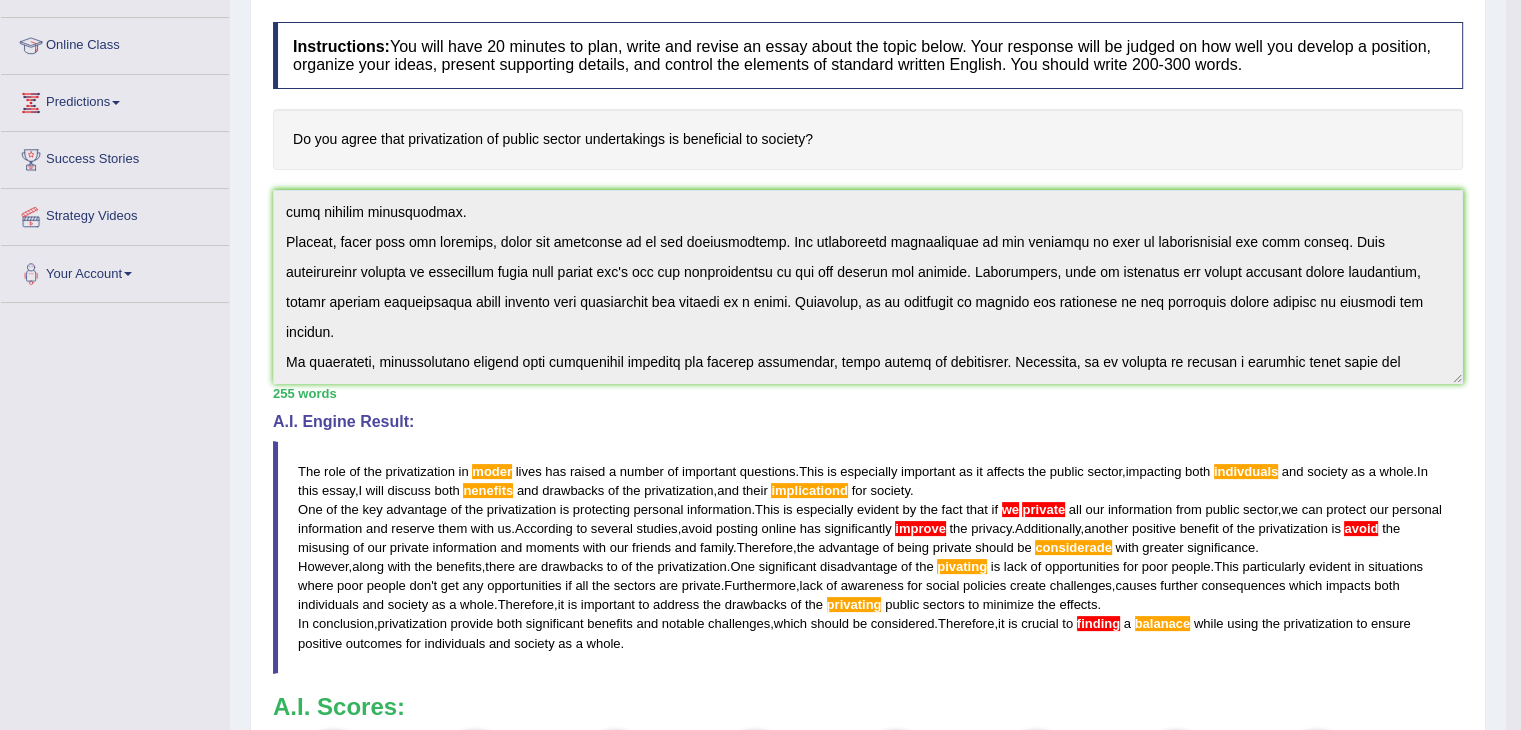 click on "Instructions:  You will have 20 minutes to plan, write and revise an essay about the topic below. Your response will be judged on how well you develop a position, organize your ideas, present supporting details, and control the elements of standard written English. You should write 200-300 words.
Do you agree that privatization of public sector undertakings is beneficial to society? * Write in the box below (write between 200 and 300 words) 255 words Written Keywords:  privatization  public  sector  society  sector  private  society A.I. Engine Result: The   role   of   the   privatization   in   moder   lives   has   raised   a   number   of   important   questions .  This   is   especially   important   as   it   affects   the   public   sector ,  impacting   both   indivduals   and   society   as   a   whole .  In   this   essay ,  I   will   discuss   both   nenefits   and   drawbacks   of   the   privatization ,  and   their   implicationd   for   society . One   of   the   key   advantage" at bounding box center [868, 438] 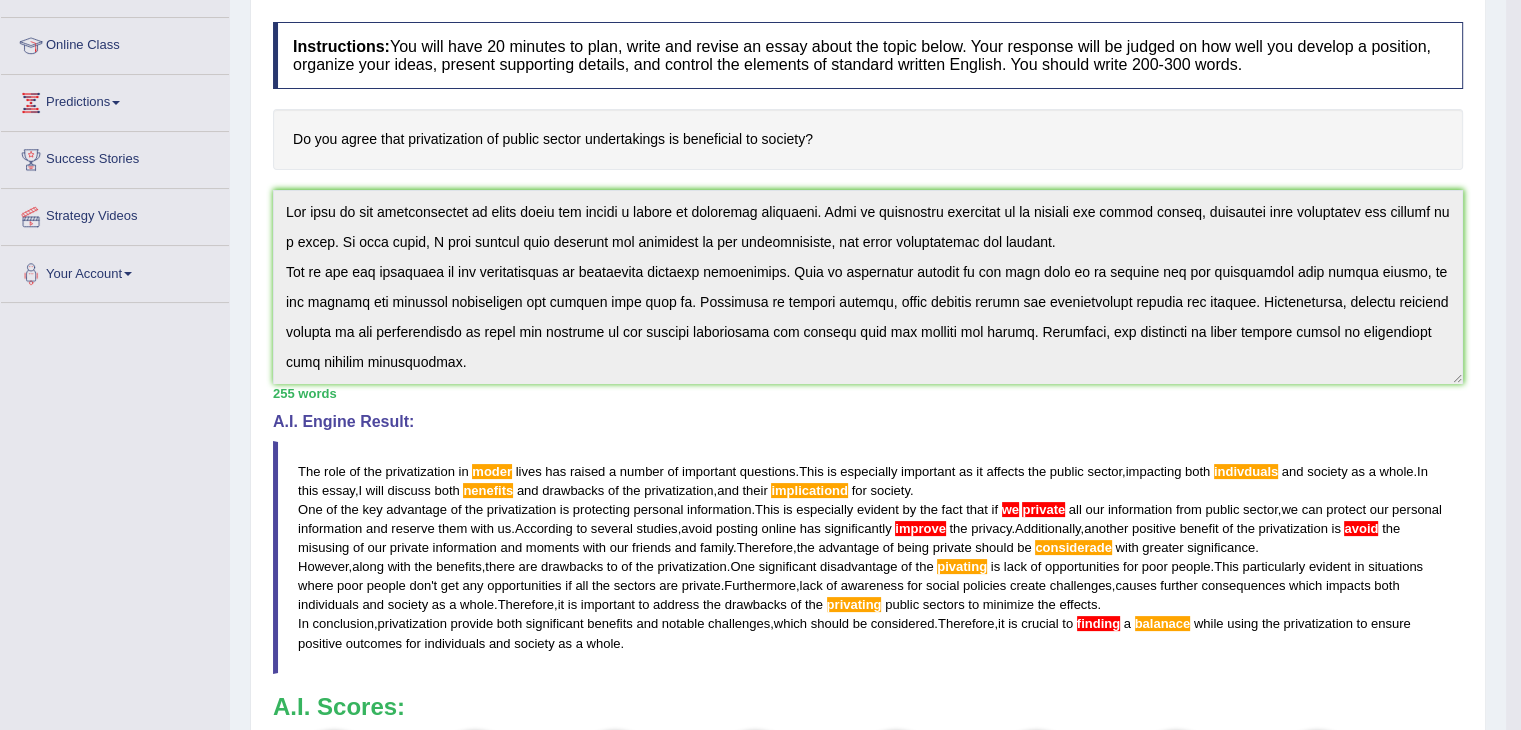 scroll, scrollTop: 0, scrollLeft: 0, axis: both 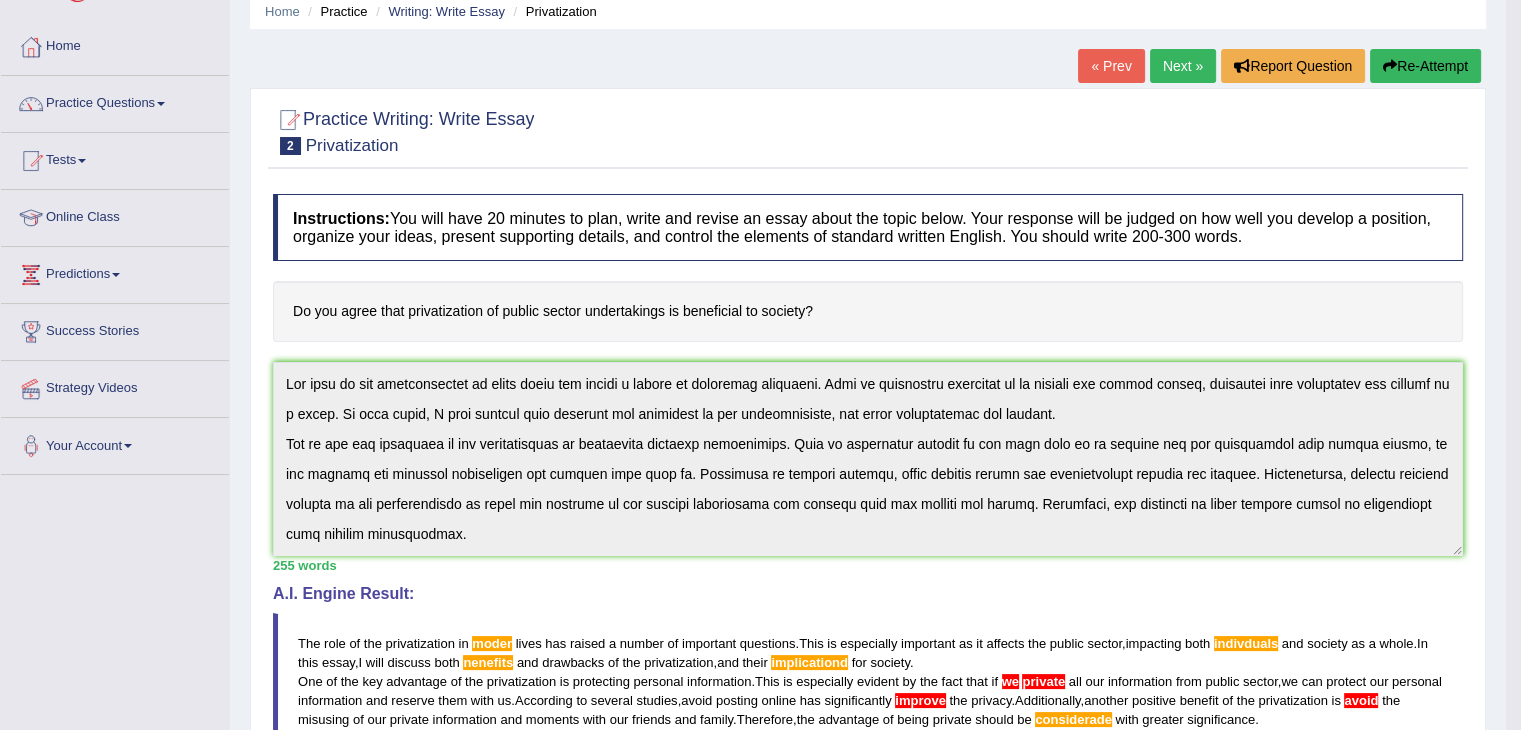 click on "Re-Attempt" at bounding box center [1425, 66] 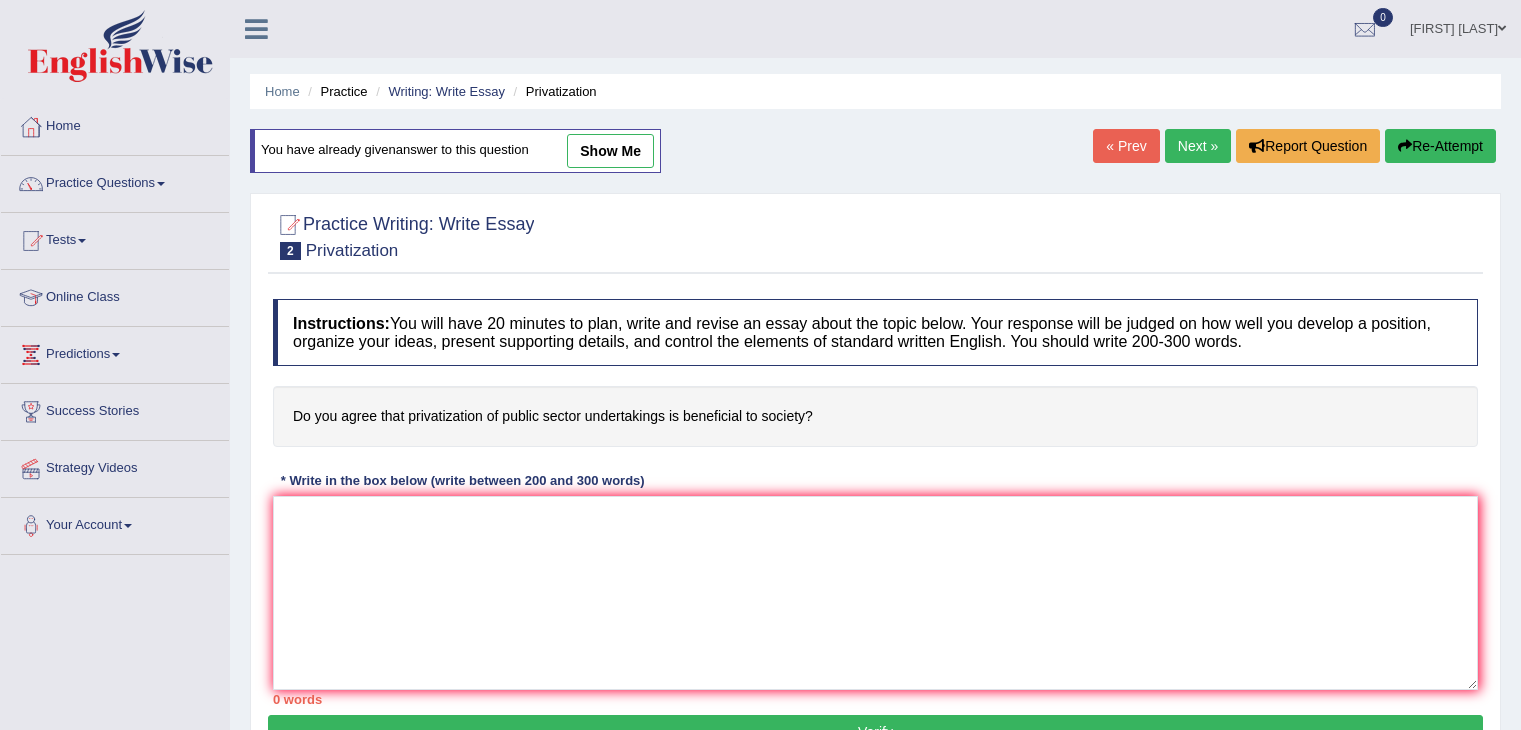 scroll, scrollTop: 80, scrollLeft: 0, axis: vertical 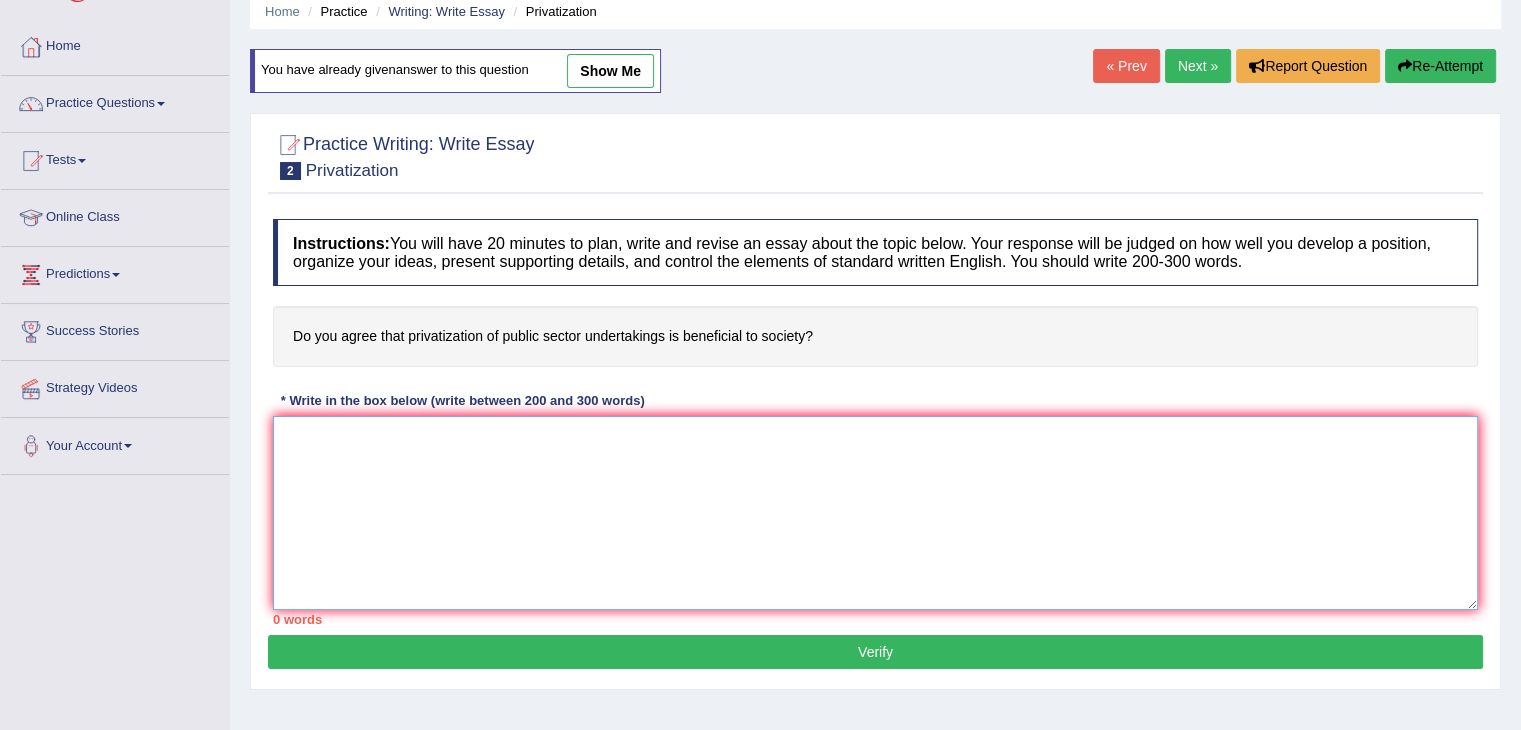 click at bounding box center (875, 513) 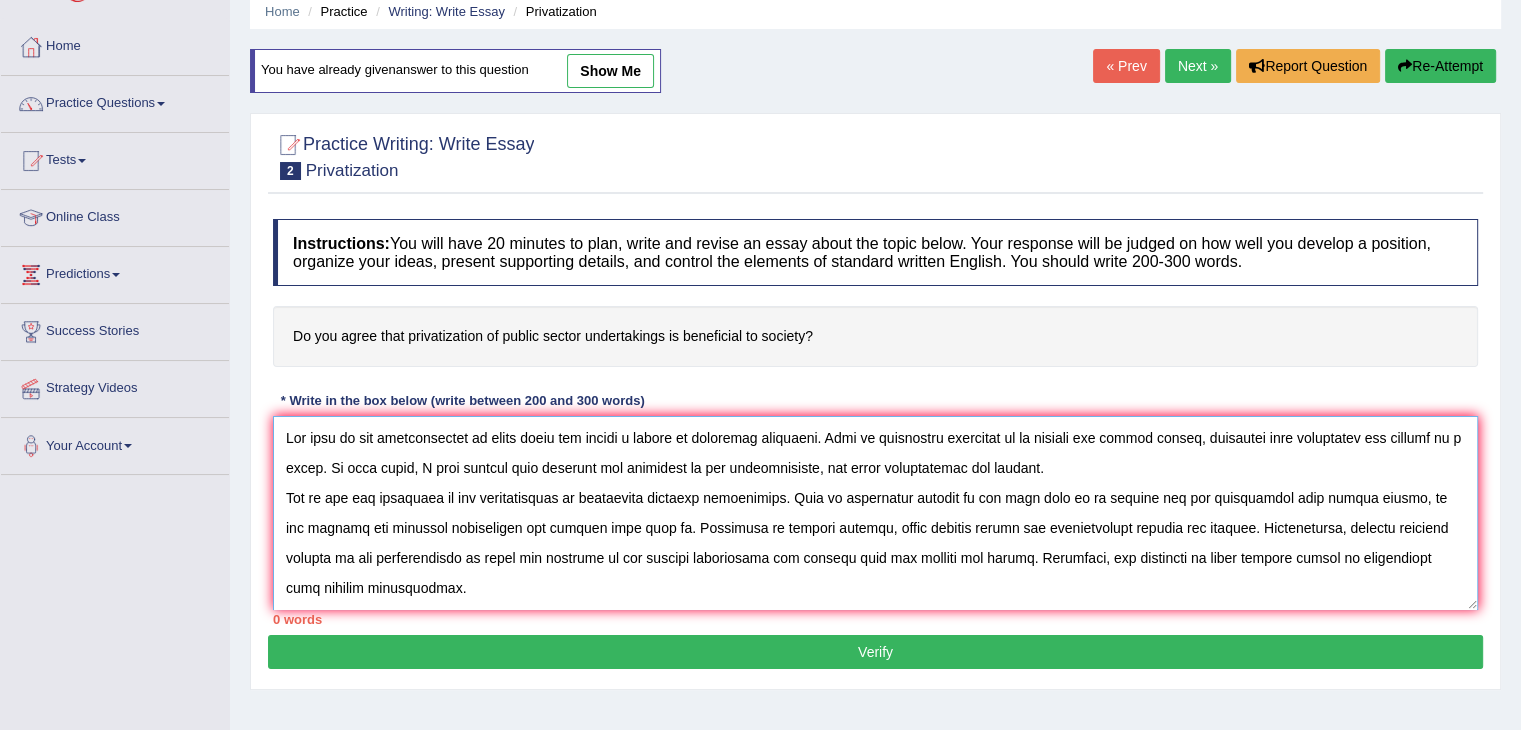 scroll, scrollTop: 136, scrollLeft: 0, axis: vertical 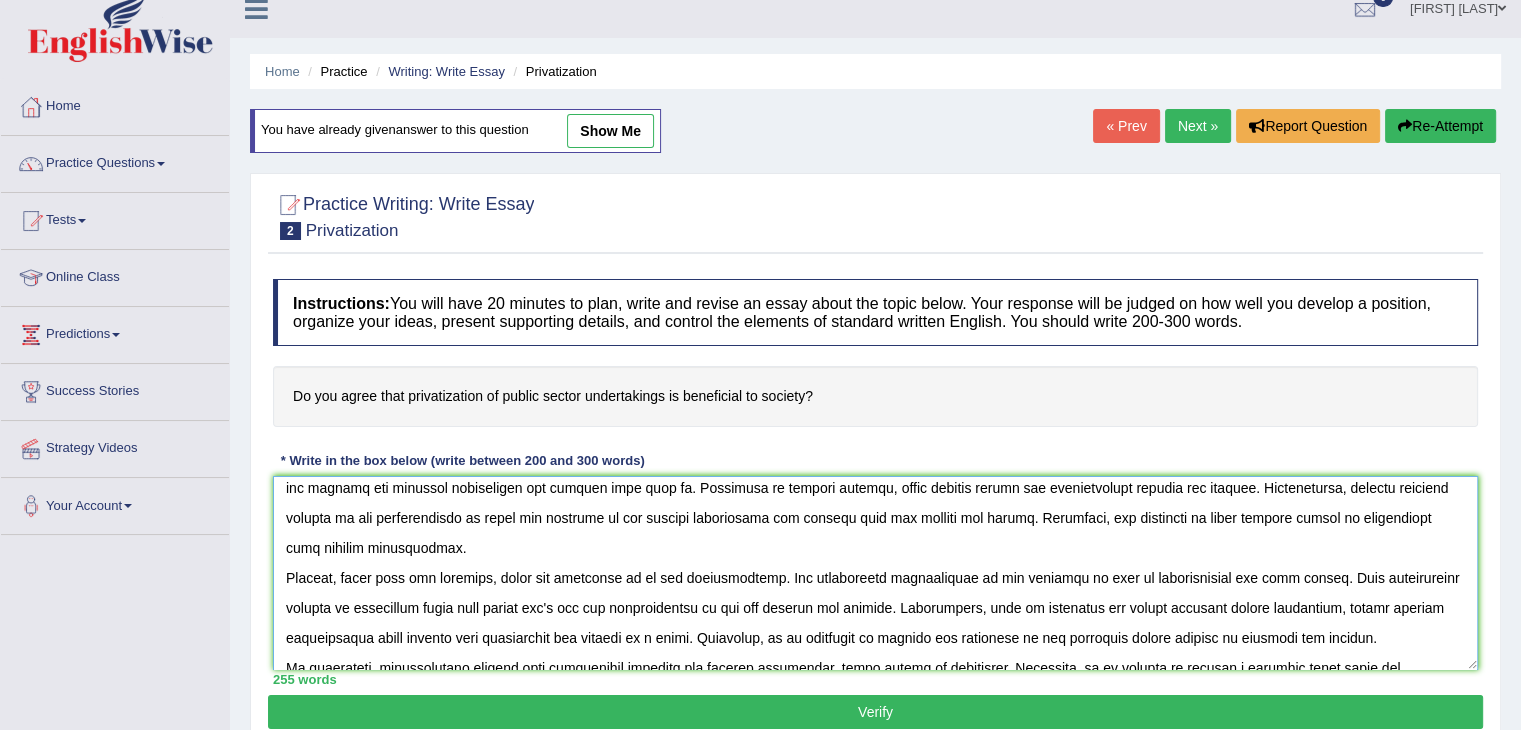 click at bounding box center (875, 573) 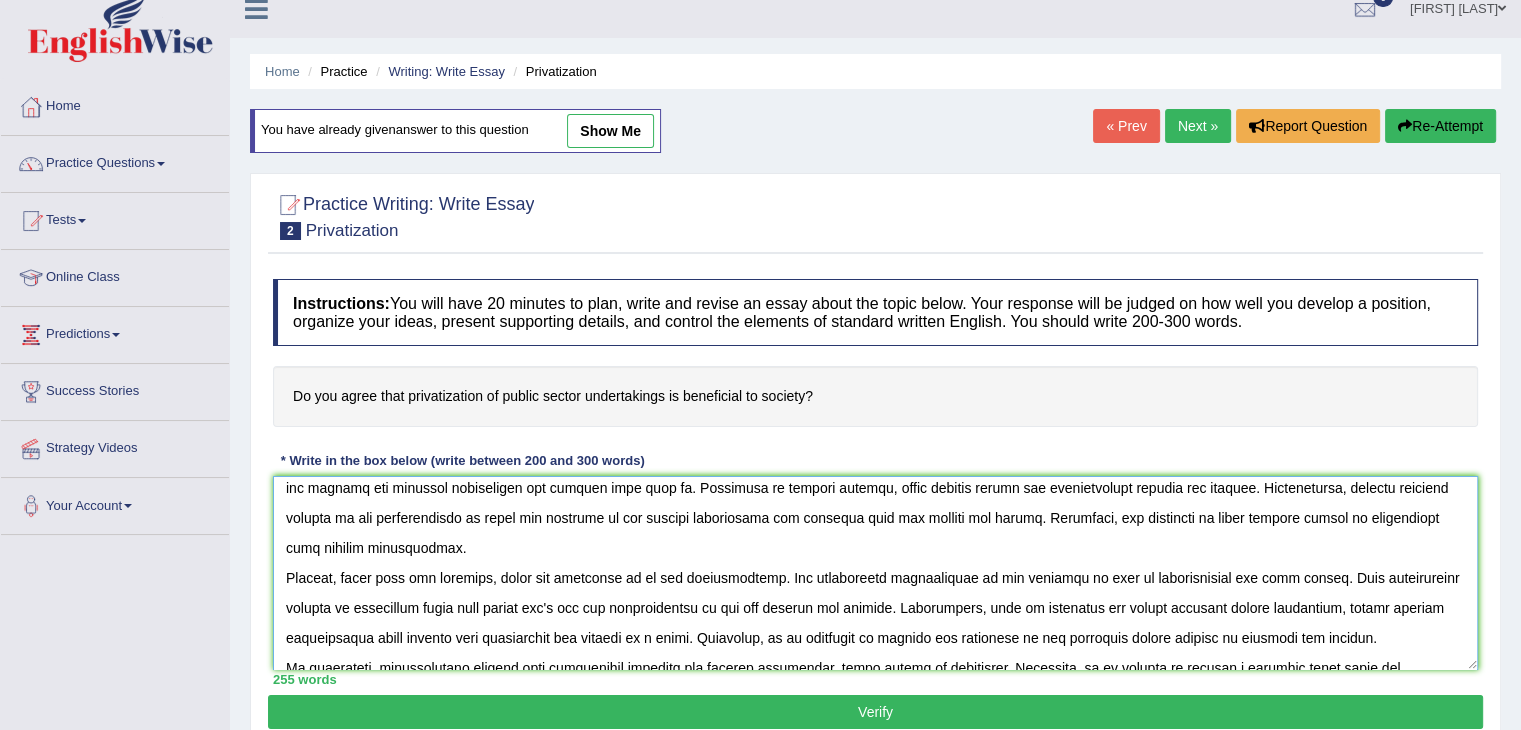 scroll, scrollTop: 0, scrollLeft: 0, axis: both 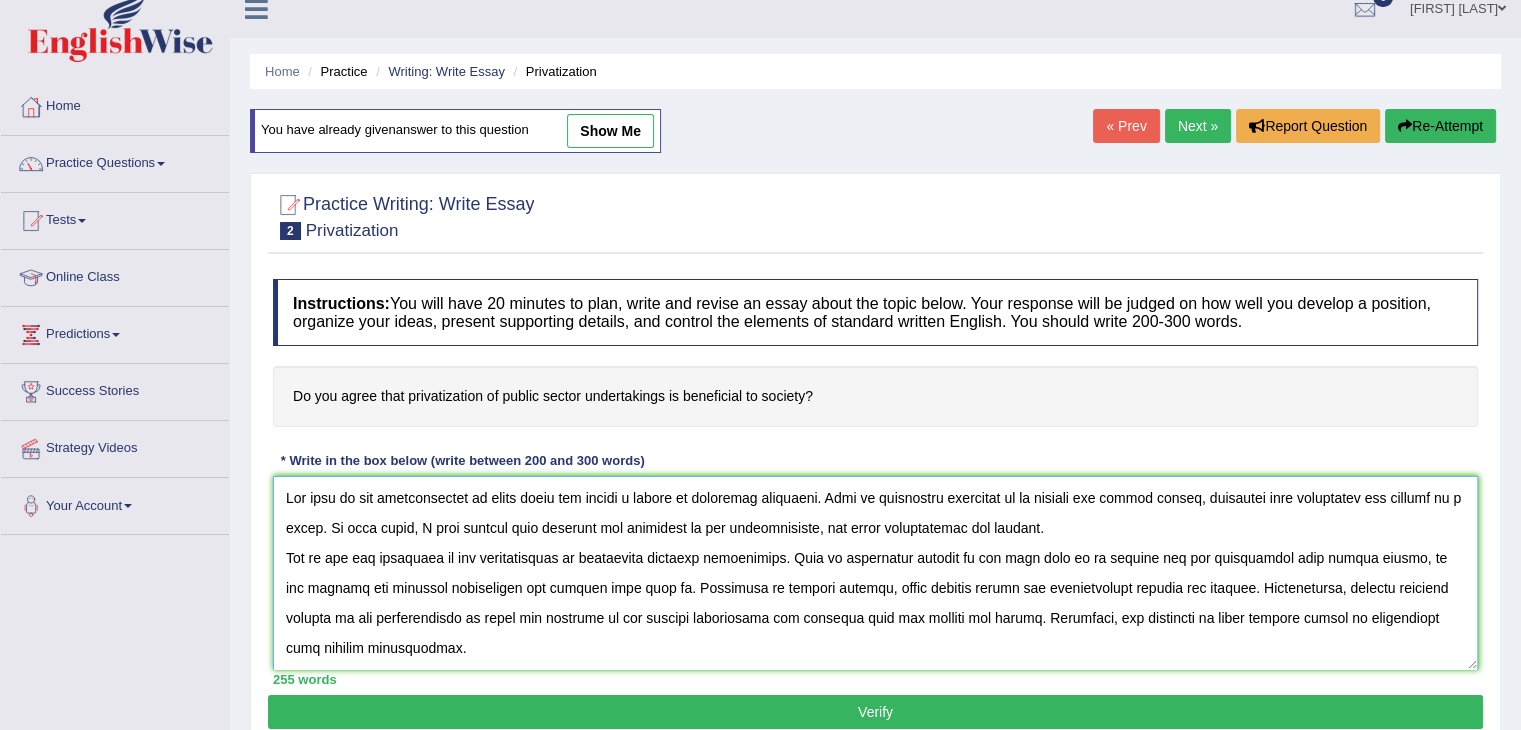 click at bounding box center (875, 573) 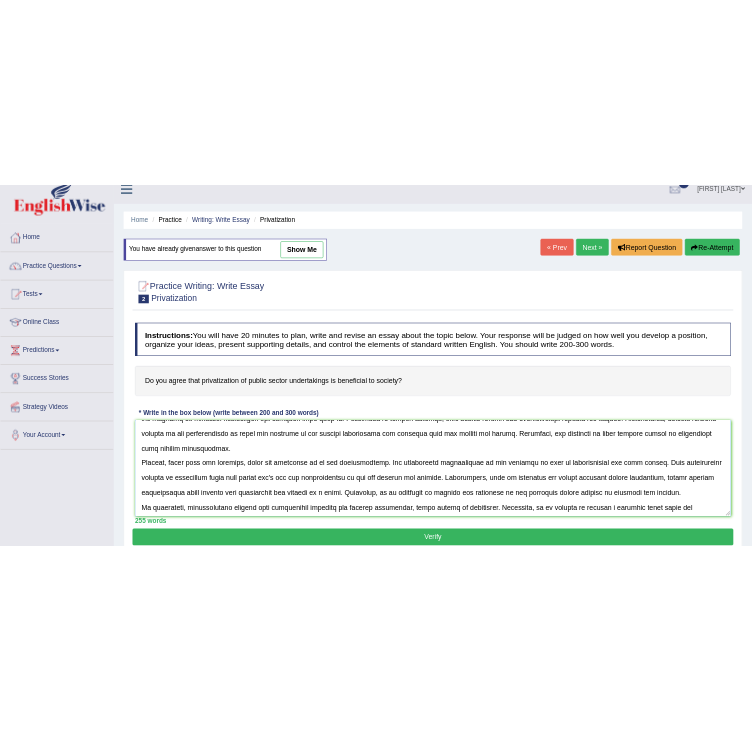 scroll, scrollTop: 150, scrollLeft: 0, axis: vertical 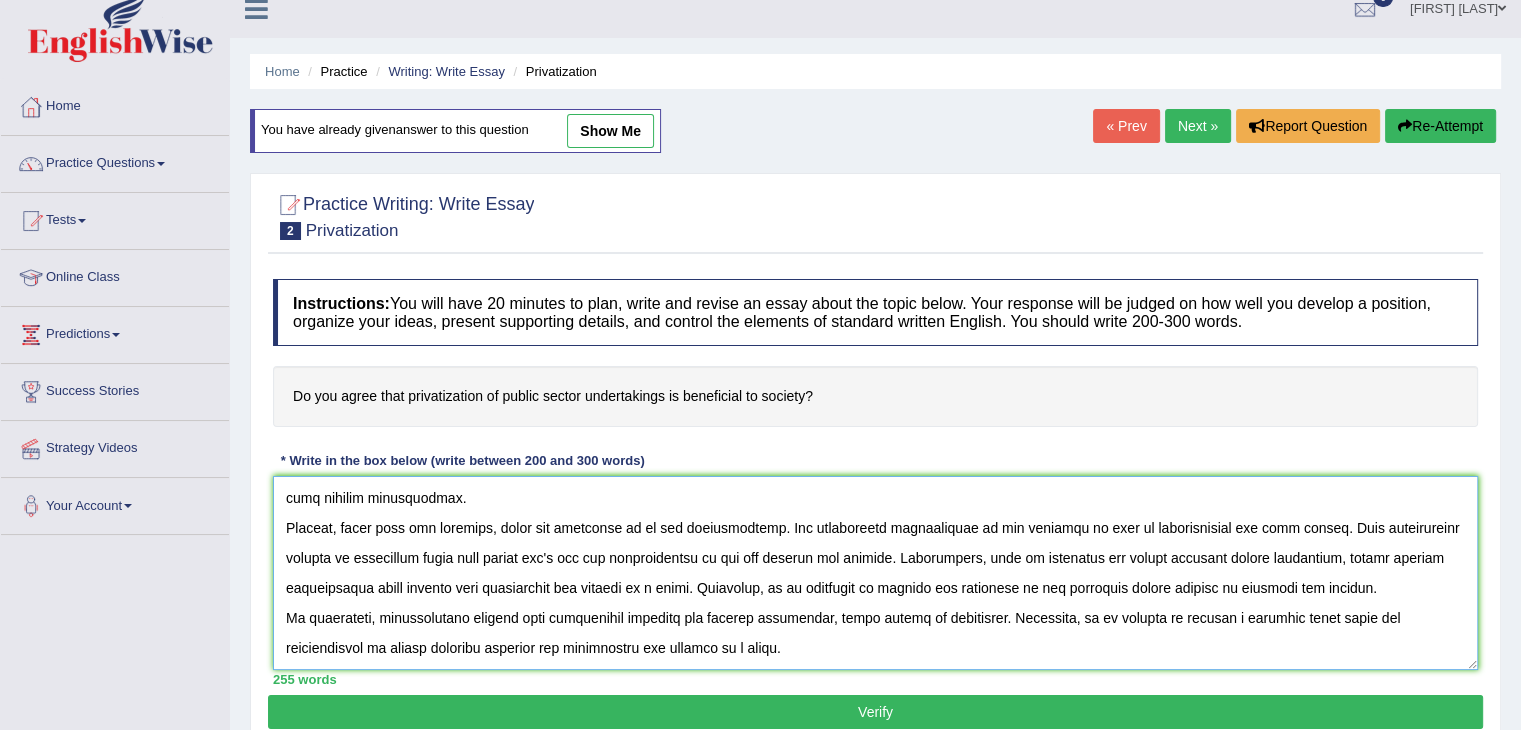 drag, startPoint x: 276, startPoint y: 493, endPoint x: 686, endPoint y: 654, distance: 440.47815 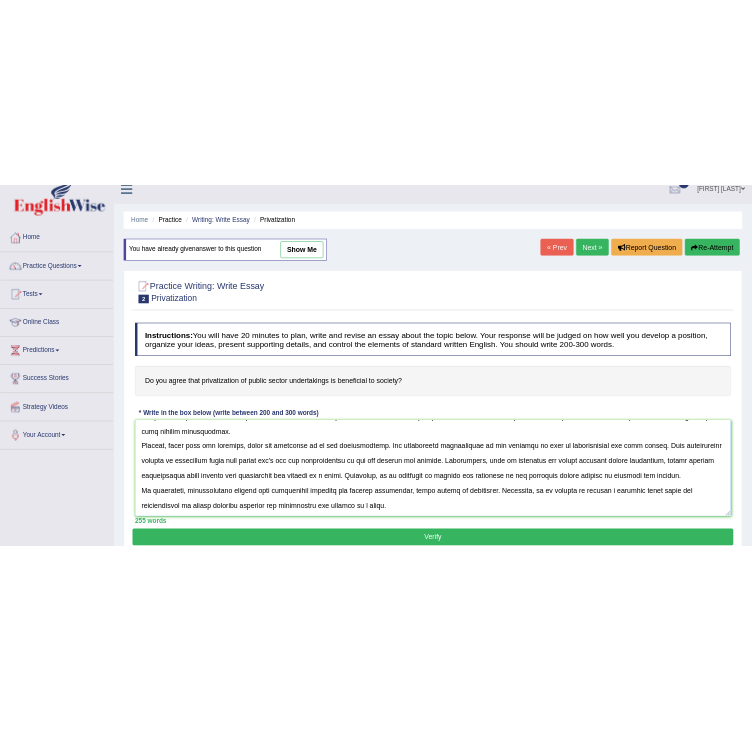 scroll, scrollTop: 150, scrollLeft: 0, axis: vertical 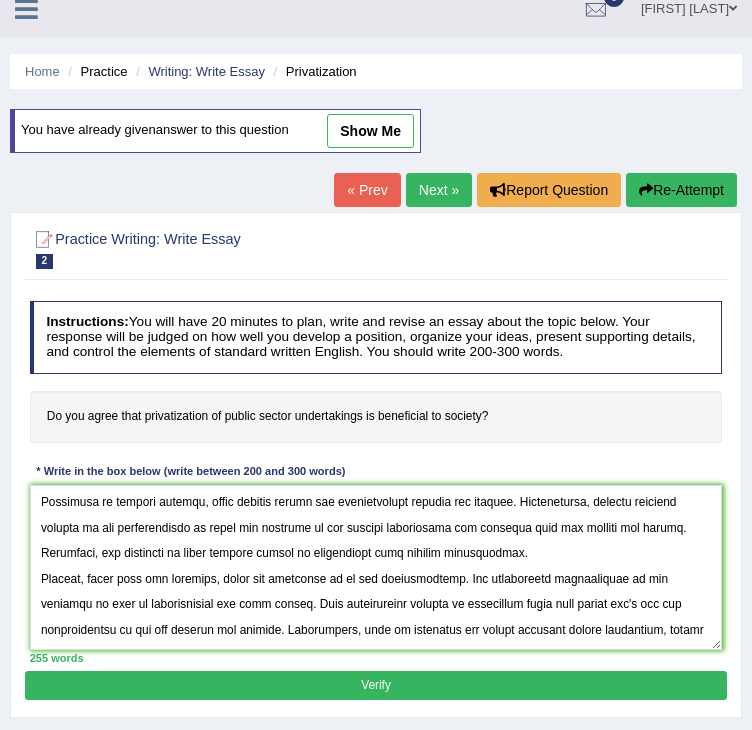 click on "Instructions:  You will have 20 minutes to plan, write and revise an essay about the topic below. Your response will be judged on how well you develop a position, organize your ideas, present supporting details, and control the elements of standard written English. You should write 200-300 words.
Do you agree that privatization of public sector undertakings is beneficial to society? * Write in the box below (write between 200 and 300 words) 255 words Written Keywords: A.I. Engine Result: Processing... A.I. Scores:
0  / 6              Content
0  / 2              Form
0  / 2              Spelling
0  / 2              Grammar
0  / 2              Vocabulary
0  / 6              Linguistic
0  / 6              Coherence
0" at bounding box center (375, 482) 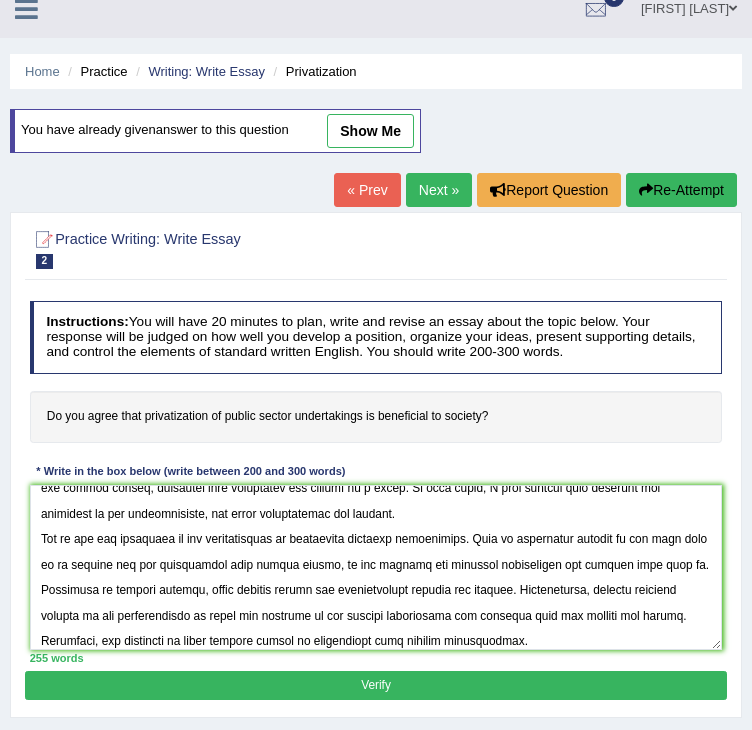 scroll, scrollTop: 0, scrollLeft: 0, axis: both 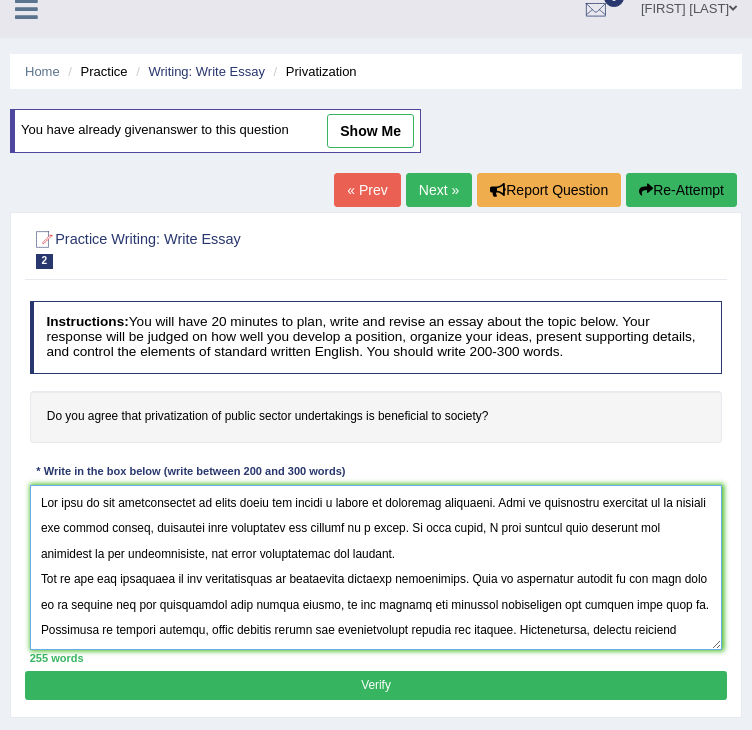 click at bounding box center (376, 567) 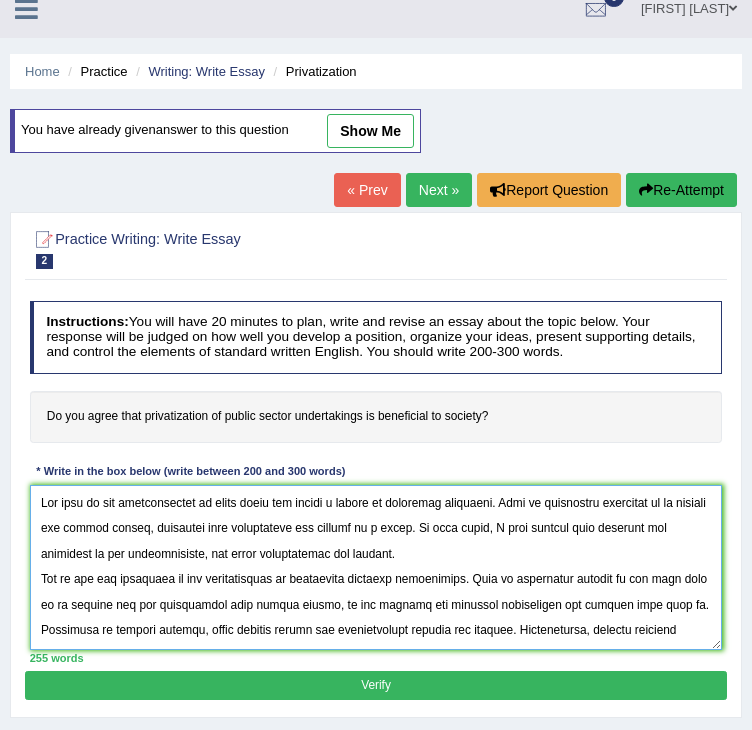 click at bounding box center [376, 567] 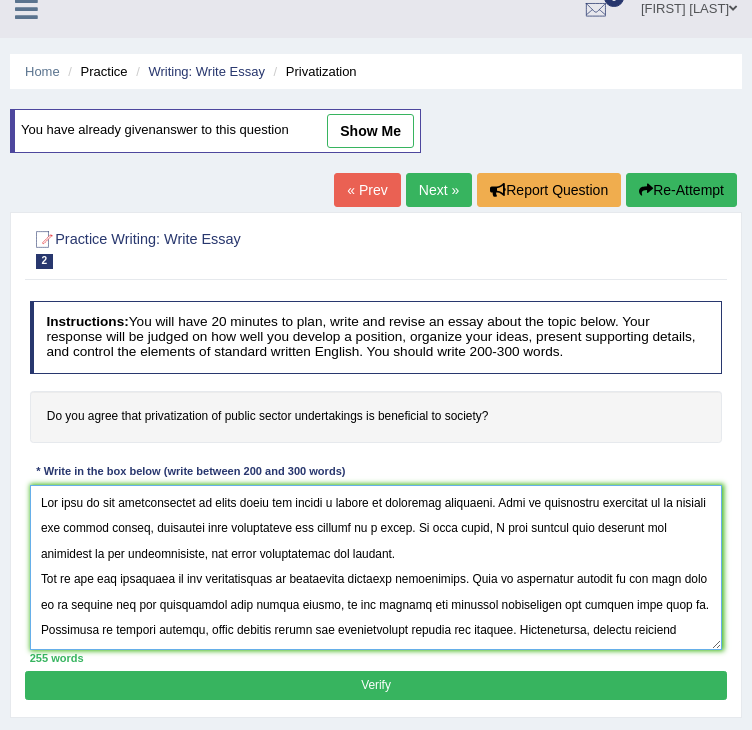 click at bounding box center (376, 567) 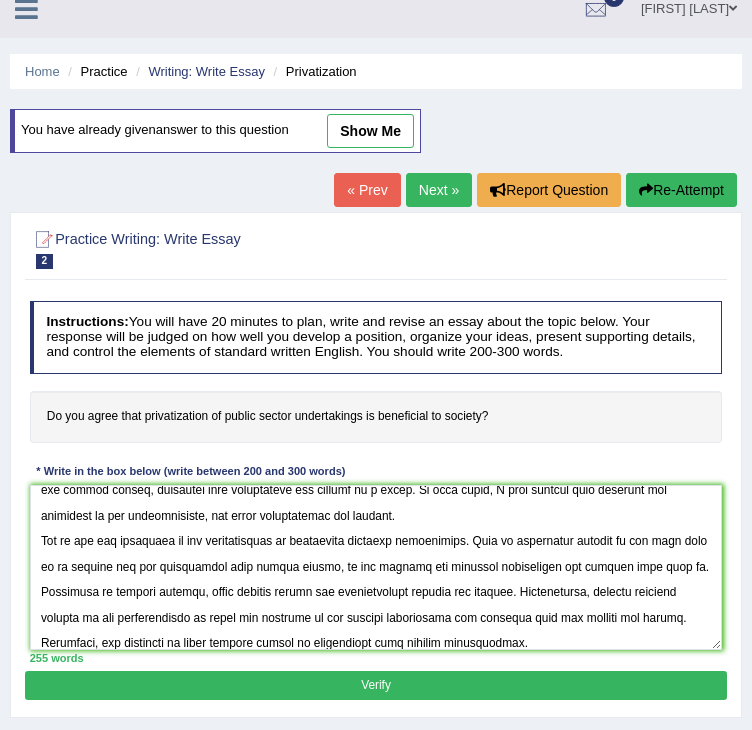 scroll, scrollTop: 52, scrollLeft: 0, axis: vertical 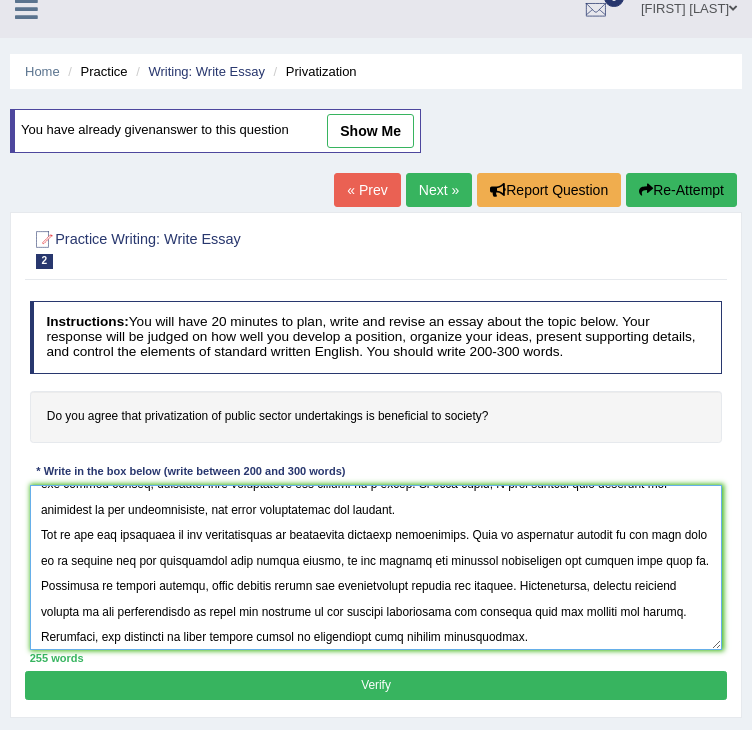 click at bounding box center (376, 567) 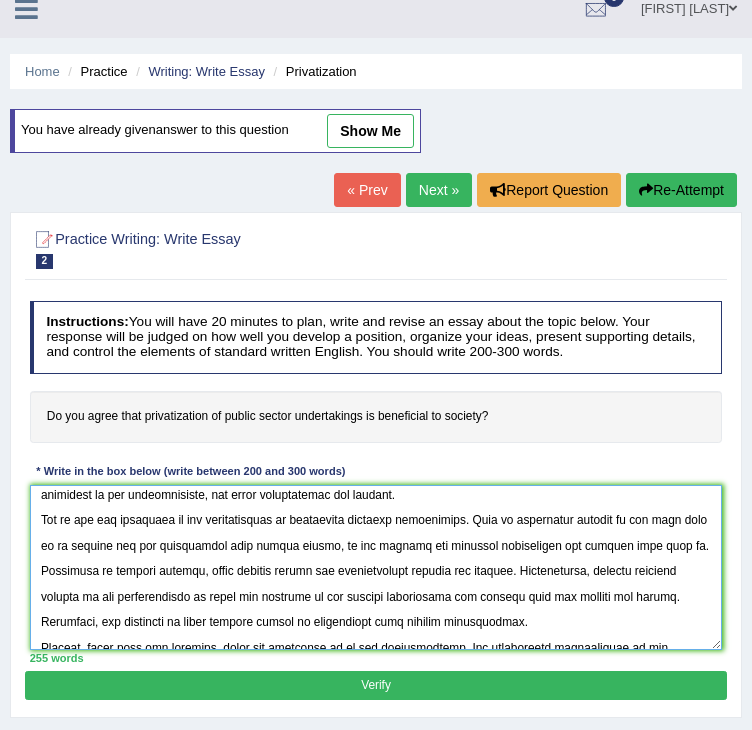 scroll, scrollTop: 70, scrollLeft: 0, axis: vertical 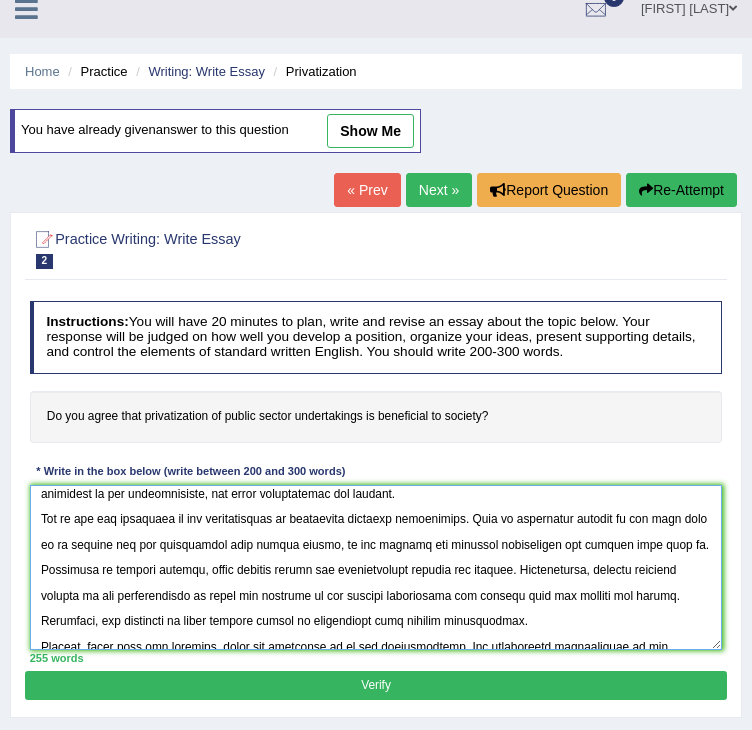 click at bounding box center [376, 567] 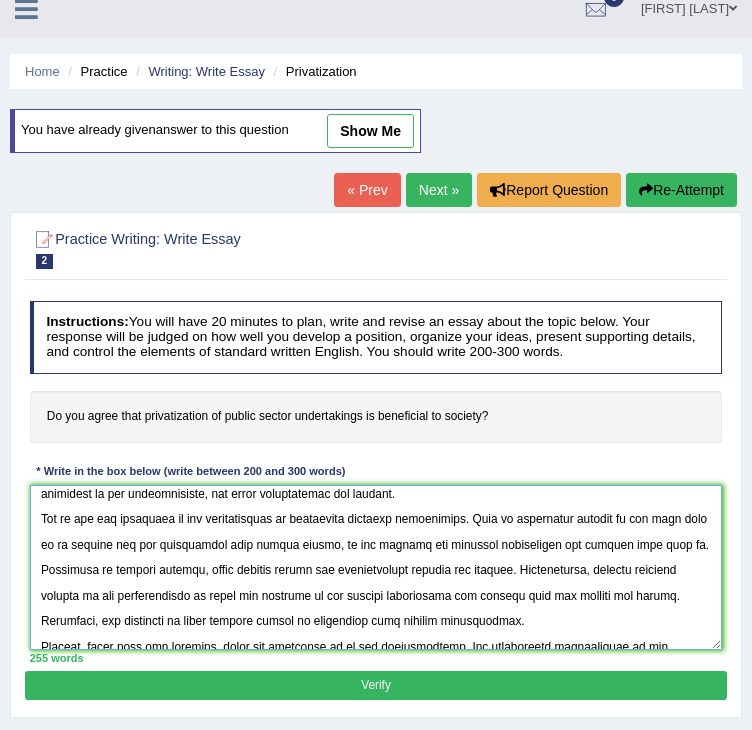 click at bounding box center (376, 567) 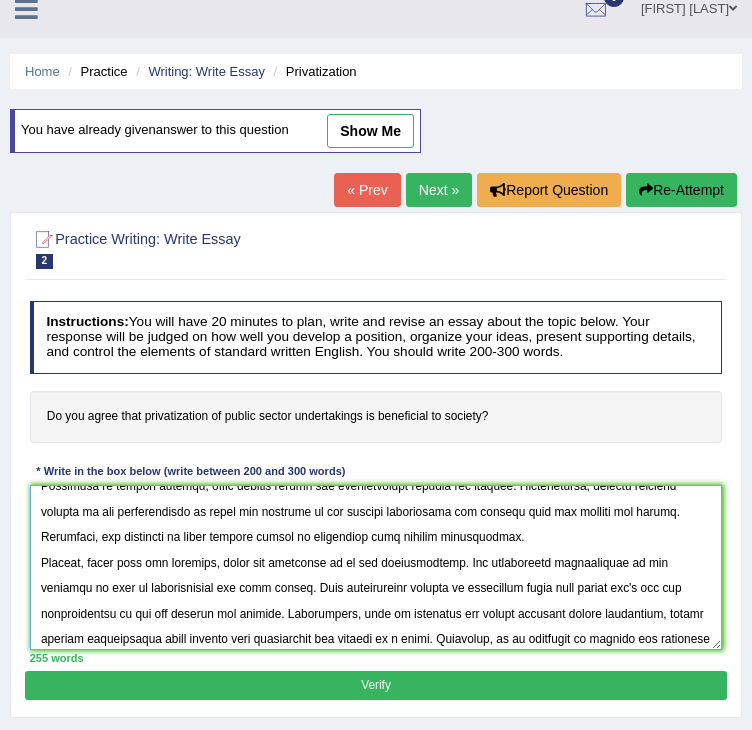 scroll, scrollTop: 169, scrollLeft: 0, axis: vertical 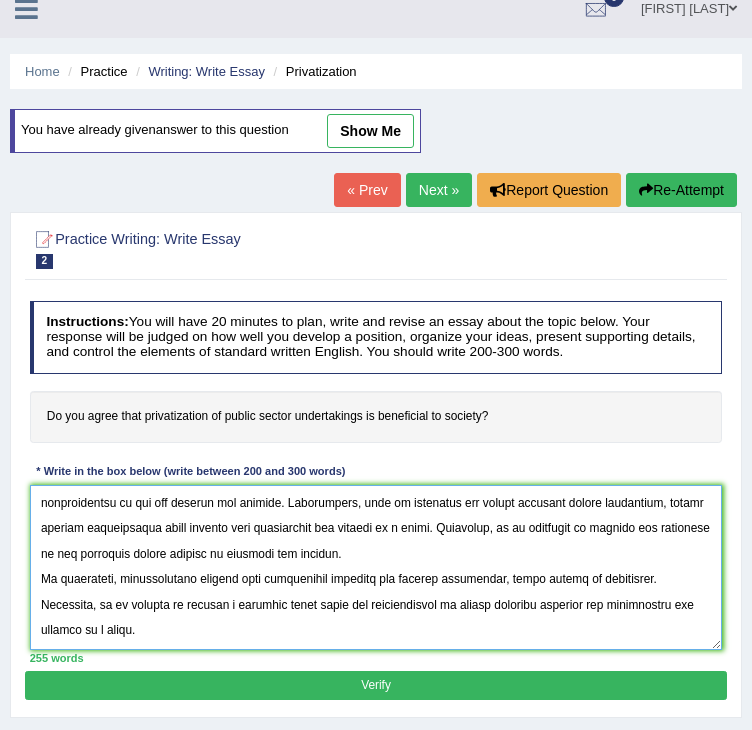click at bounding box center (376, 567) 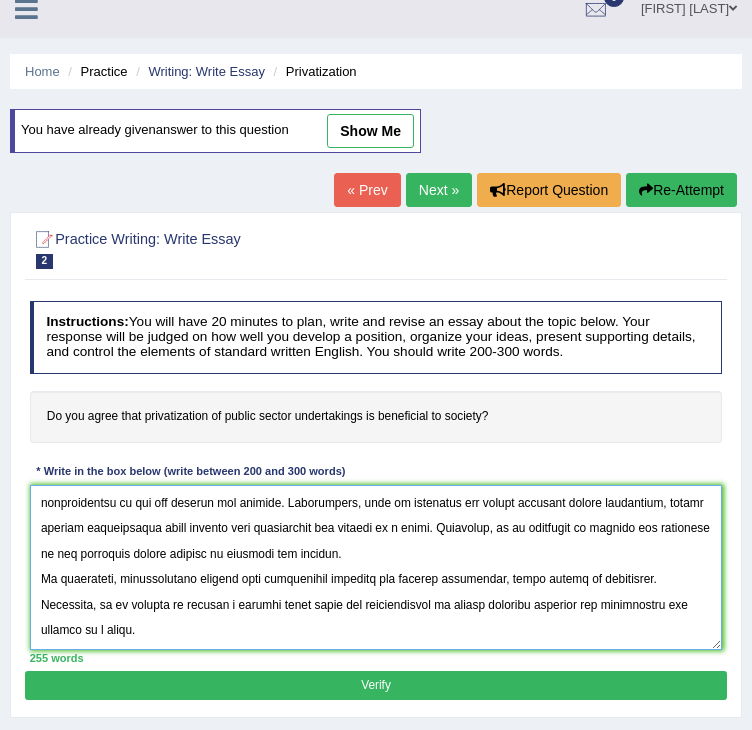 type on "The role of the privatization in moden lives has raised a number of important questions. This is especially important as it affects the public sector, impacting both individuals and society as a whole. In this essay, I will discuss both benefits and drawbacks of the privatization, and their implications for society.
One of the key advantage of the privatization is protecting personal information. This is especially evident by the fact that if we private all our information from public sector, we can protect our personal information and reserve them with us. According to several studies, avoid posting online has significantly improve the privacy. Additionally, another positive benefit of the privatization is avoid the misusing of our private information and moments with our friends and family. Therefore, the advantage of being private should be considered with greater significance.
However, along with the benefits, there are drawbacks to of the privatization. One significant disadvantage of the privating is..." 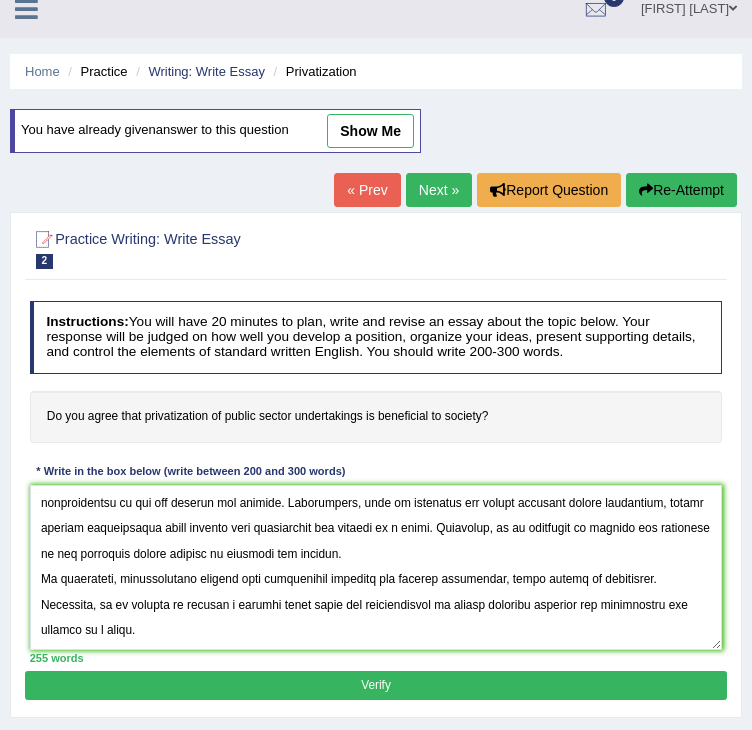 click on "Verify" at bounding box center [375, 685] 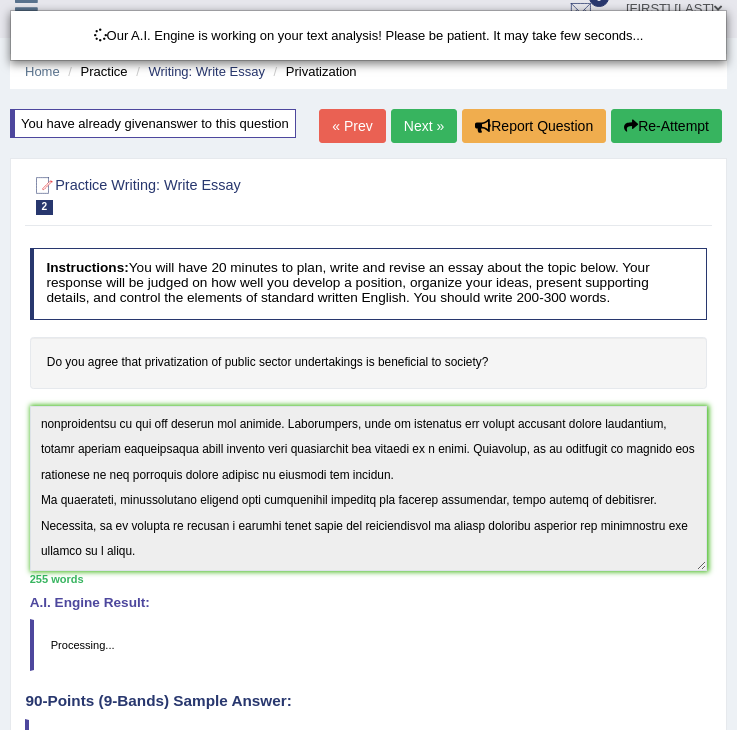 scroll, scrollTop: 320, scrollLeft: 0, axis: vertical 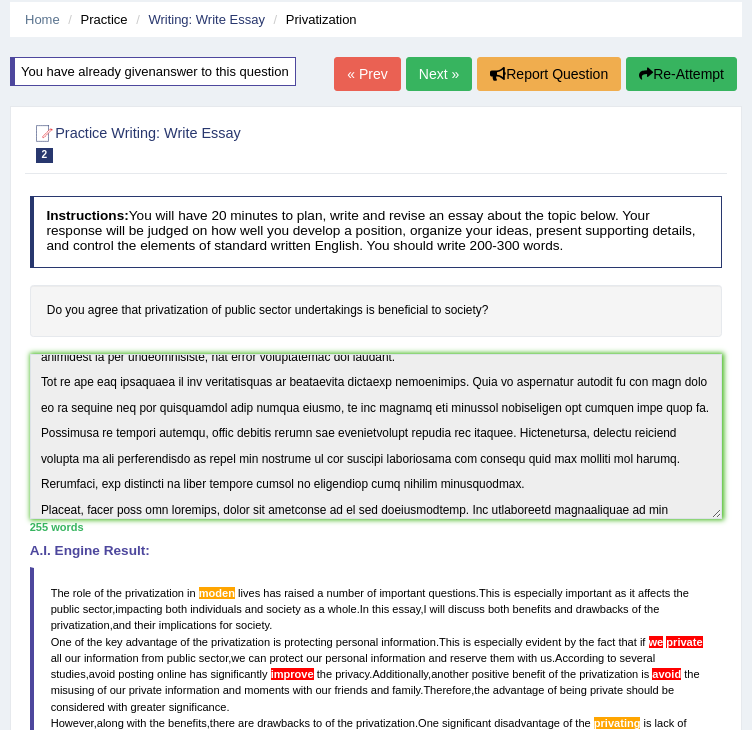 click on "Re-Attempt" at bounding box center (681, 74) 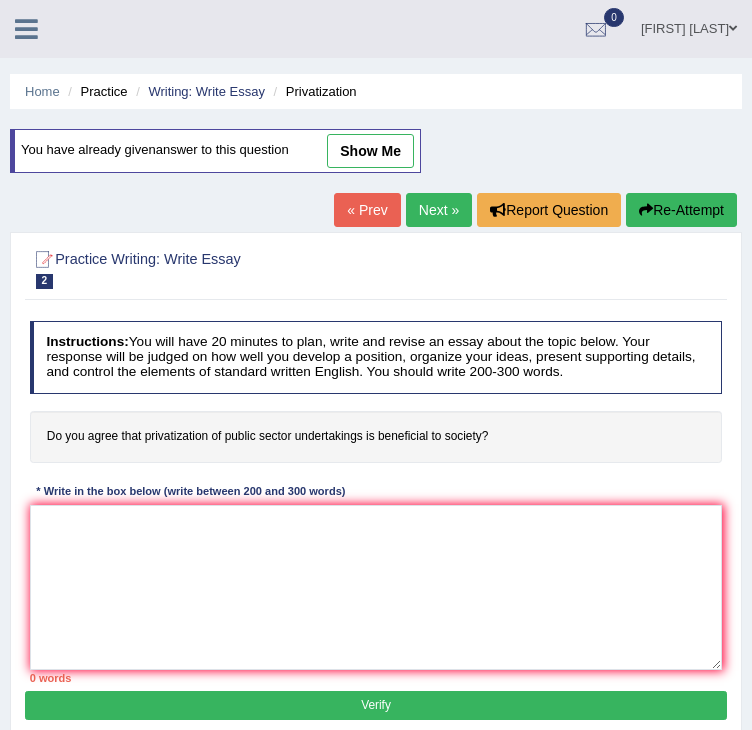 scroll, scrollTop: 72, scrollLeft: 0, axis: vertical 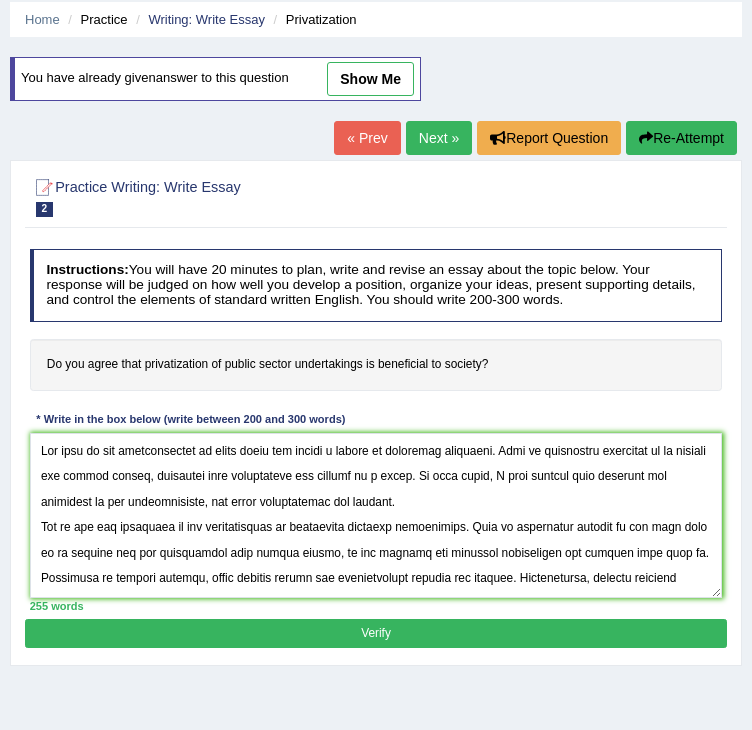 click at bounding box center (376, 515) 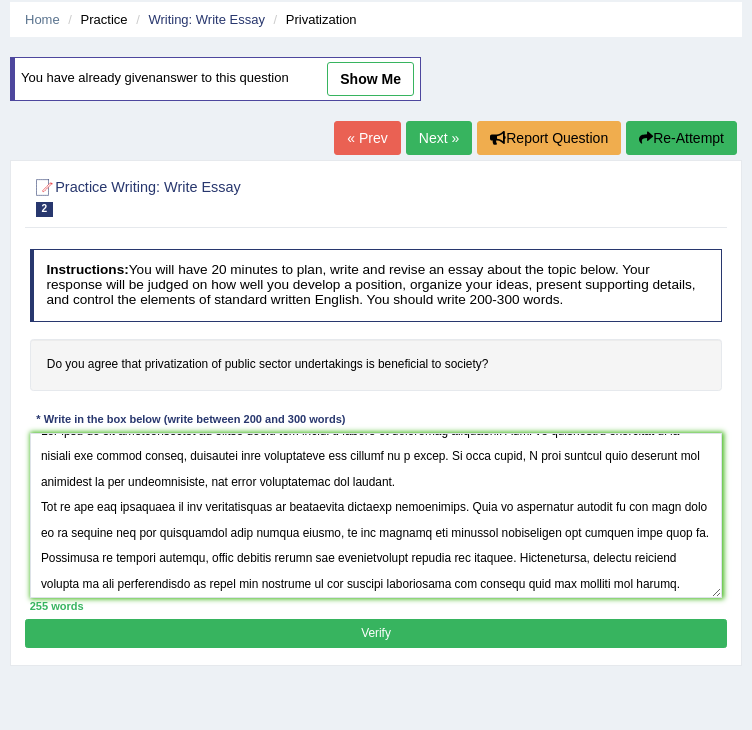 scroll, scrollTop: 0, scrollLeft: 0, axis: both 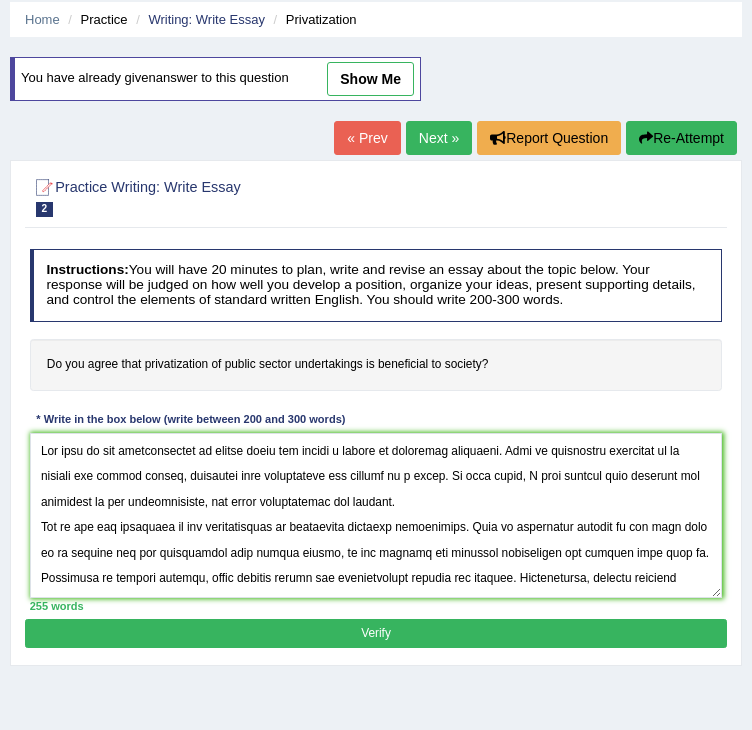 click at bounding box center (376, 515) 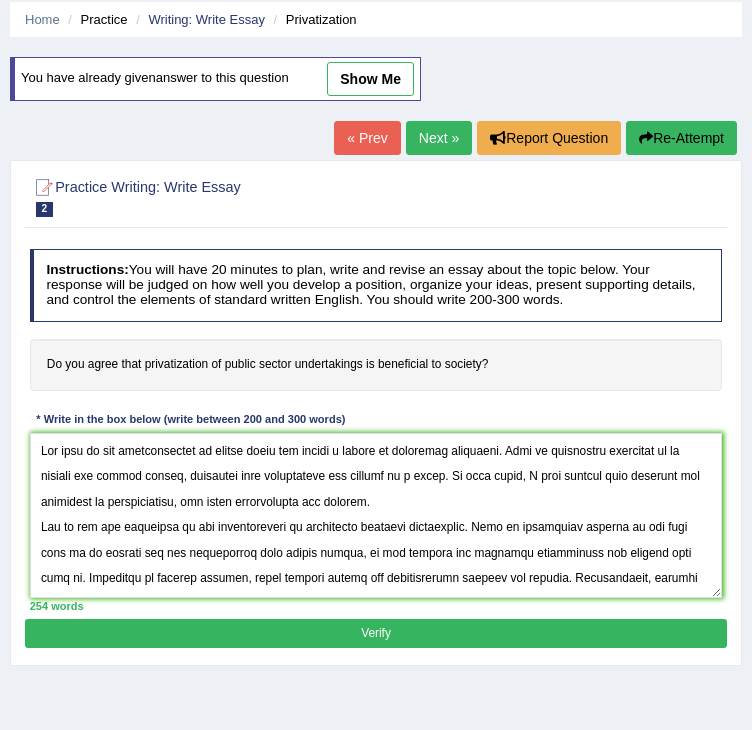 click at bounding box center (376, 515) 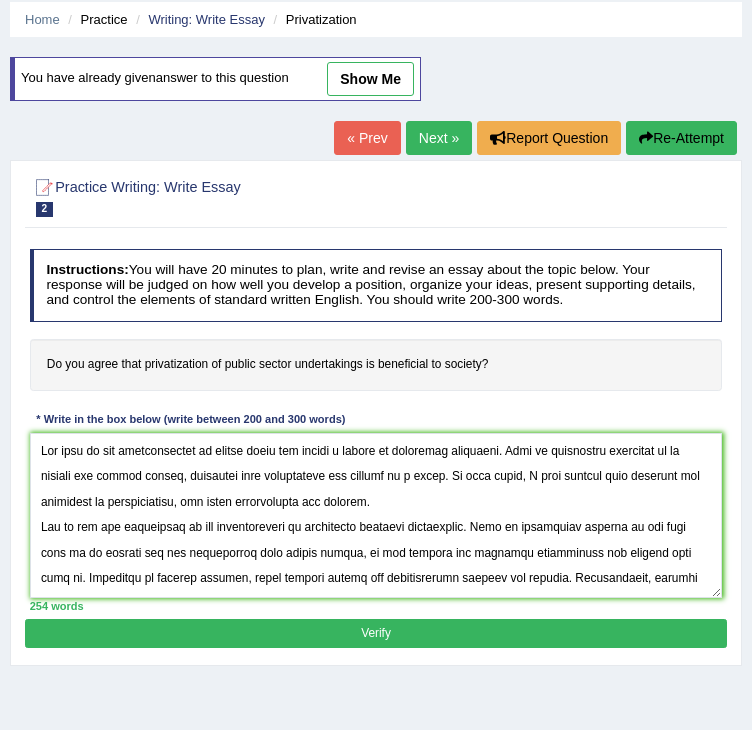 click at bounding box center (376, 515) 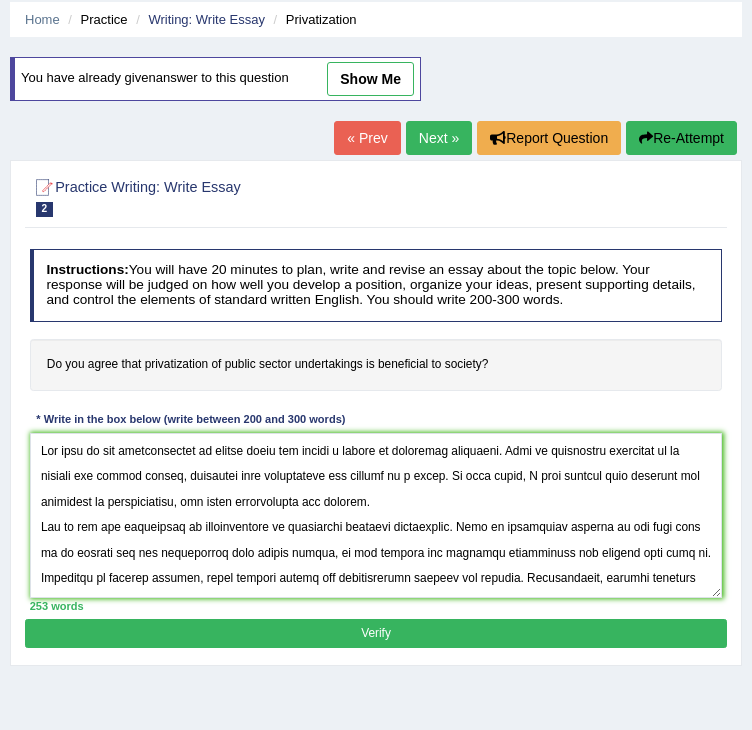 click at bounding box center [376, 515] 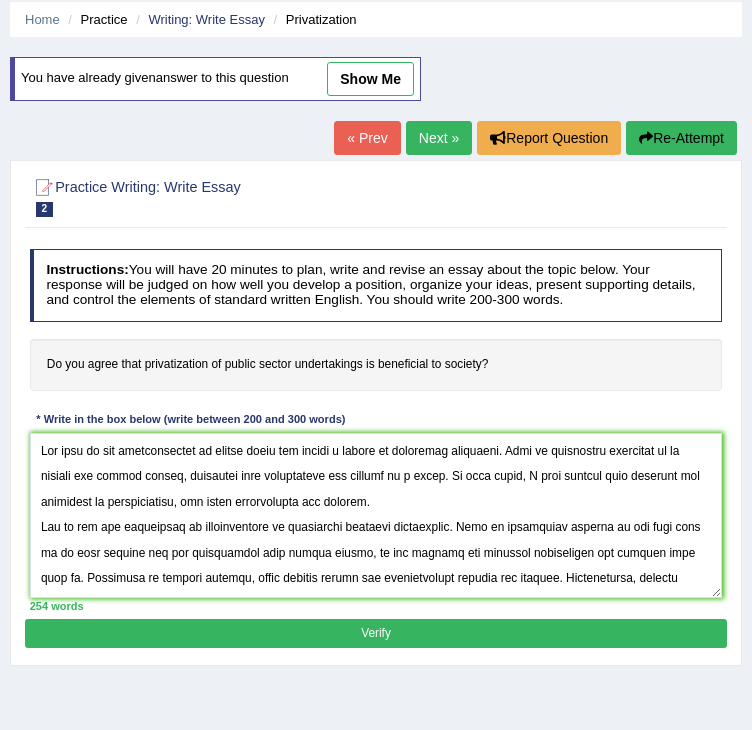 click at bounding box center (376, 515) 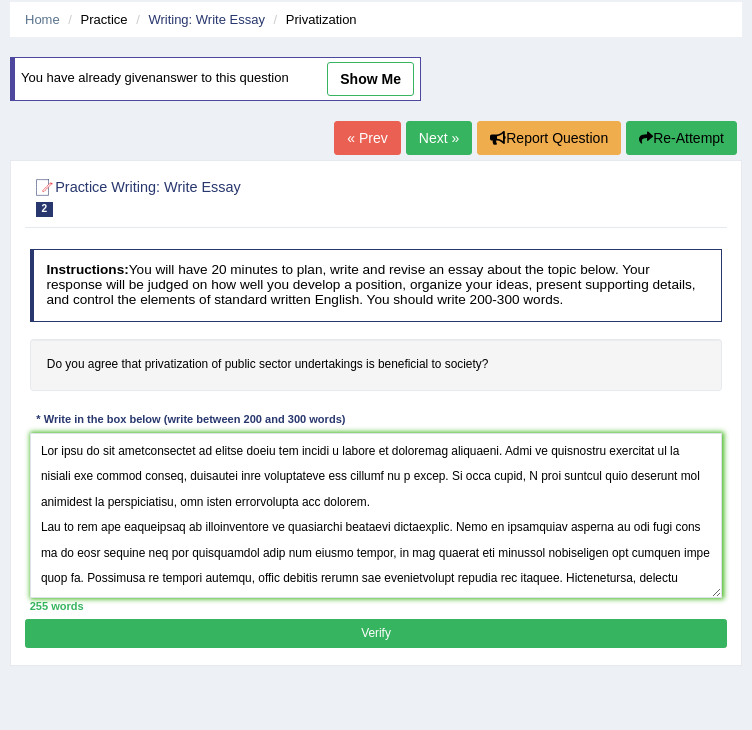 click at bounding box center [376, 515] 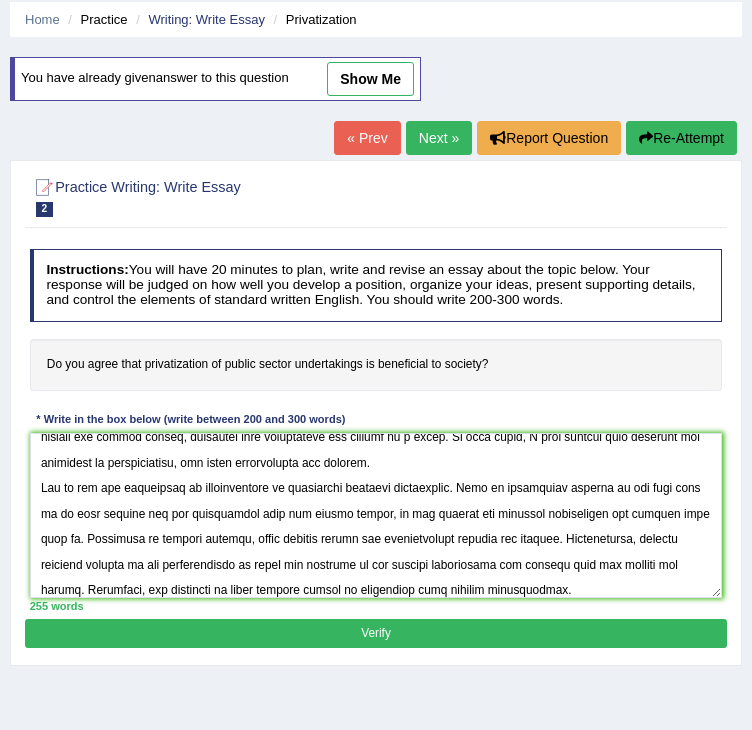 click at bounding box center (376, 515) 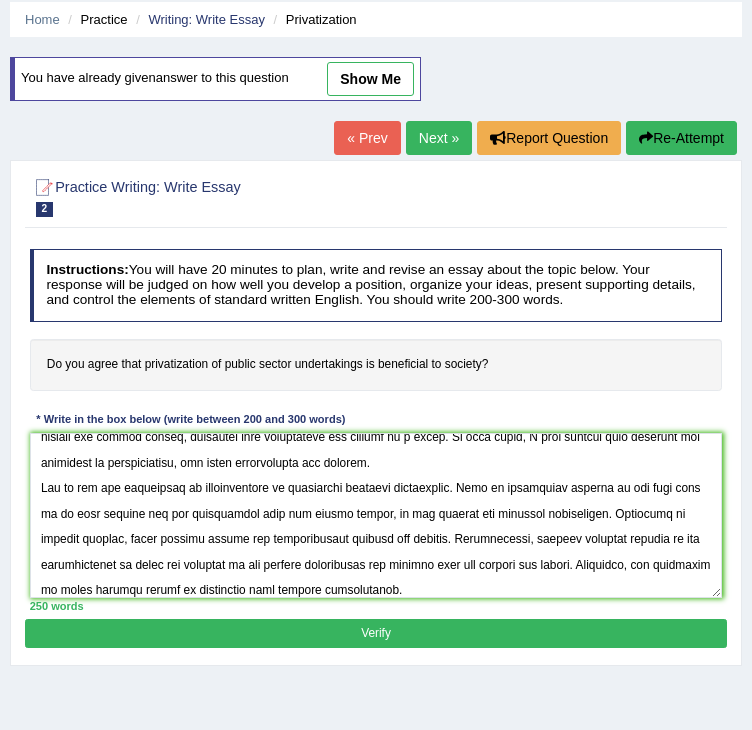 click at bounding box center [376, 515] 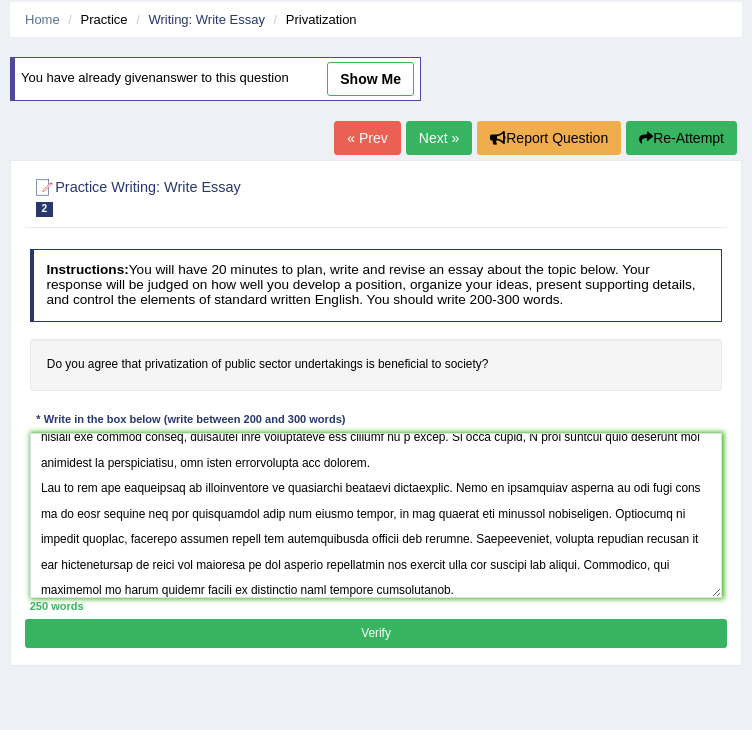 click at bounding box center [376, 515] 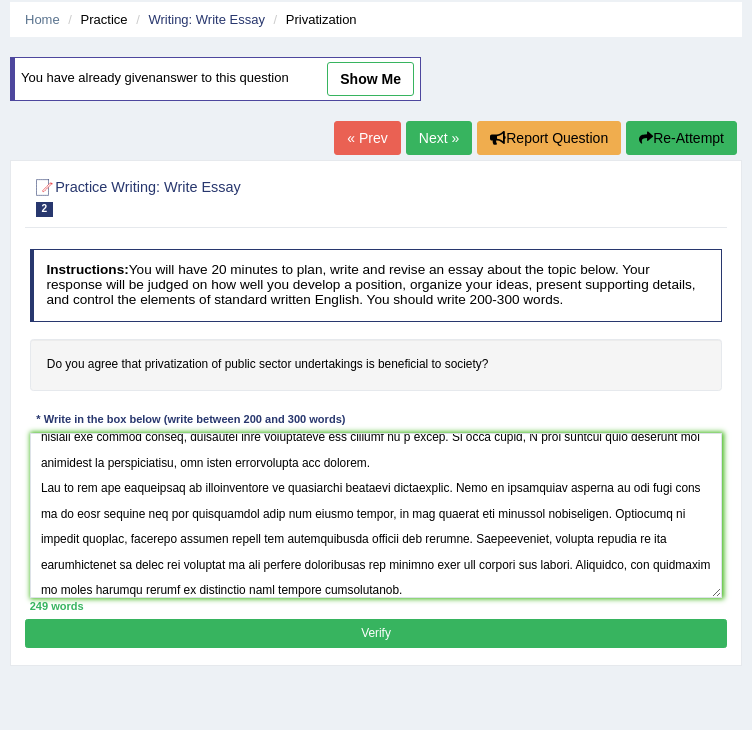 click on "Instructions:  You will have 20 minutes to plan, write and revise an essay about the topic below. Your response will be judged on how well you develop a position, organize your ideas, present supporting details, and control the elements of standard written English. You should write 200-300 words.
Do you agree that privatization of public sector undertakings is beneficial to society? * Write in the box below (write between 200 and 300 words) 249 words Written Keywords: A.I. Engine Result: Processing... A.I. Scores:
0  / 6              Content
0  / 2              Form
0  / 2              Spelling
0  / 2              Grammar
0  / 2              Vocabulary
0  / 6              Linguistic
0  / 6              Coherence
0" at bounding box center (375, 430) 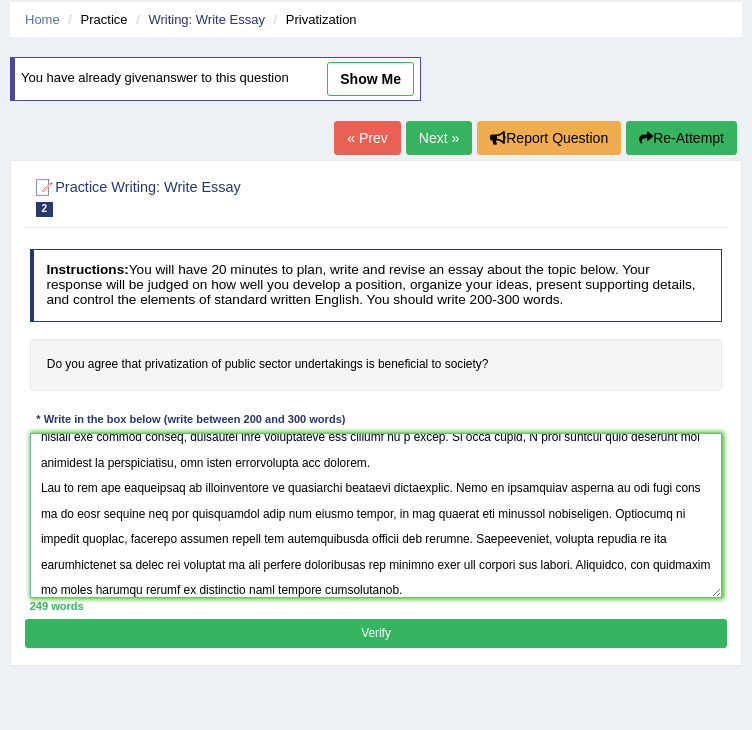 click at bounding box center [376, 515] 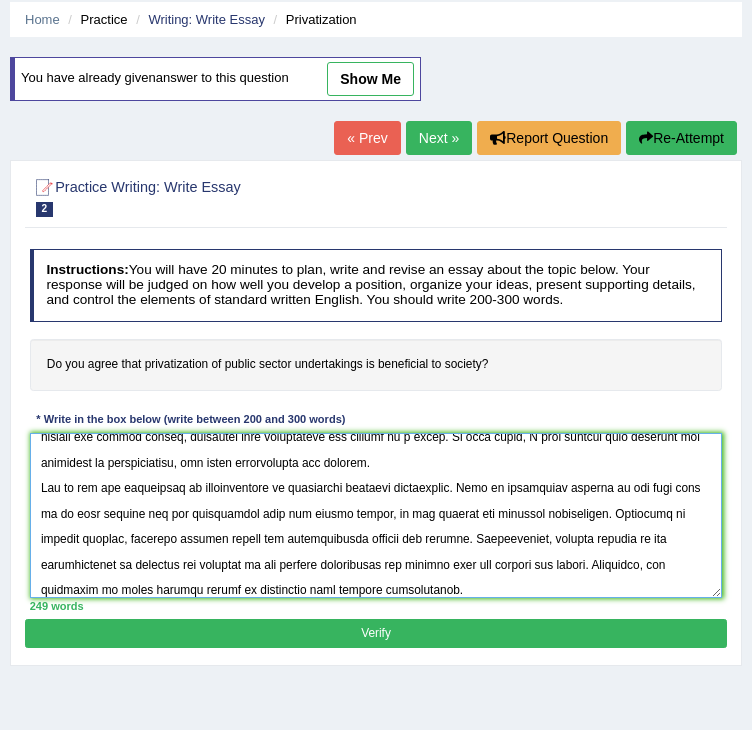 click at bounding box center (376, 515) 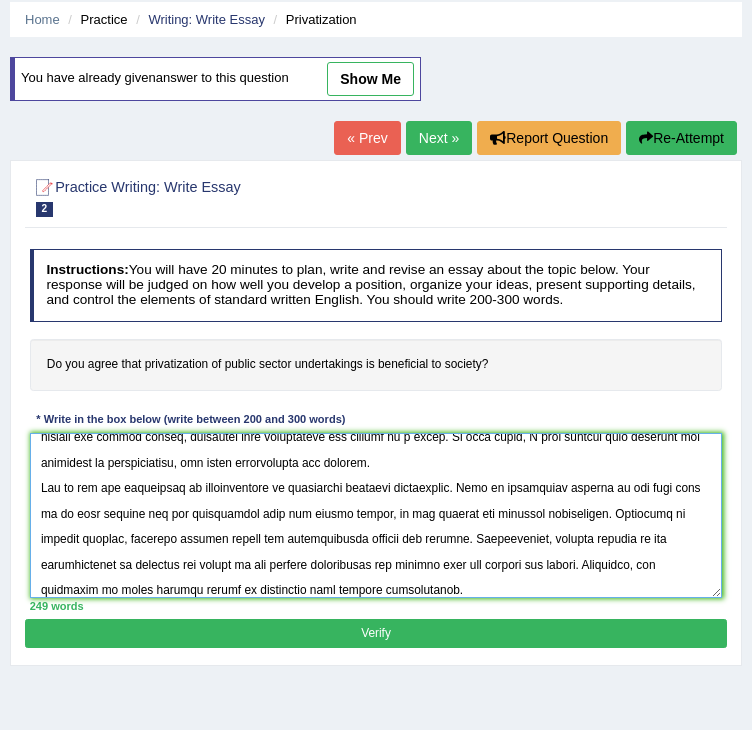 click at bounding box center (376, 515) 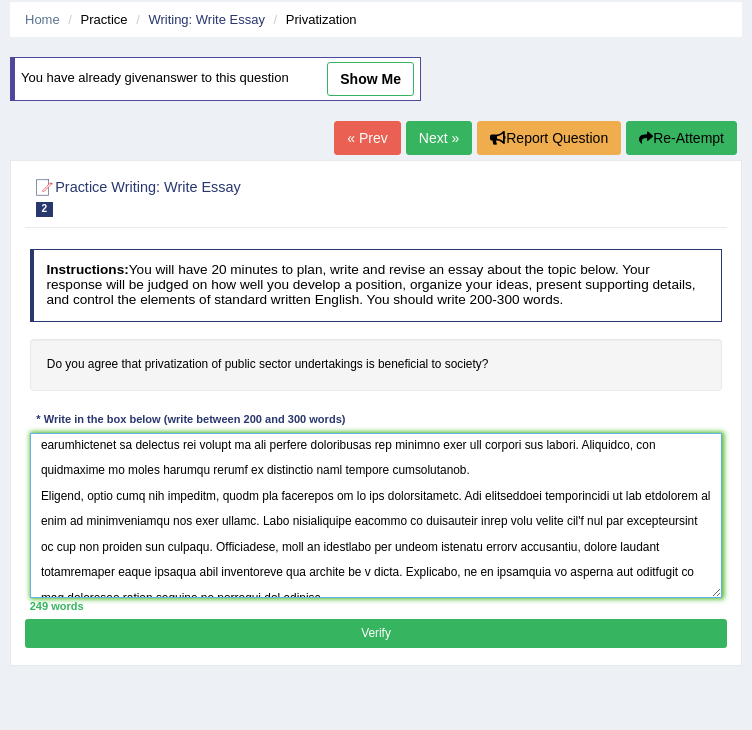 scroll, scrollTop: 187, scrollLeft: 0, axis: vertical 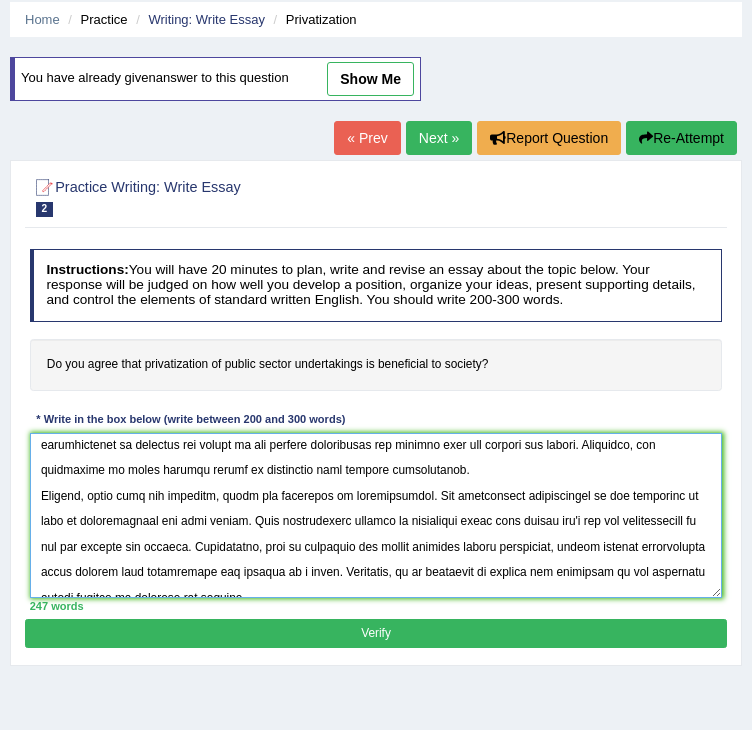 click at bounding box center [376, 515] 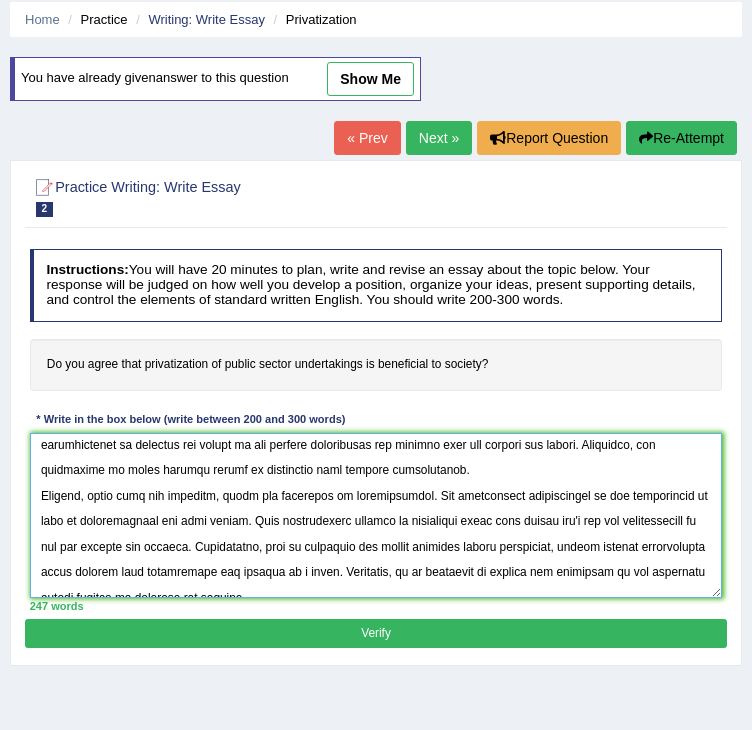 click at bounding box center (376, 515) 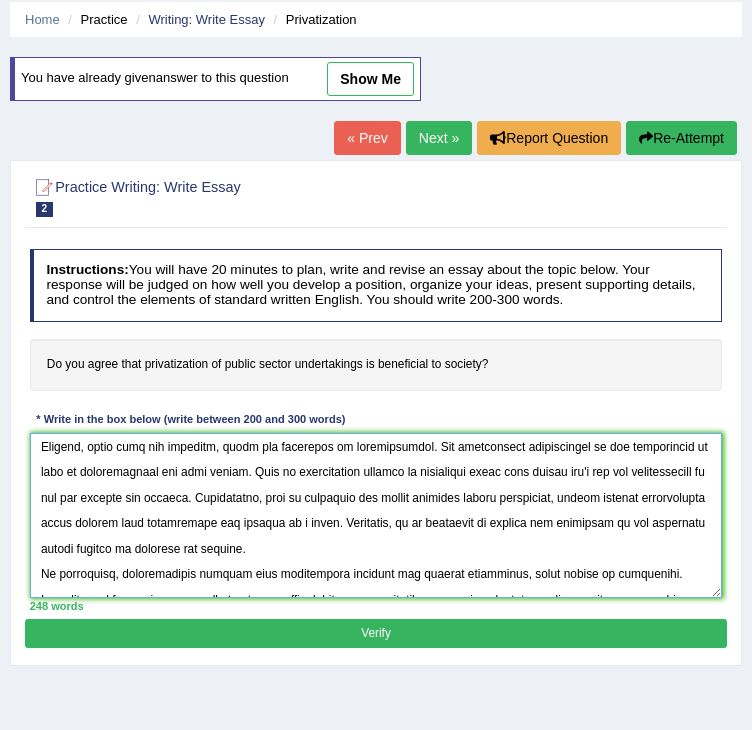 scroll, scrollTop: 247, scrollLeft: 0, axis: vertical 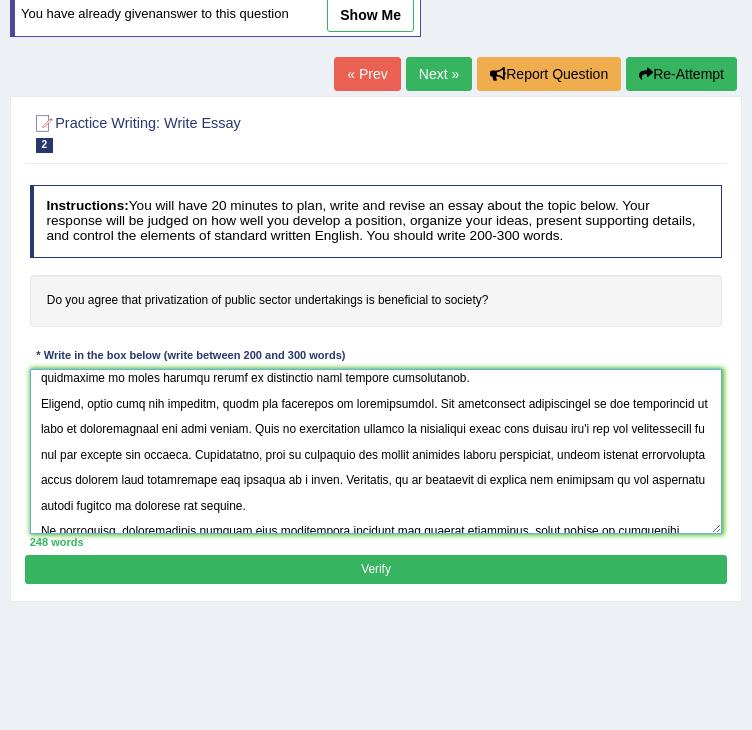 click at bounding box center (376, 451) 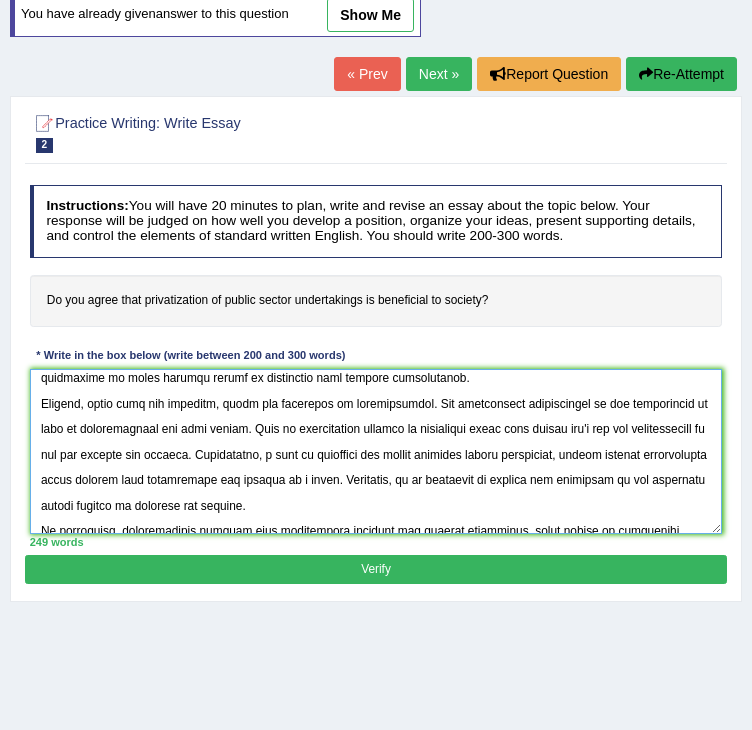 click at bounding box center (376, 451) 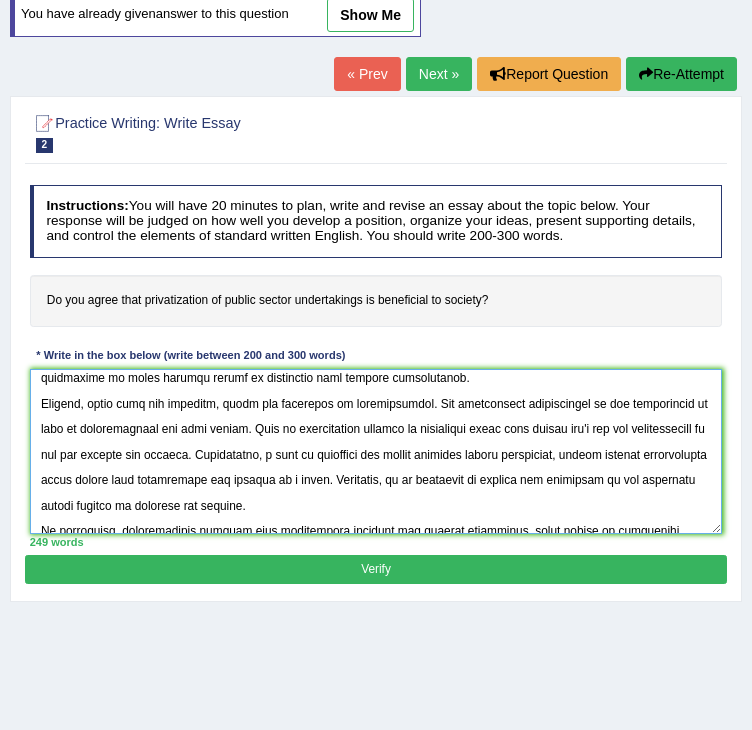click at bounding box center [376, 451] 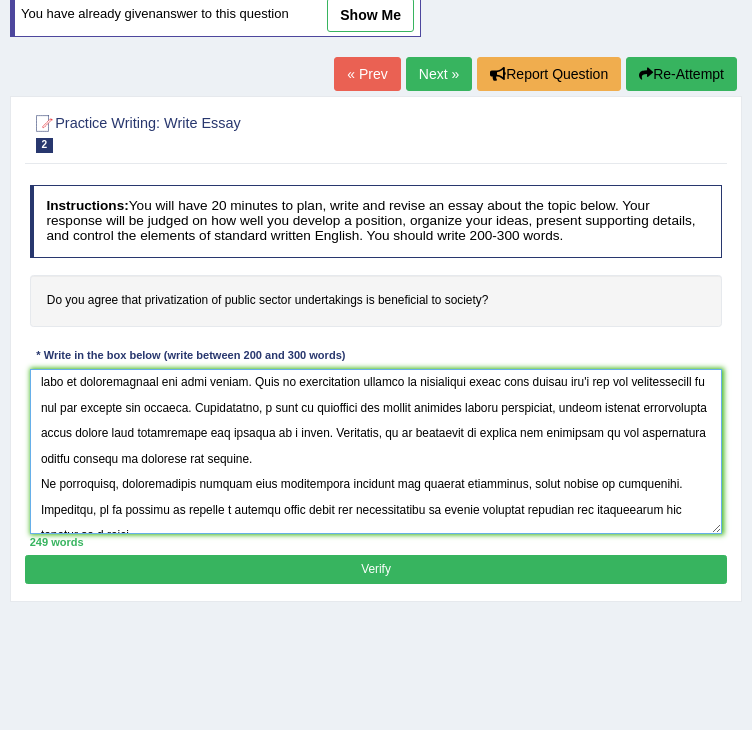scroll, scrollTop: 300, scrollLeft: 0, axis: vertical 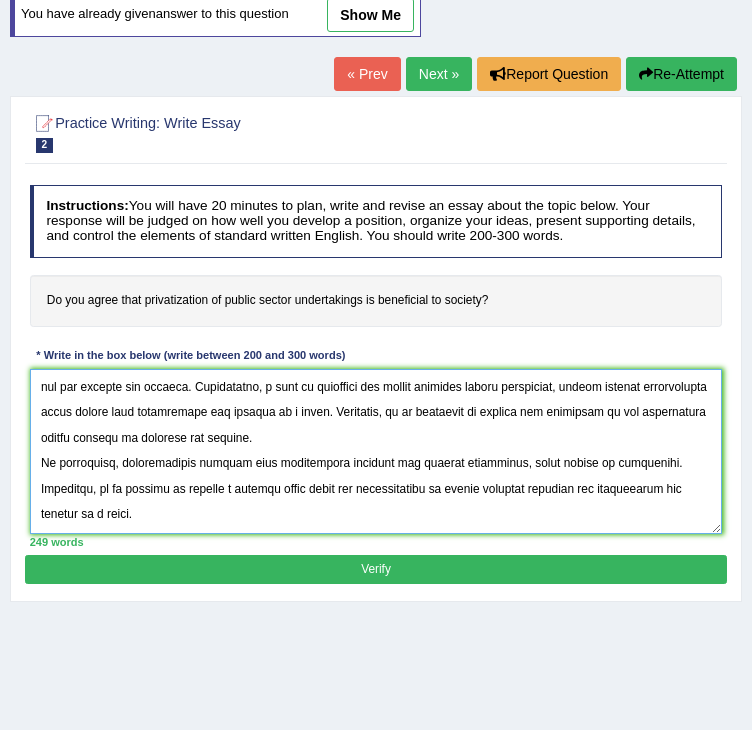 click at bounding box center (376, 451) 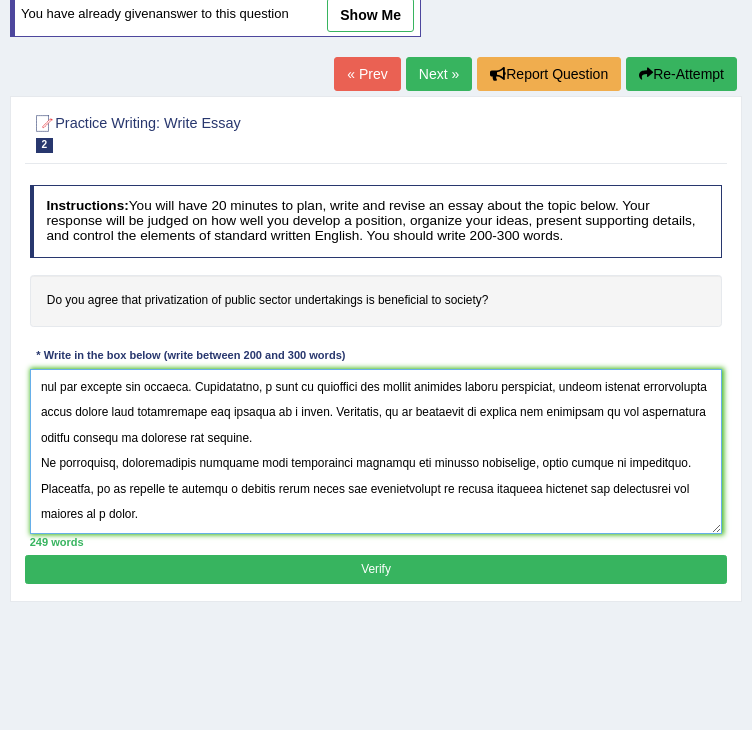 click at bounding box center [376, 451] 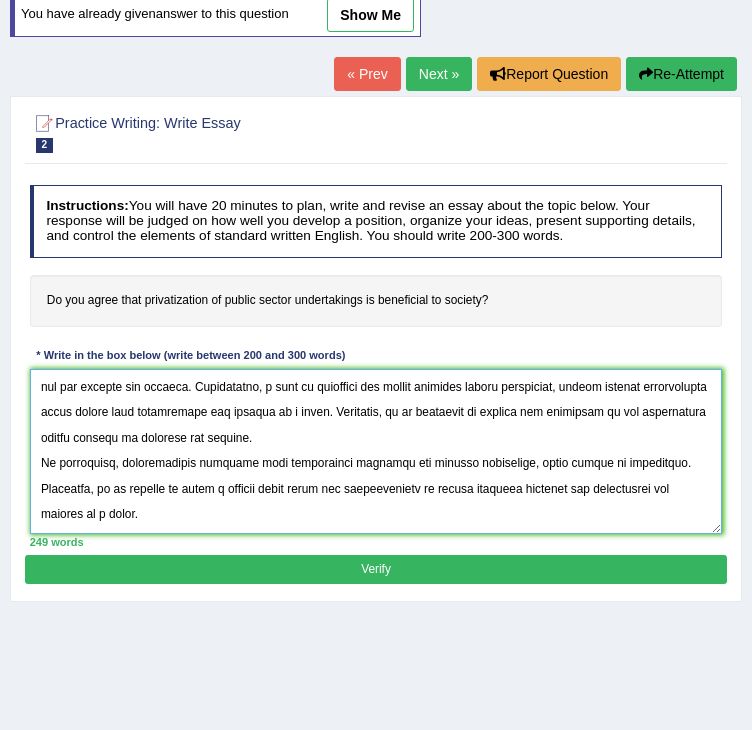 scroll, scrollTop: 270, scrollLeft: 0, axis: vertical 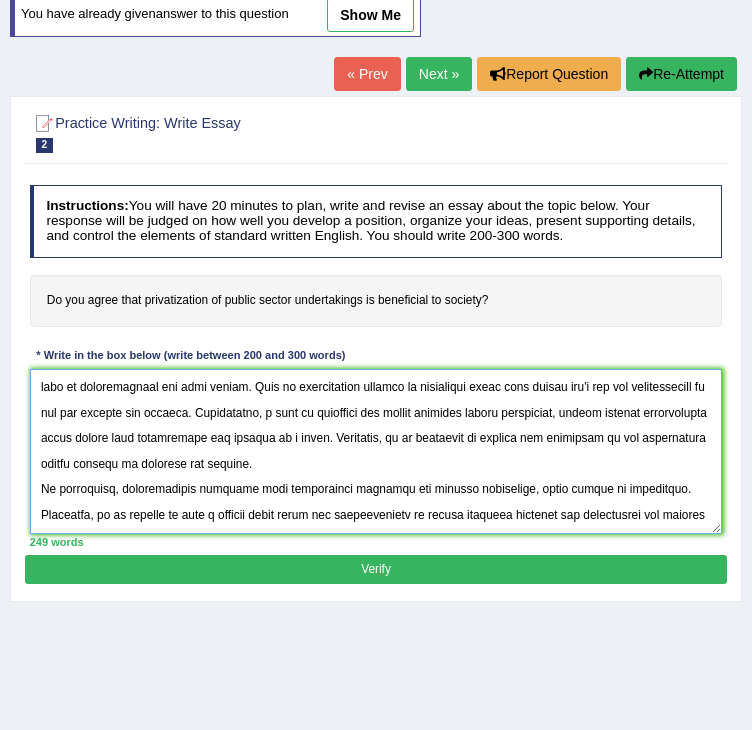 click at bounding box center [376, 451] 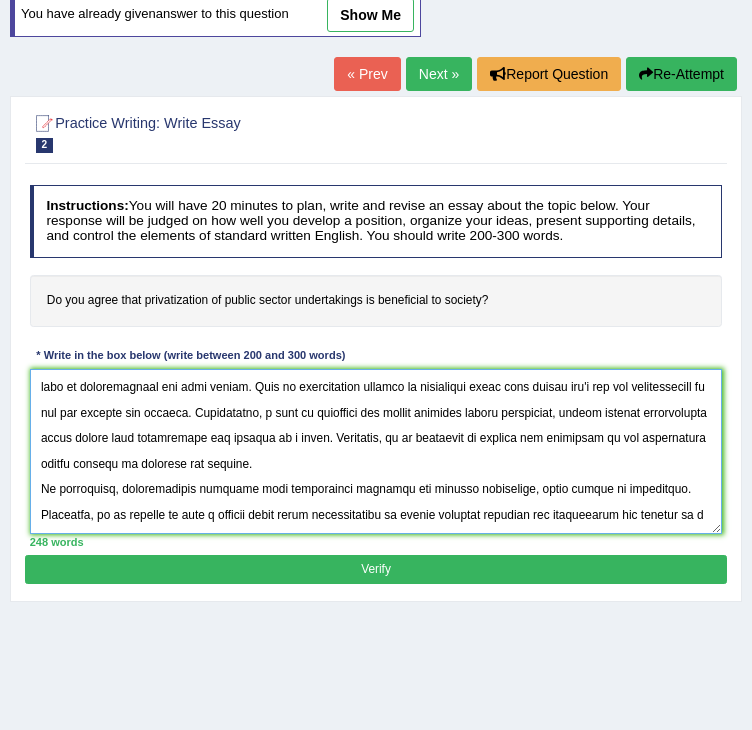 type on "The role of the privatization in modern lives has raised a number of important questions. This is especially important as it affects the public sector, impacting both individuals and society as a whole. In this essay, I will discuss both benefits and drawbacks of privatization, and their implications for society.
One of the key advantages of privatization is protecting personal information. This is especially evident in the fact that if we keep private all our information from the public sector, we can protect our personal information. According to several studies, avoiding posting online has significantly improve the privacy. Additionally, another benefit of the privatization is avoiding the misuse of our private information and moments with our friends and family. Therefore, the advantages of being private should be considered with greater significance.
However, along with the benefits, there are drawbacks to privatization. One significant disadvantage of the privatizing is lack of opportunities for poor..." 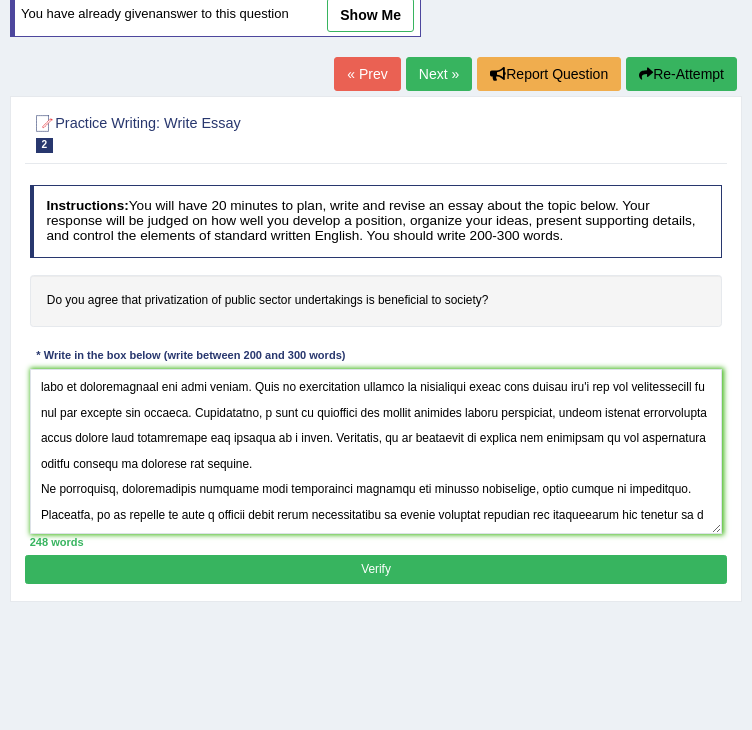 click on "Verify" at bounding box center [375, 569] 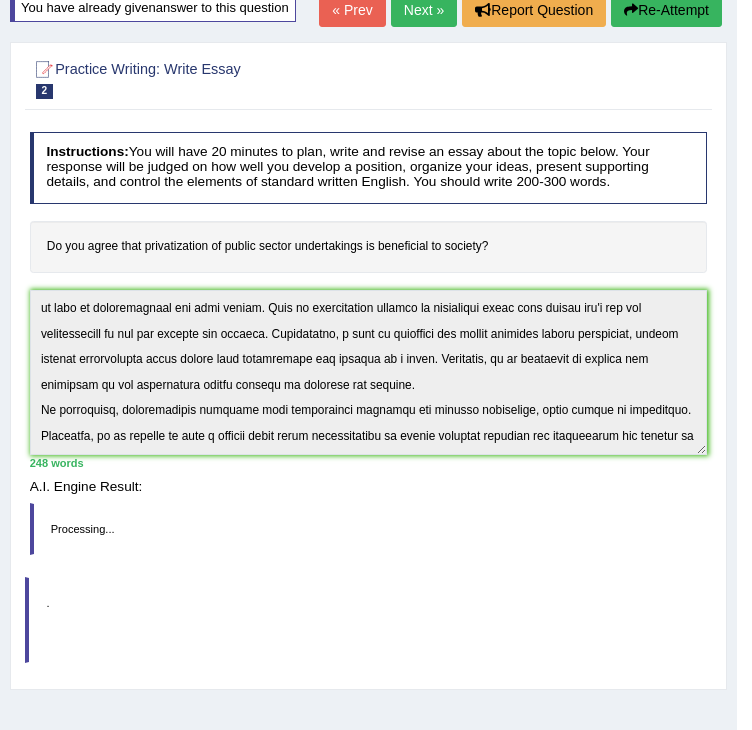 scroll, scrollTop: 129, scrollLeft: 0, axis: vertical 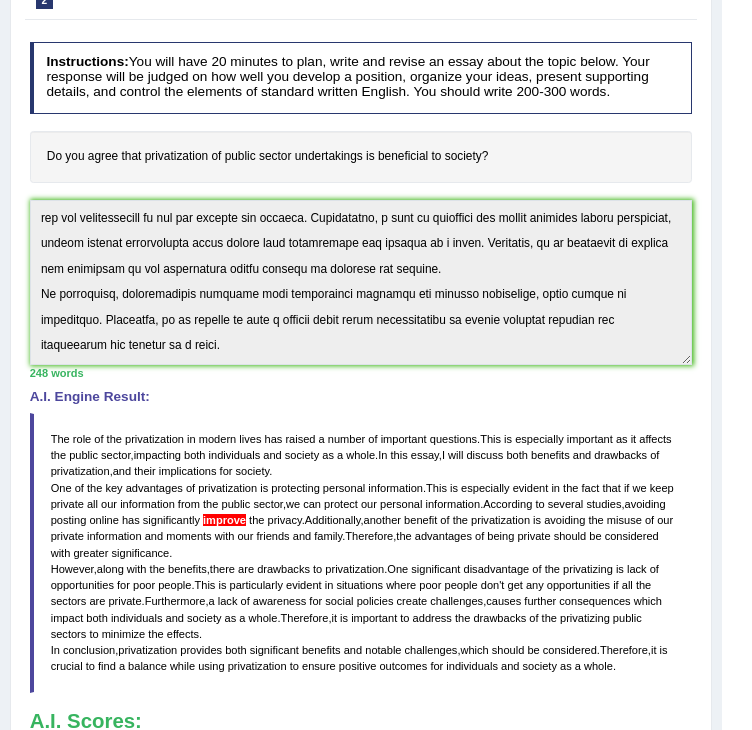click on "Instructions:  You will have 20 minutes to plan, write and revise an essay about the topic below. Your response will be judged on how well you develop a position, organize your ideas, present supporting details, and control the elements of standard written English. You should write 200-300 words.
Do you agree that privatization of public sector undertakings is beneficial to society? * Write in the box below (write between 200 and 300 words) 248 words Written Keywords:  privatization  public  sector  society  sector  private  society A.I. Engine Result: The   role   of   the   privatization   in   modern   lives   has   raised   a   number   of   important   questions .  This   is   especially   important   as   it   affects   the   public   sector ,  impacting   both   individuals   and   society   as   a   whole .  In   this   essay ,  I   will   discuss   both   benefits   and   drawbacks   of   privatization ,  and   their   implications   for   society . One   of   the   key   advantages" at bounding box center [360, 444] 